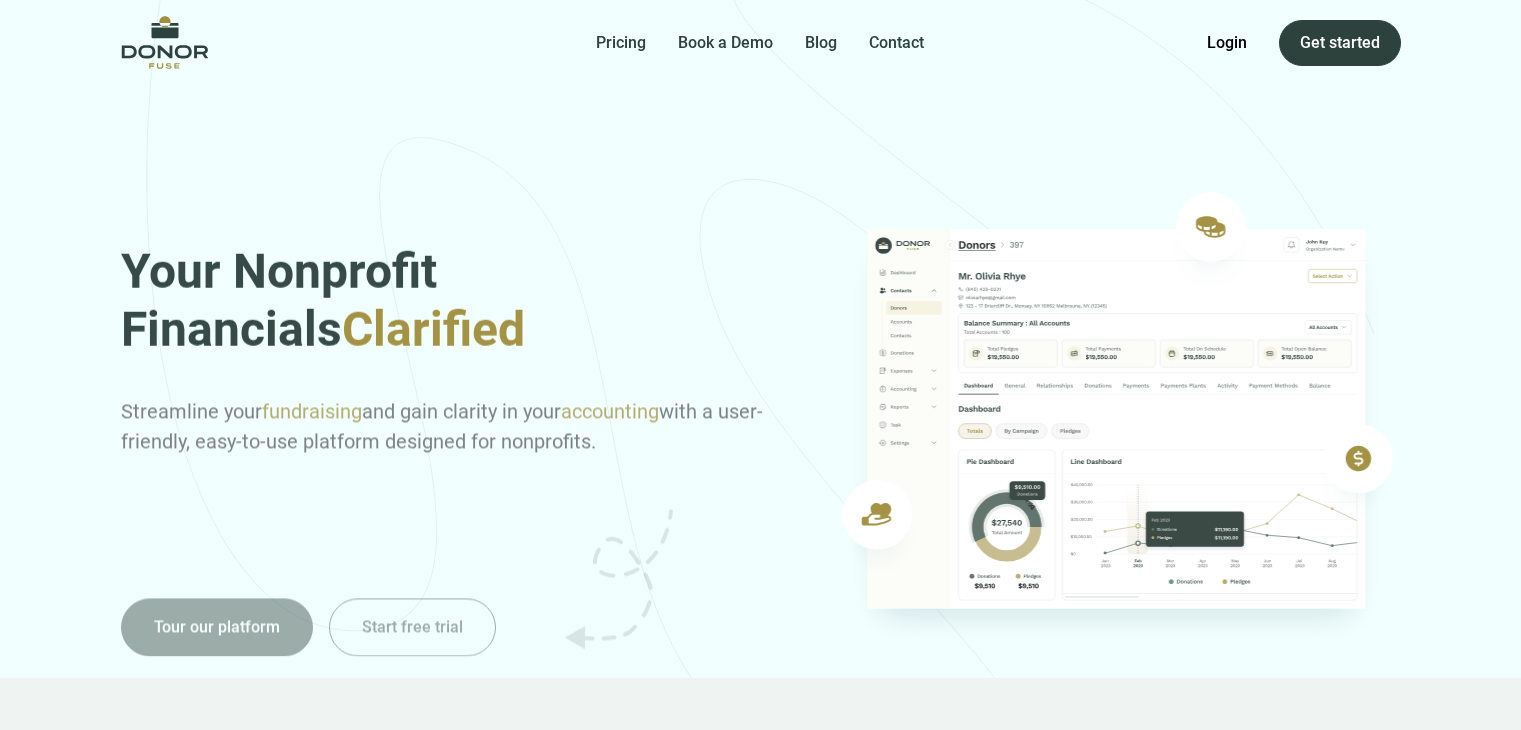 scroll, scrollTop: 0, scrollLeft: 0, axis: both 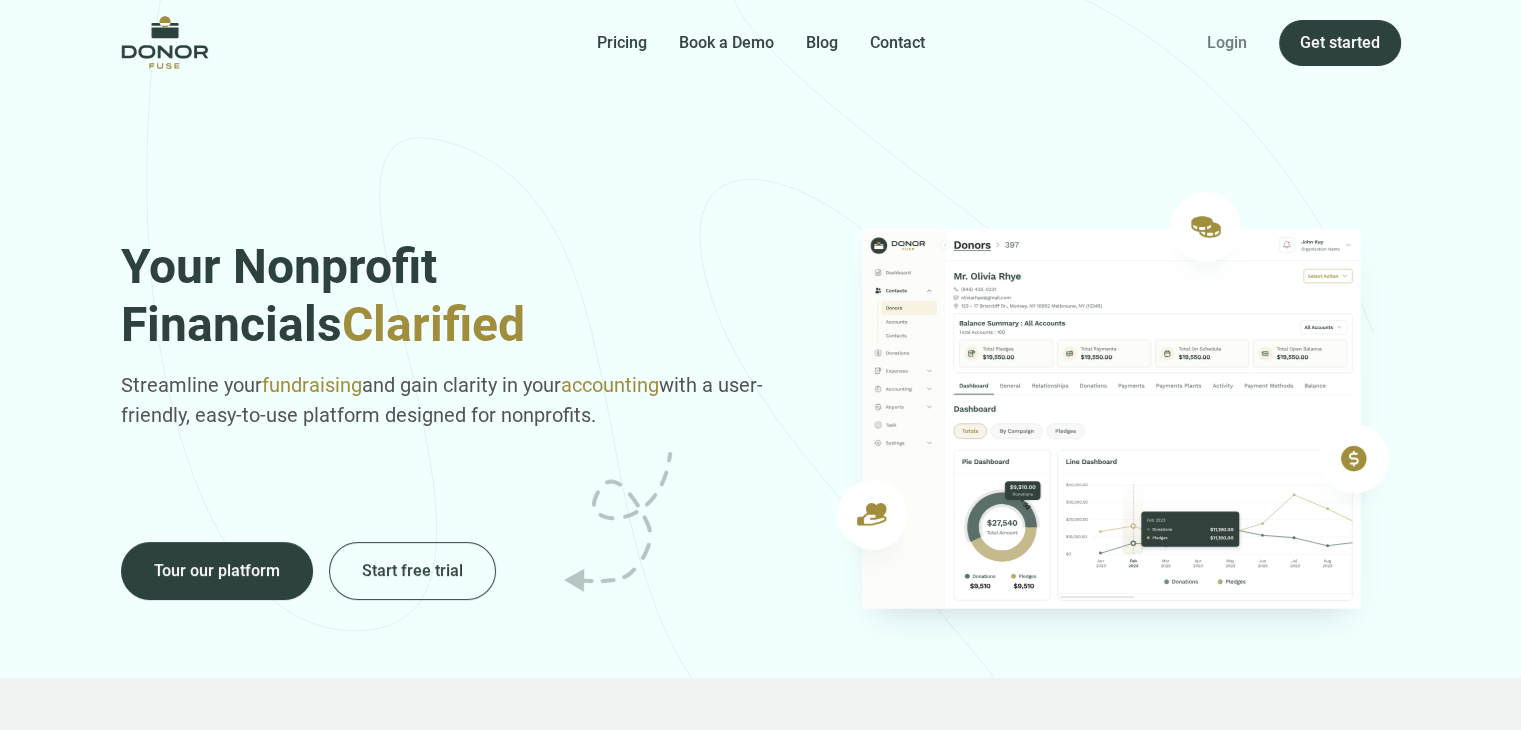 click on "Login" at bounding box center (1227, 43) 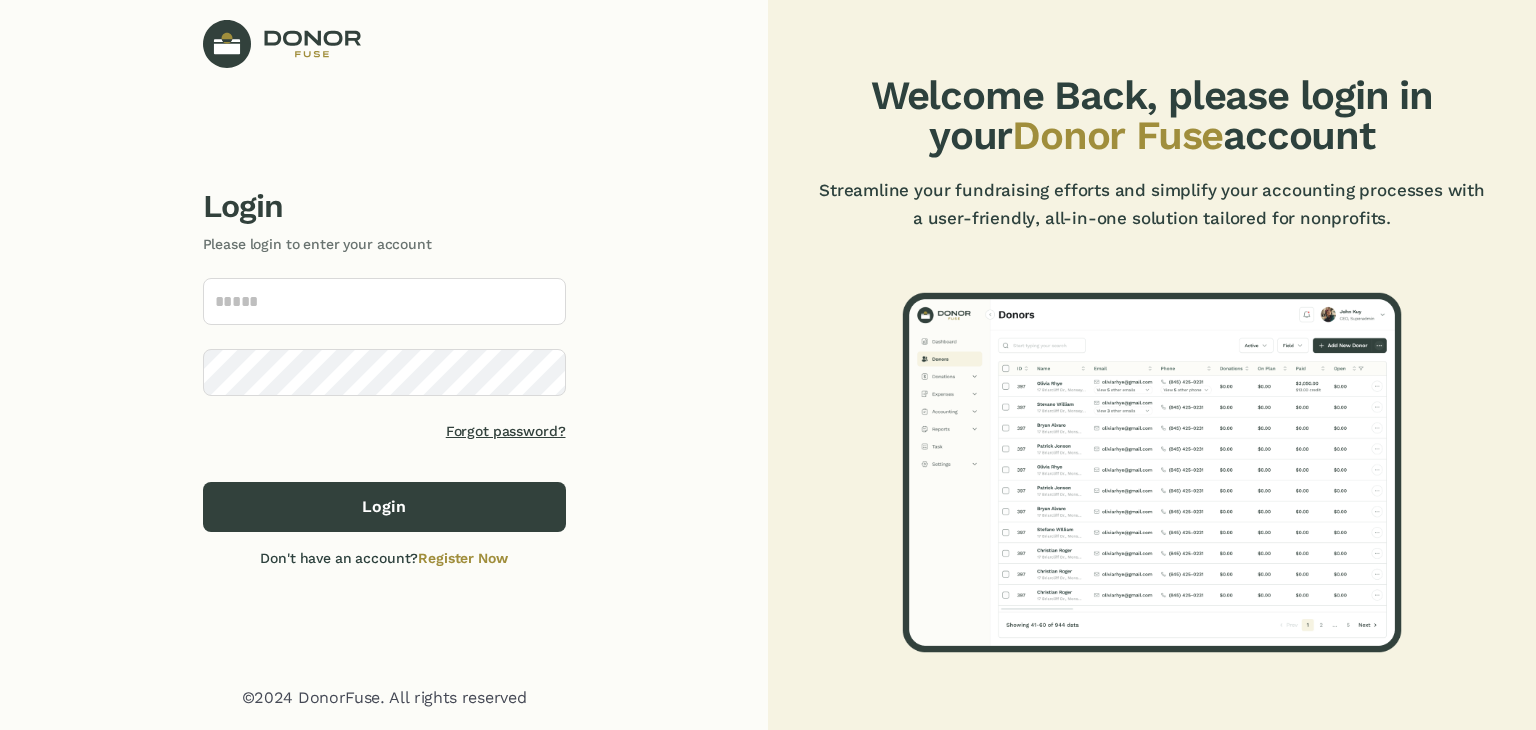 scroll, scrollTop: 0, scrollLeft: 0, axis: both 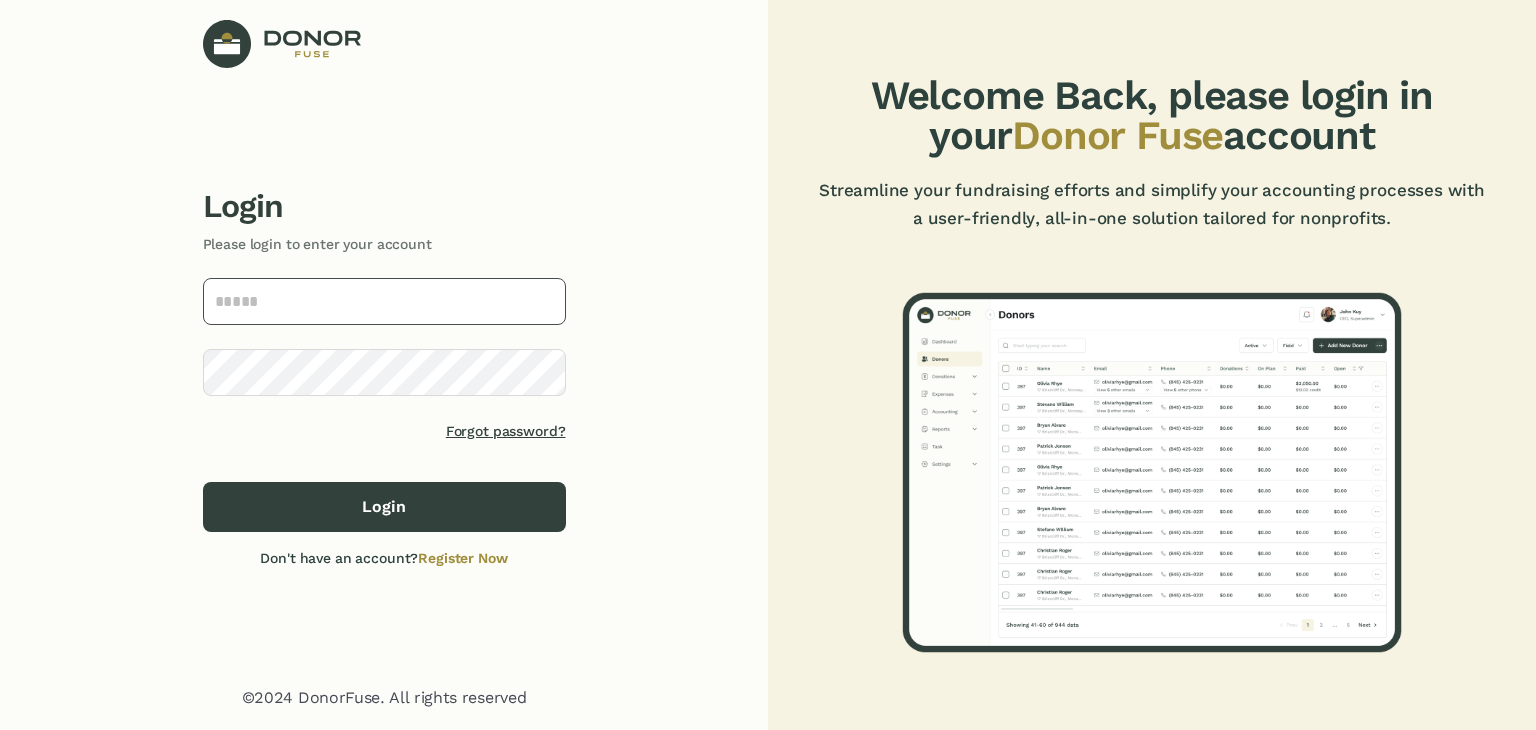 click 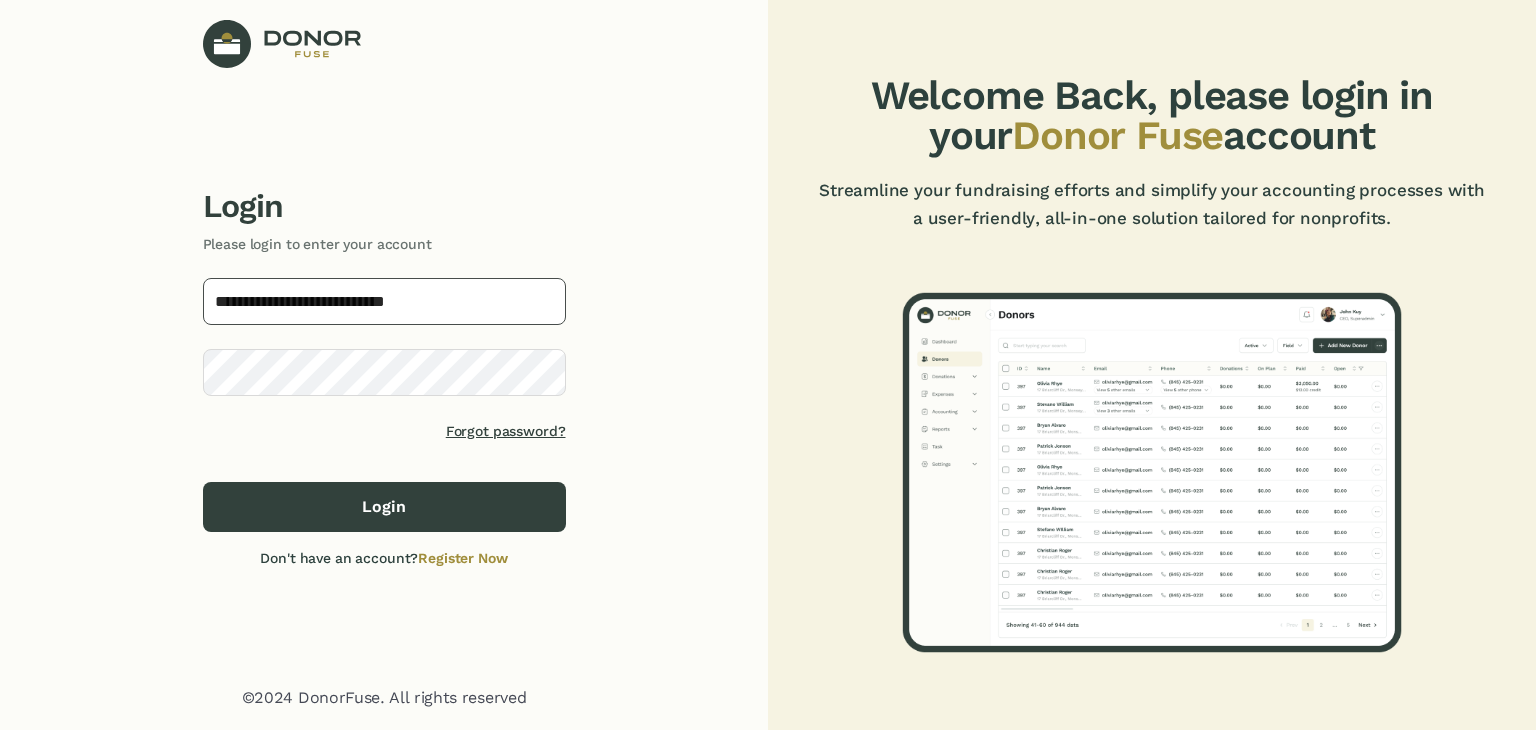 type on "**********" 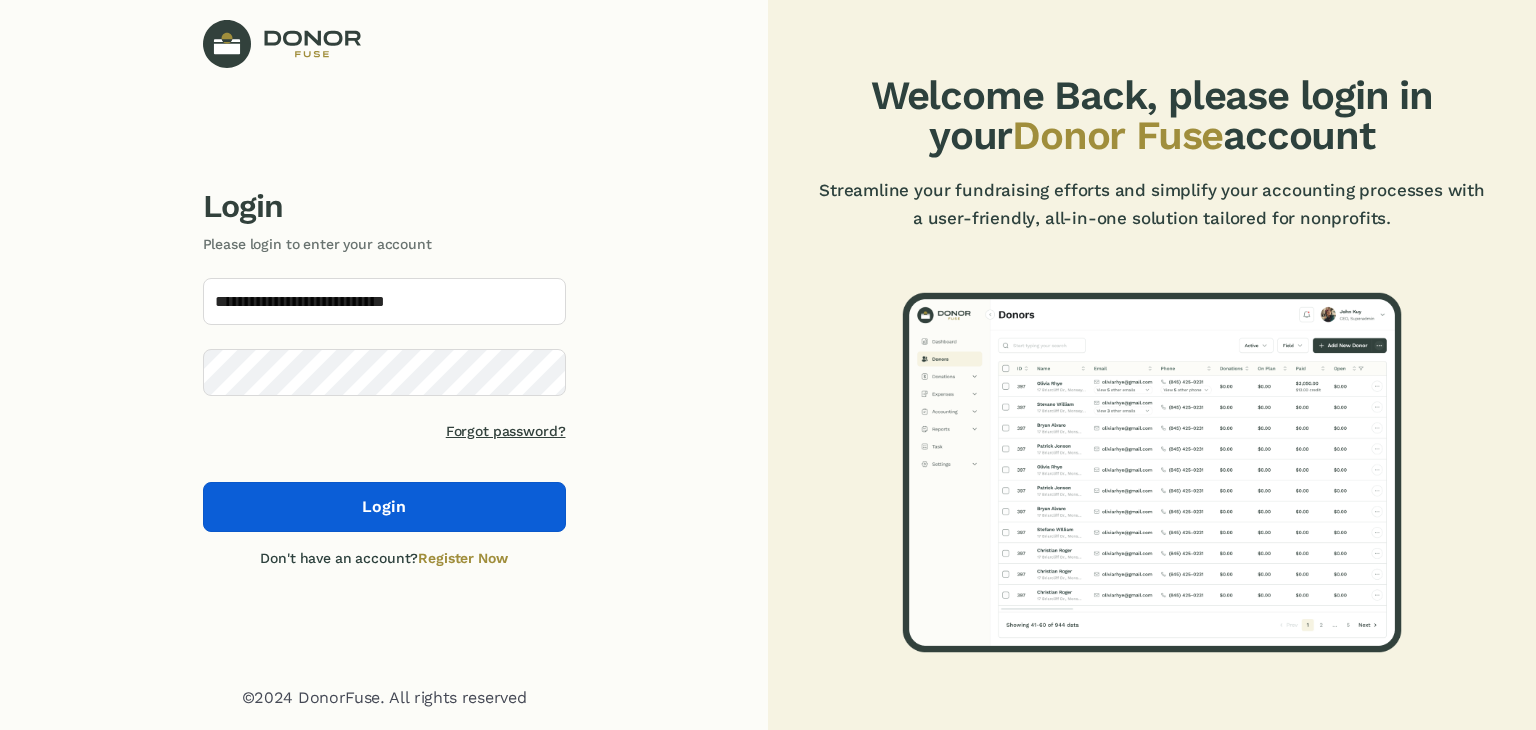 click on "Login" 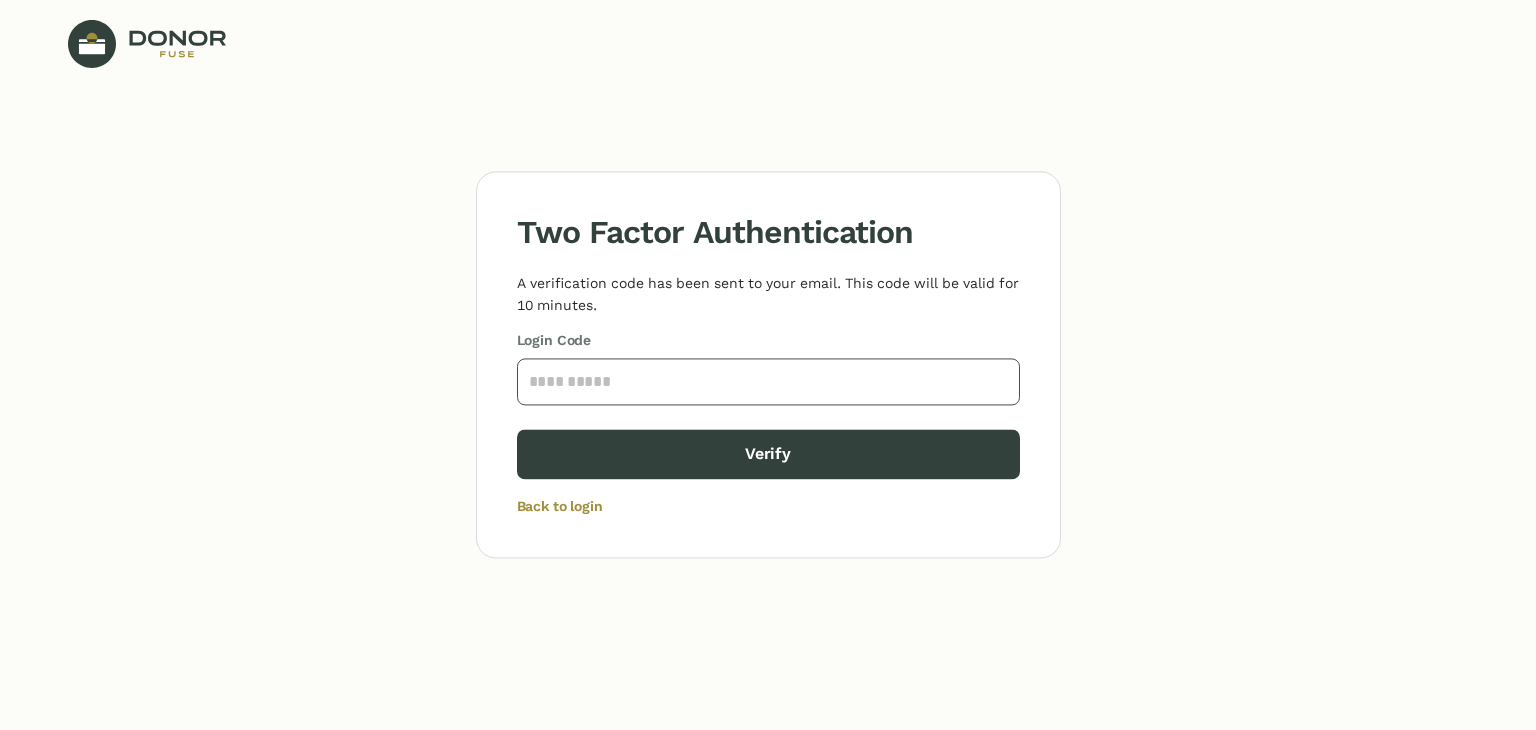 click 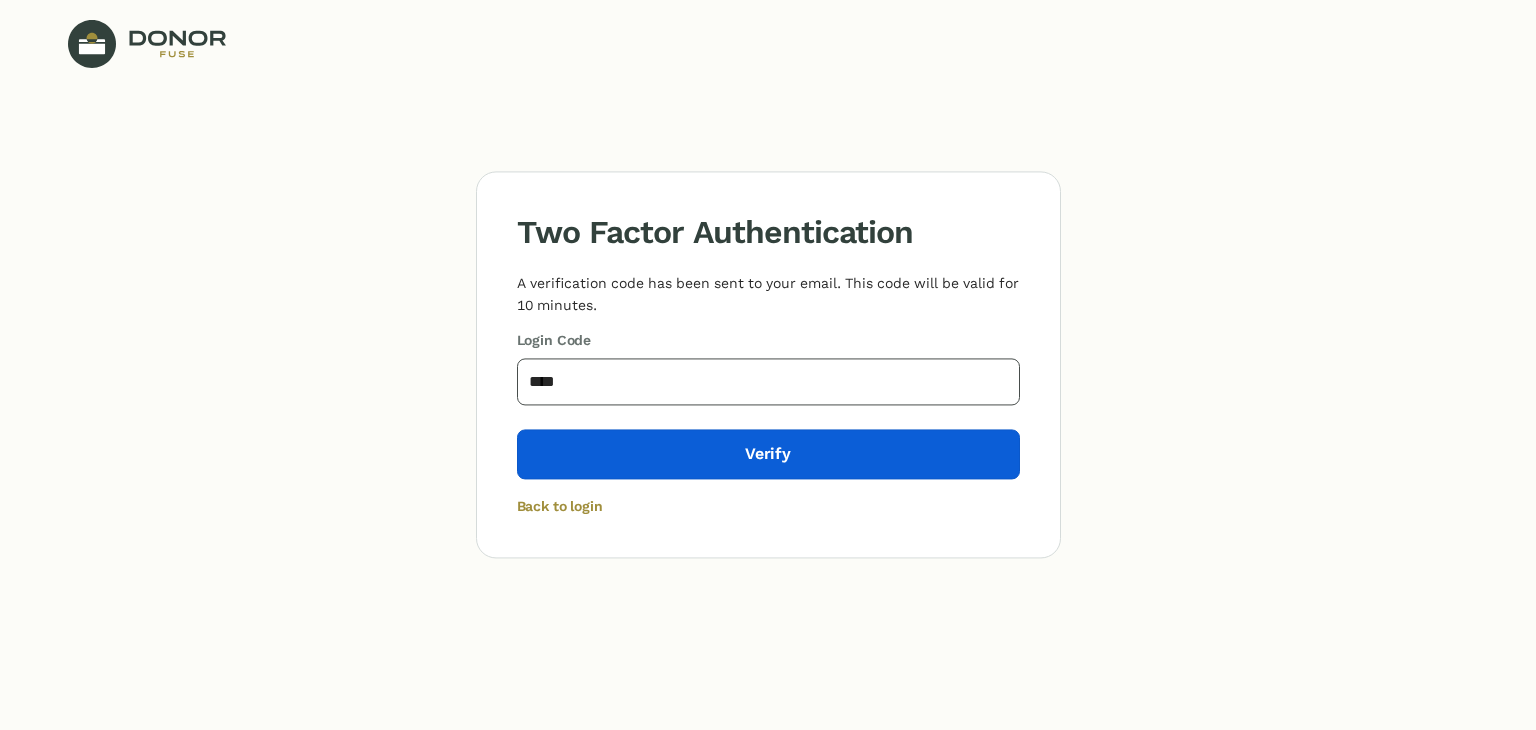 type on "****" 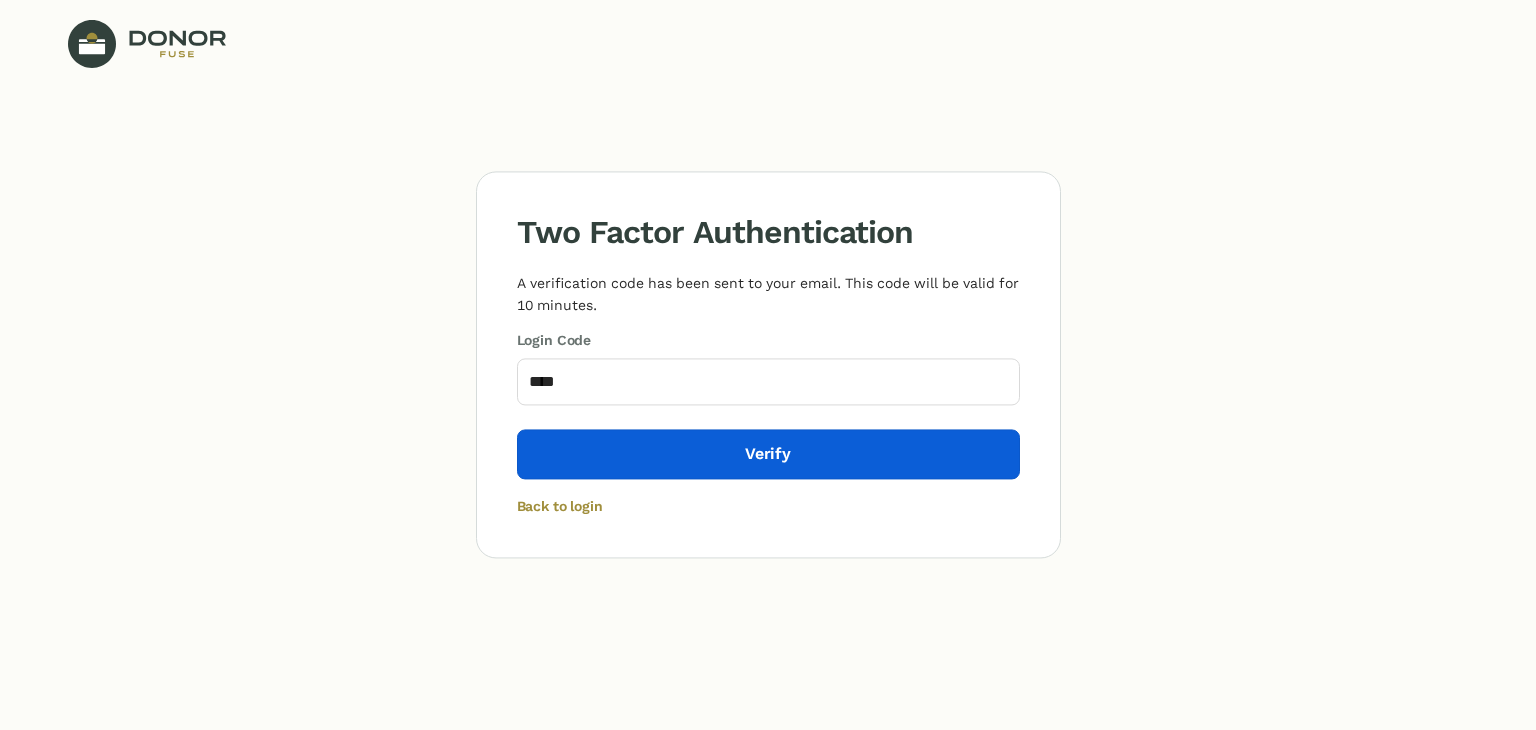 click on "Verify" 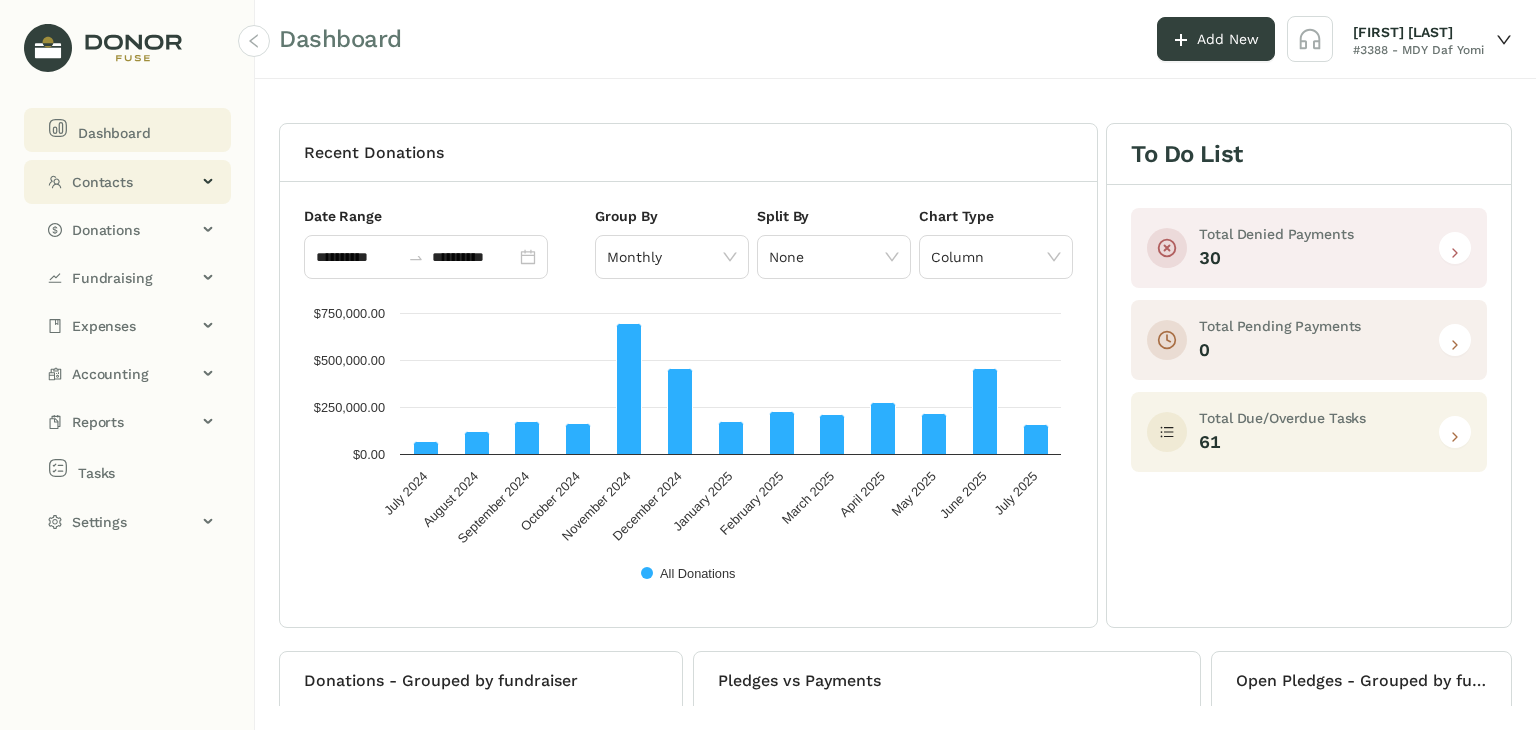 click on "Contacts" 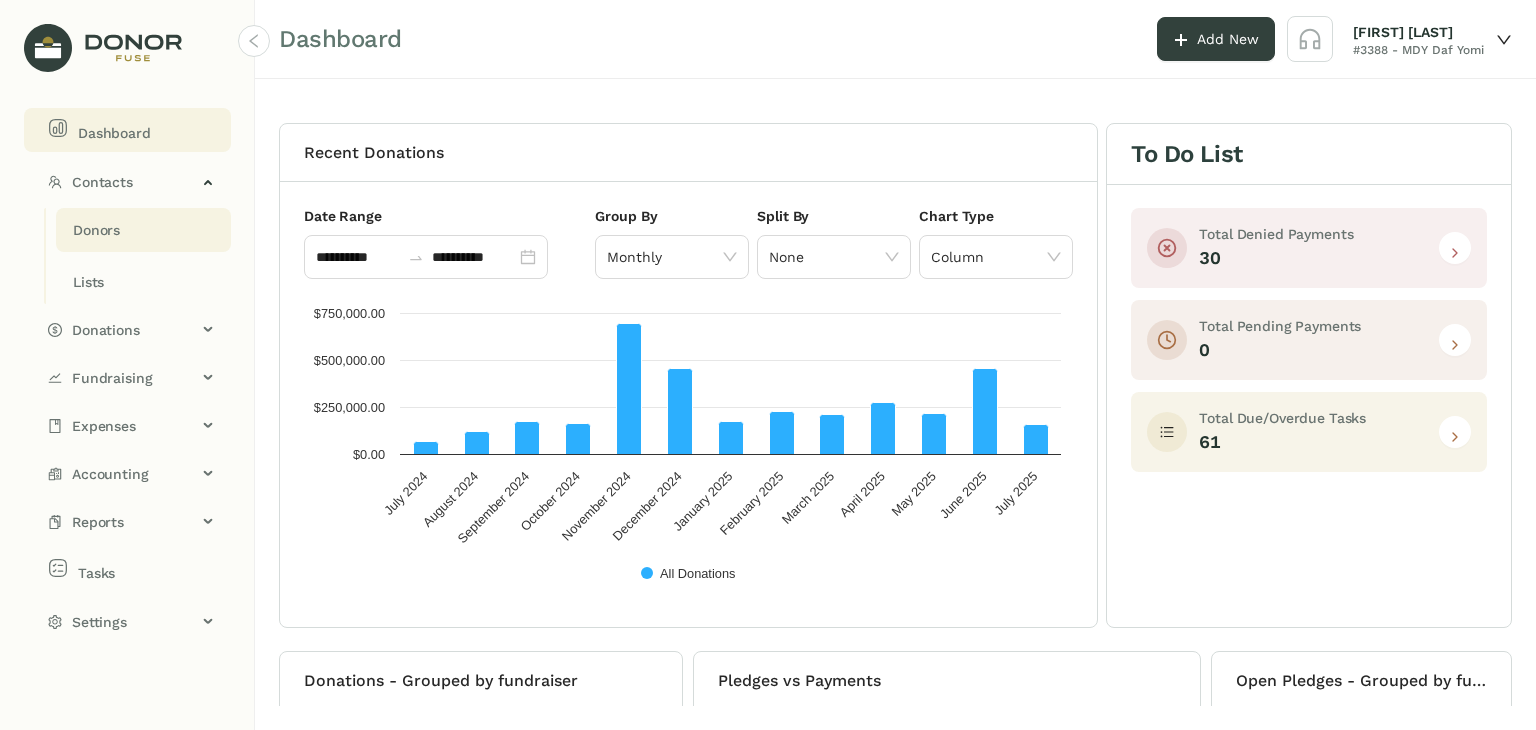 click on "Donors" 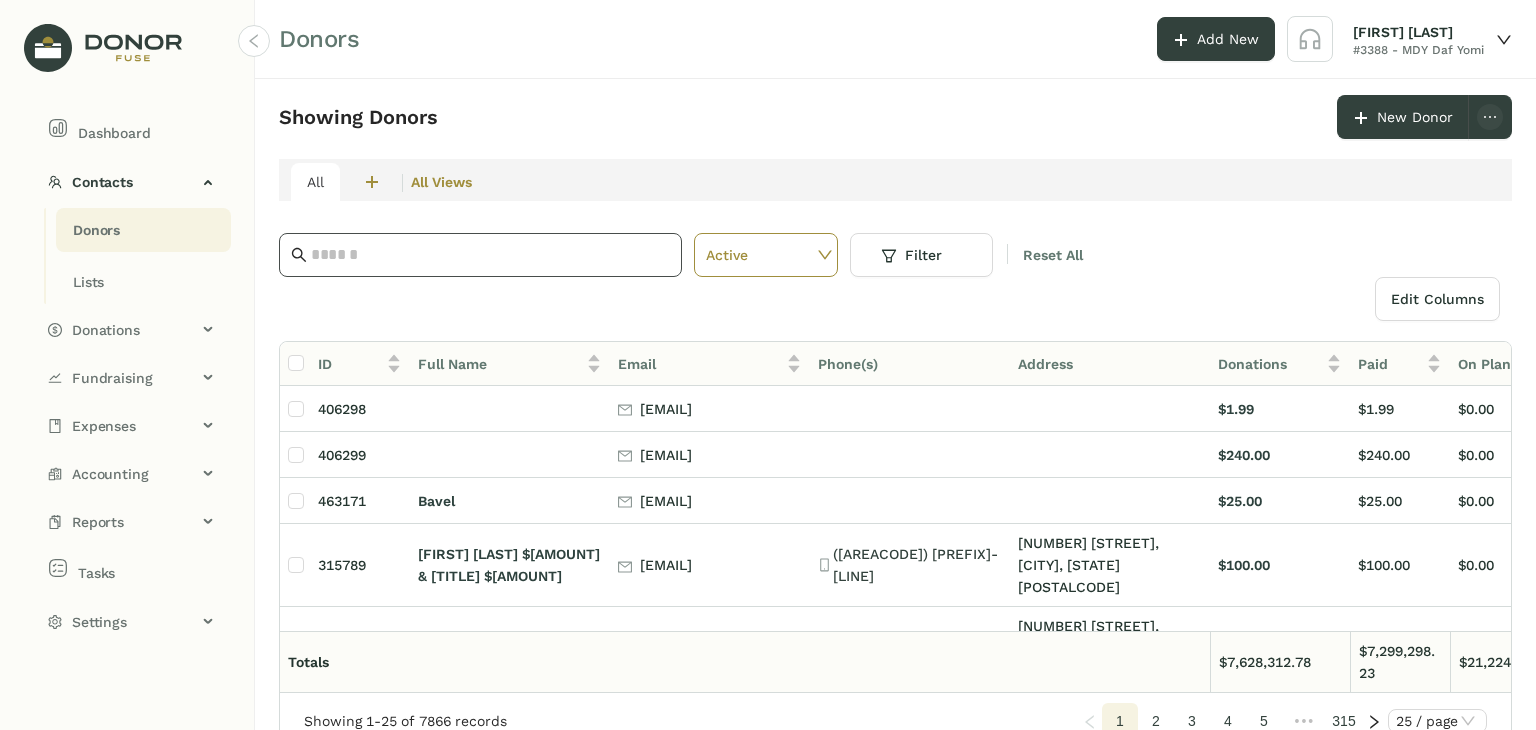 click 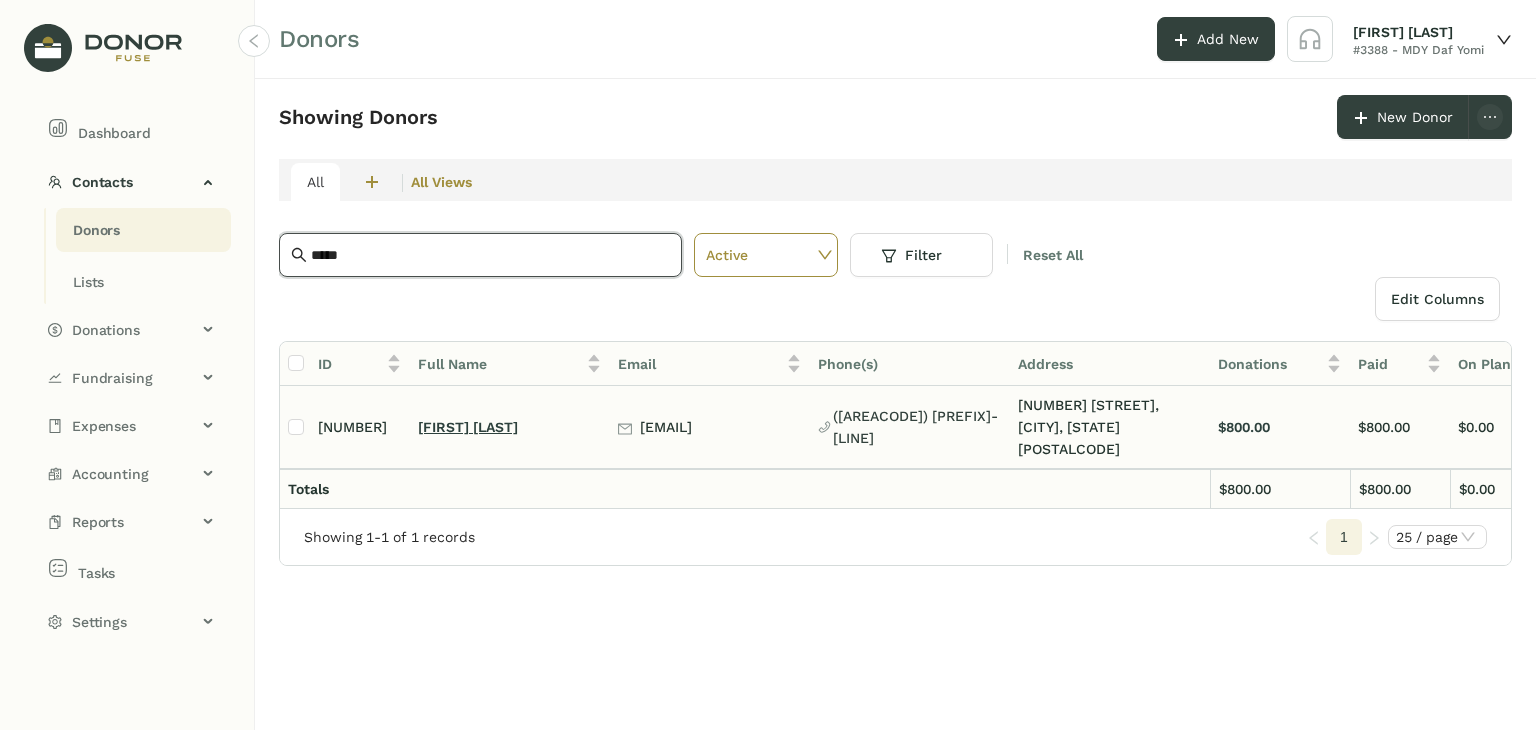 type on "*****" 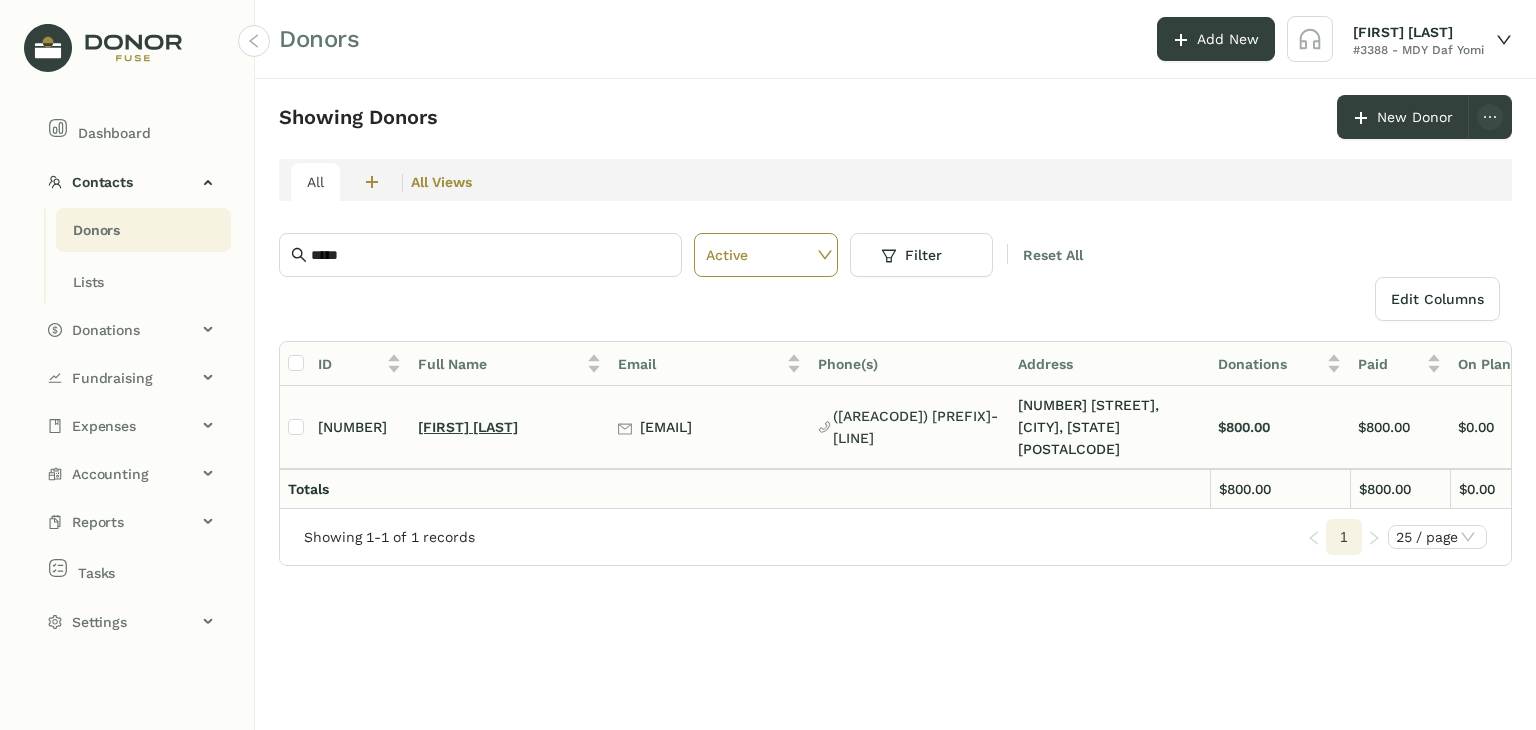click on "[FIRST] [LAST]" 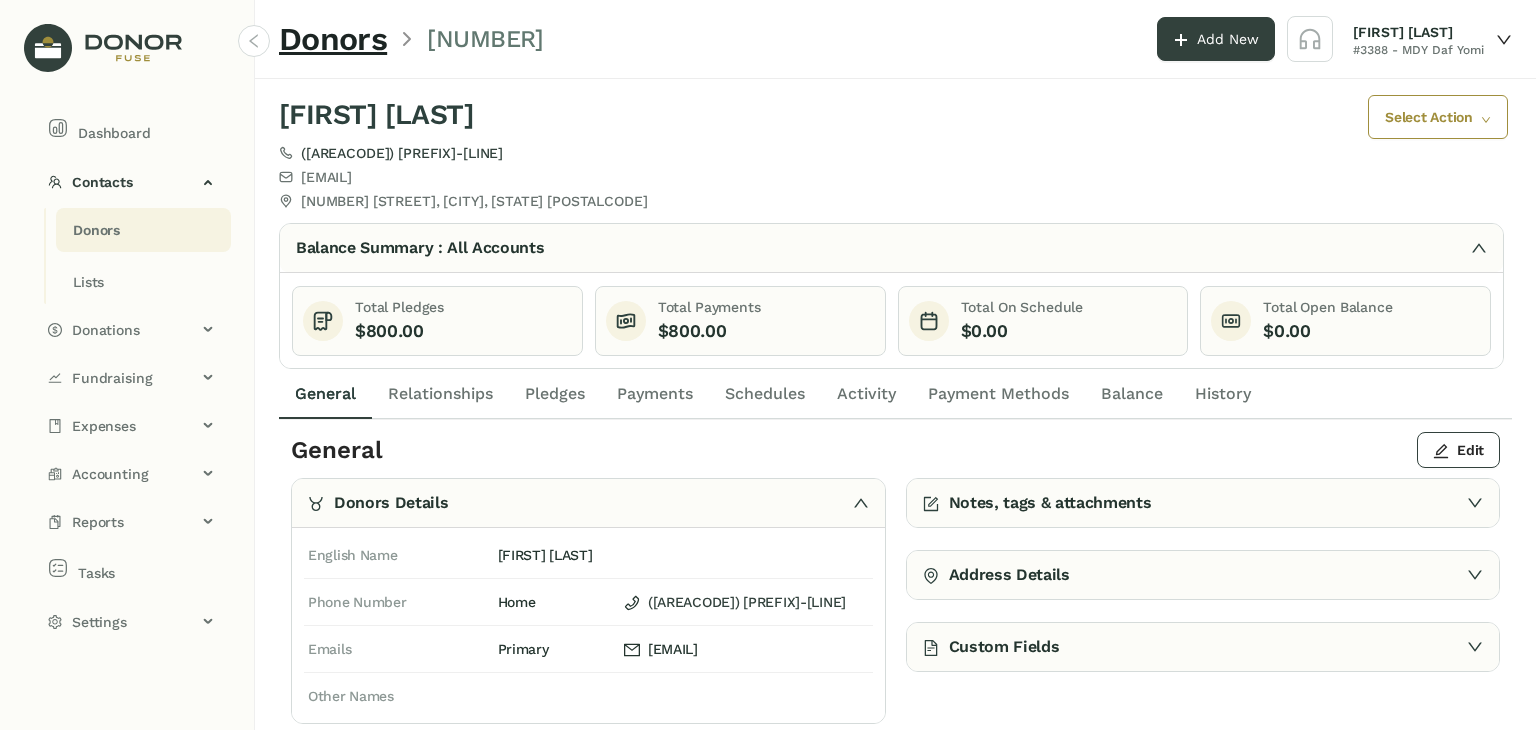 click on "Payment Methods" 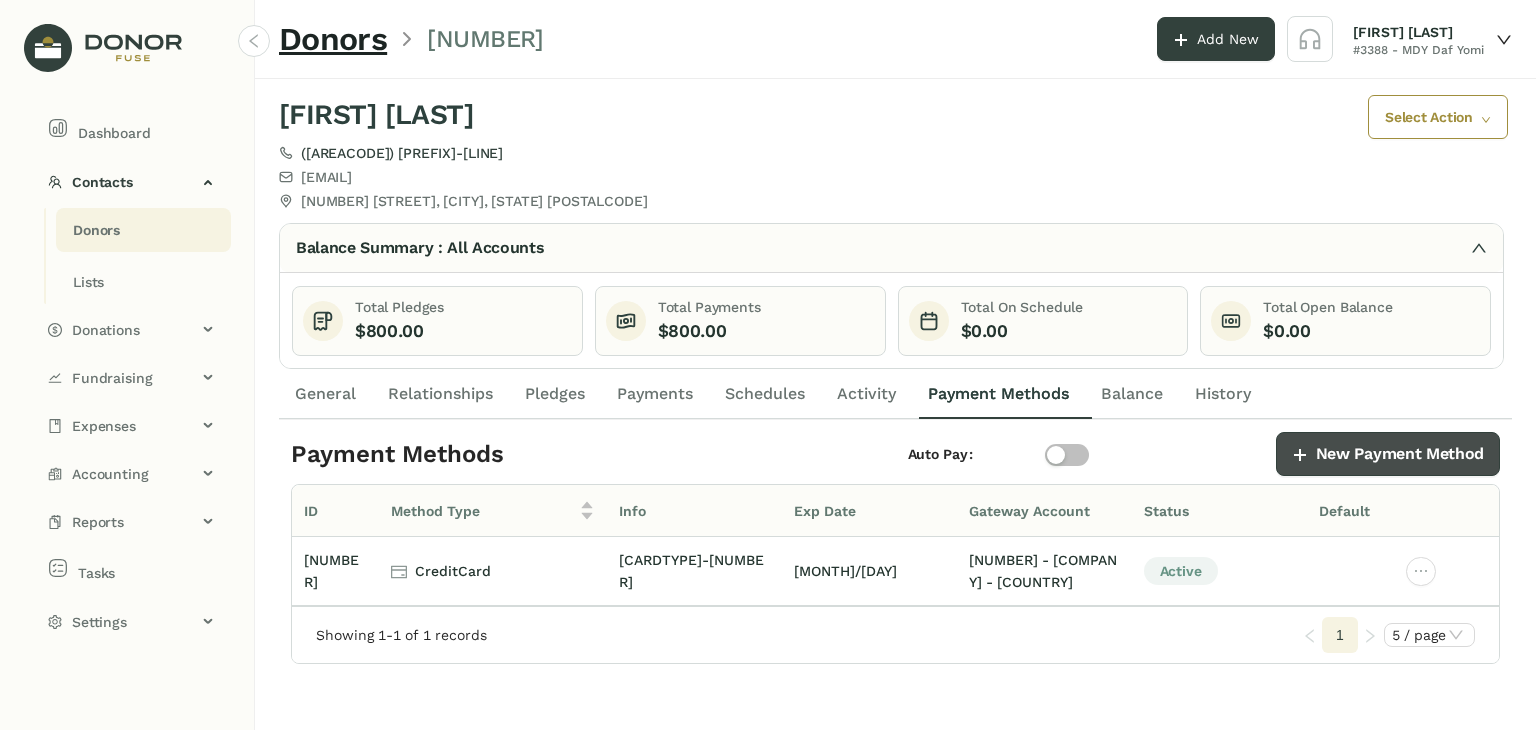 click on "New Payment Method" 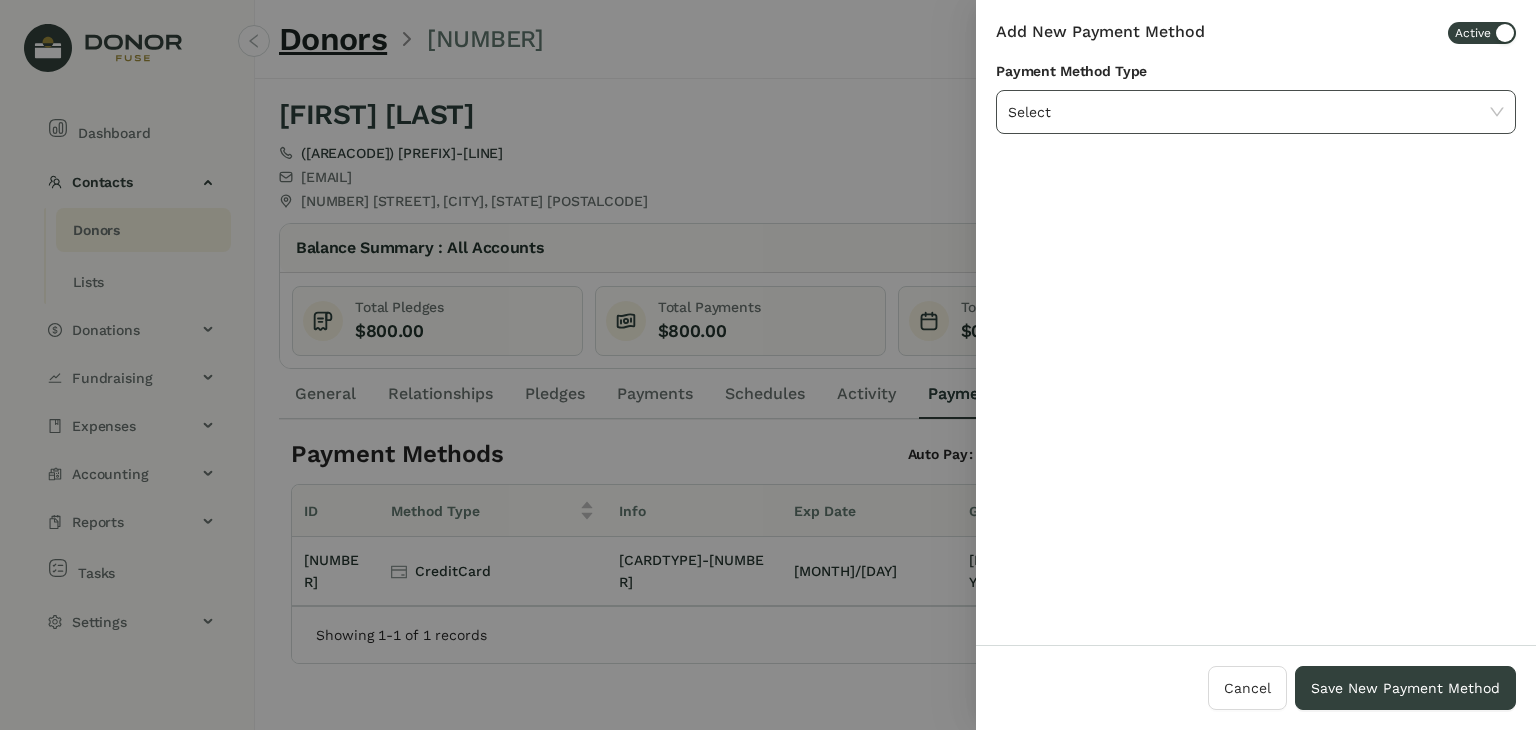 click on "Select" 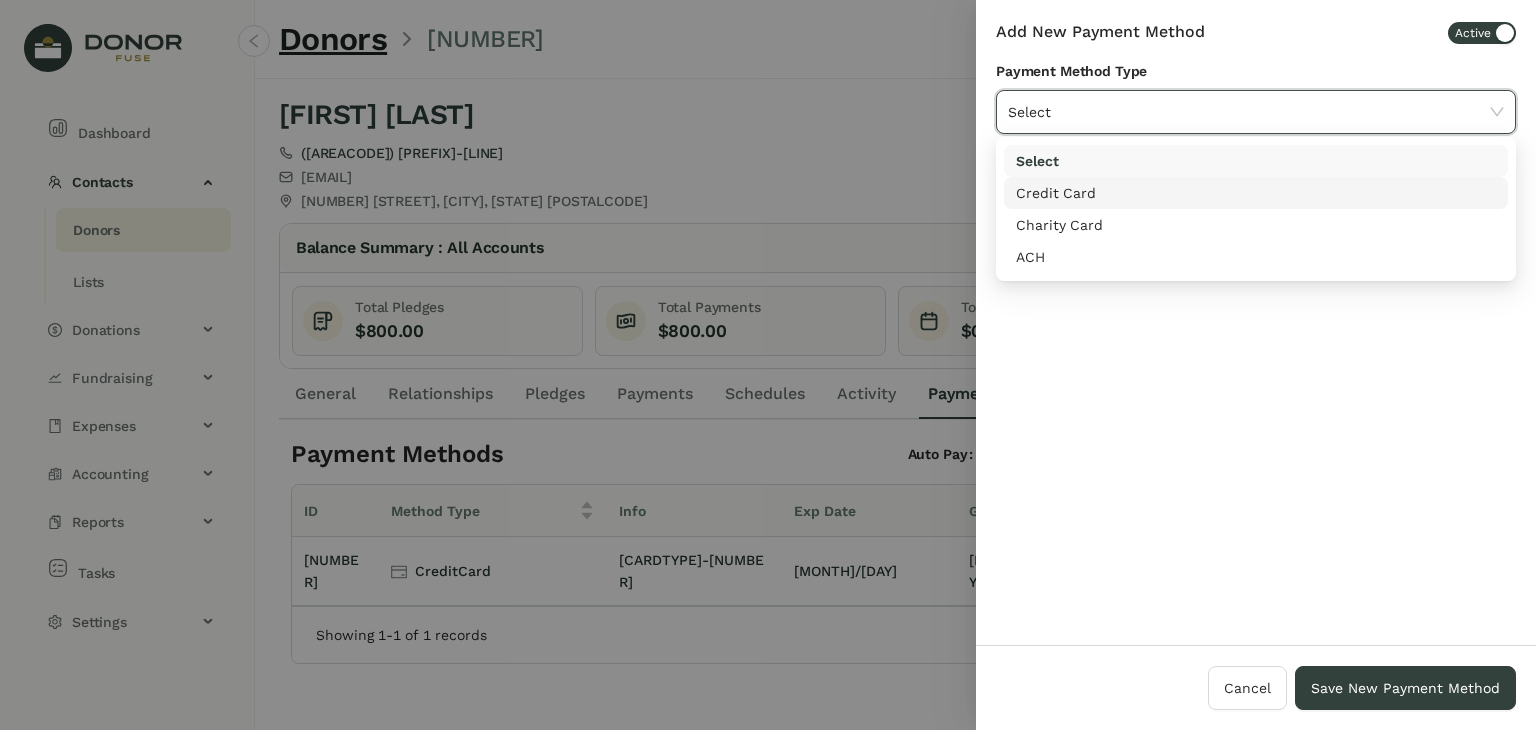 click on "Credit Card" at bounding box center (1256, 193) 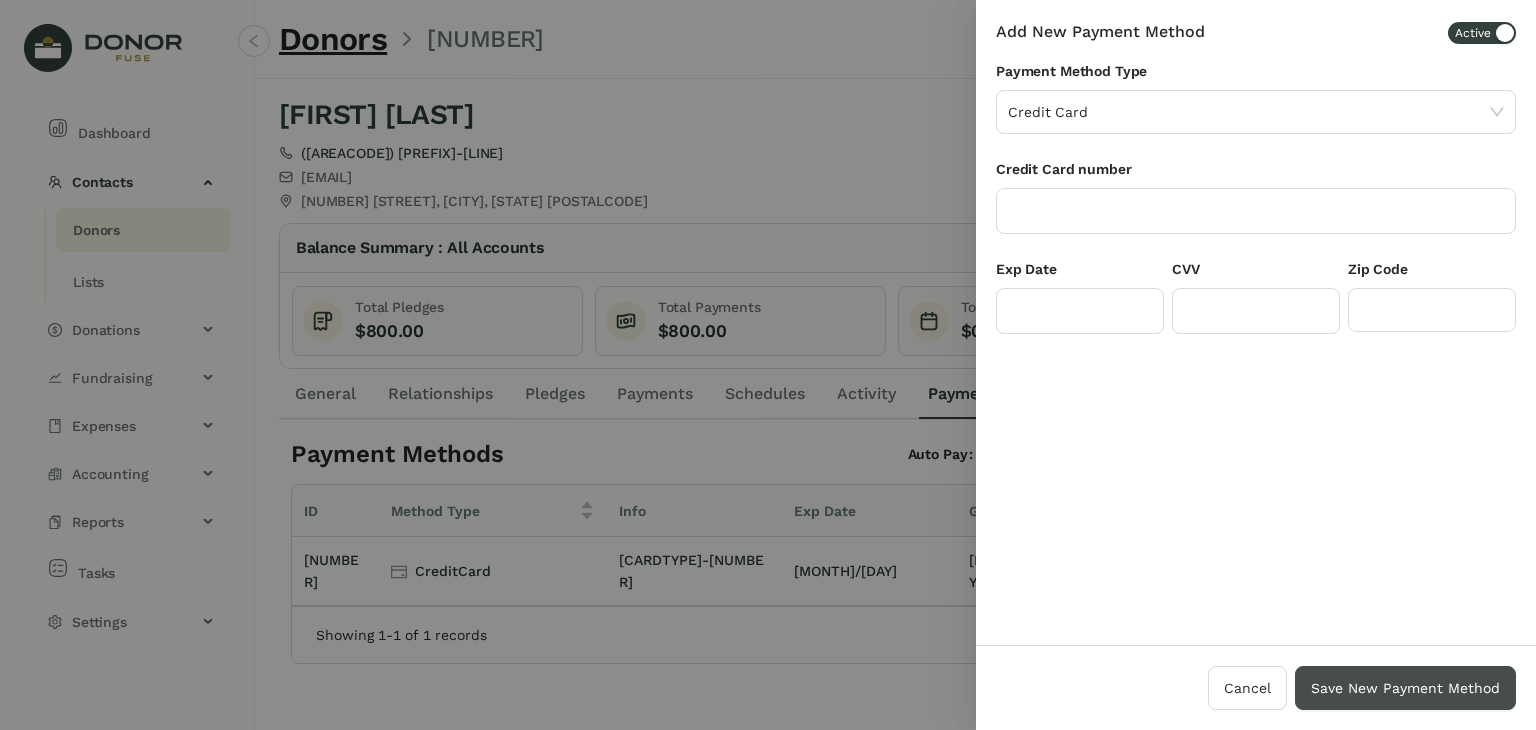 click on "Save New Payment Method" at bounding box center (1405, 688) 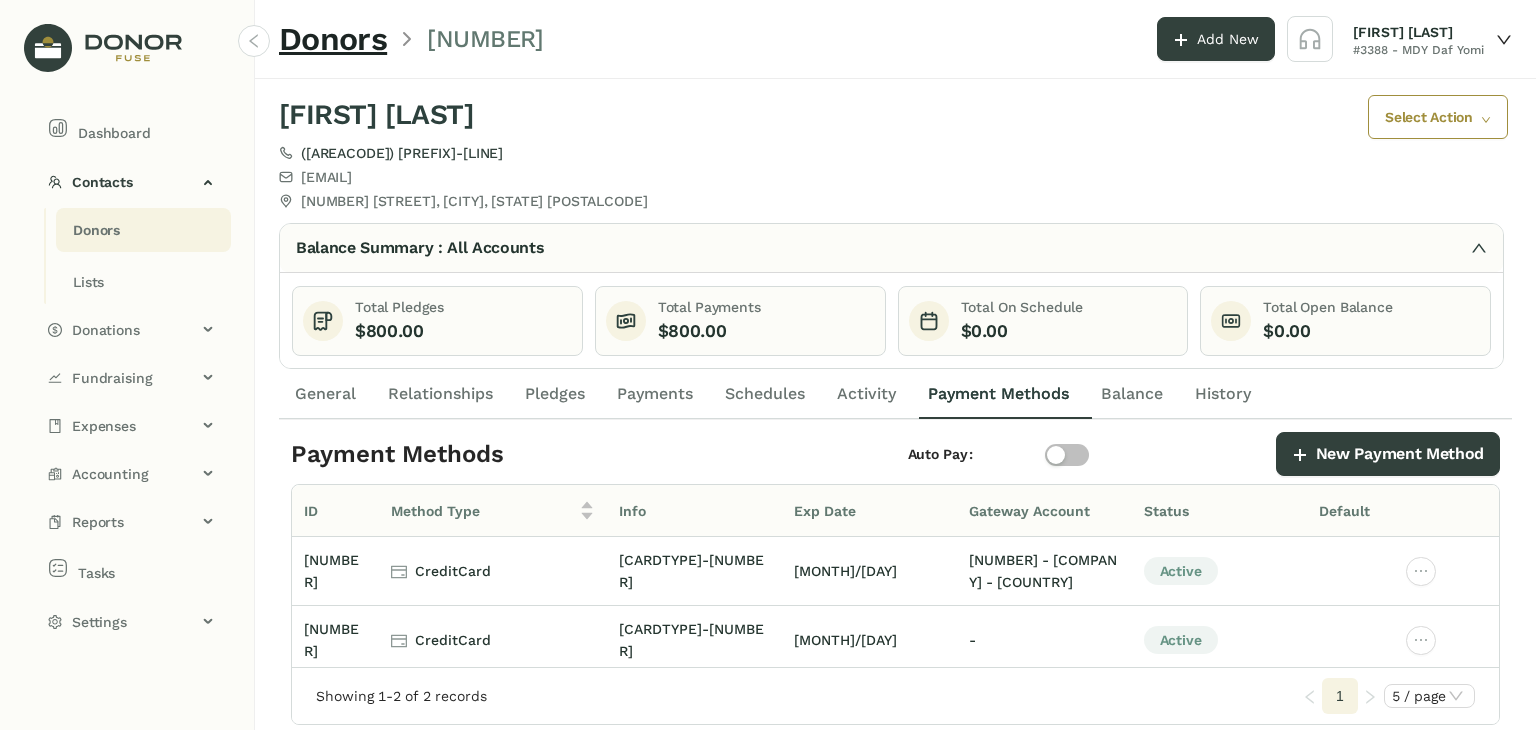 click on "Schedules" 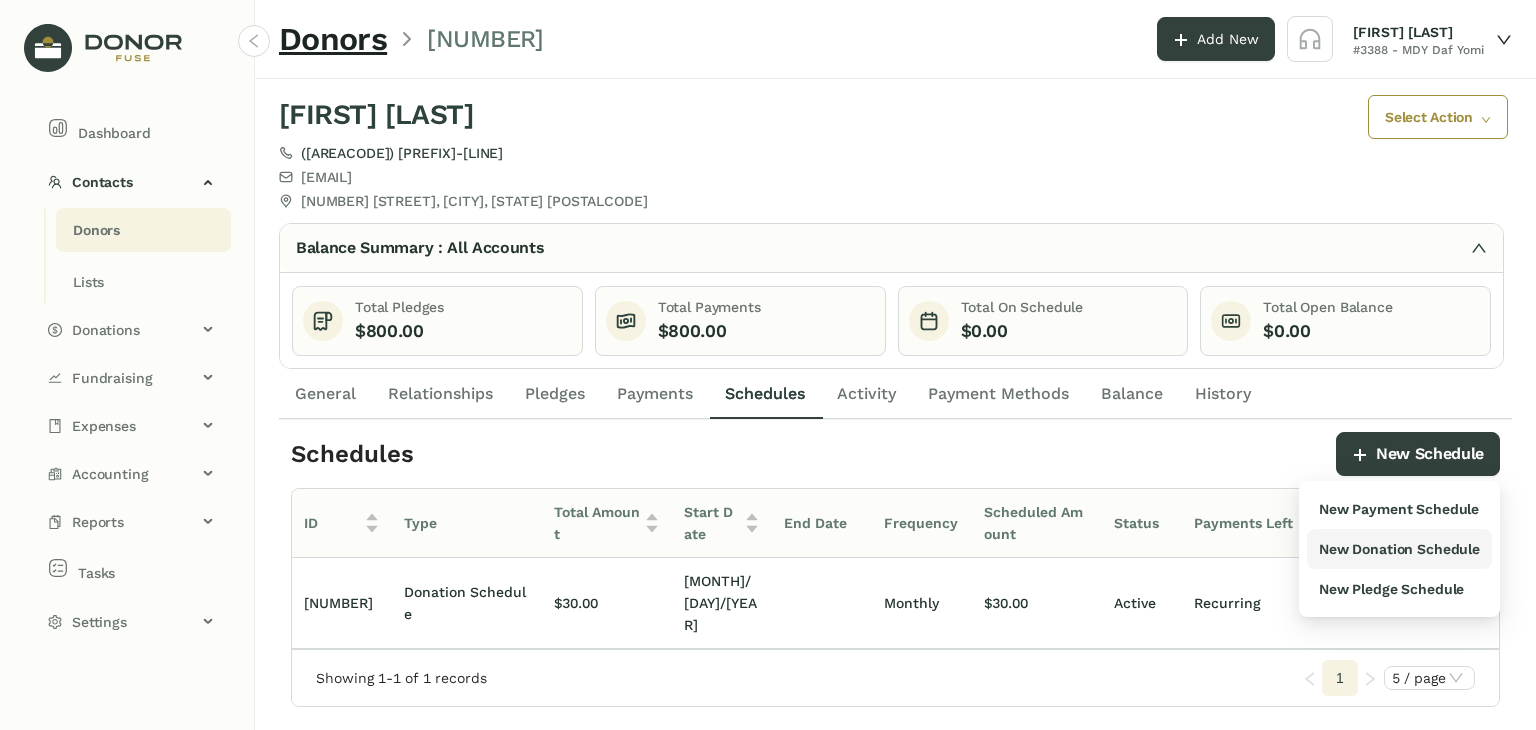click on "New Donation Schedule" at bounding box center (1399, 549) 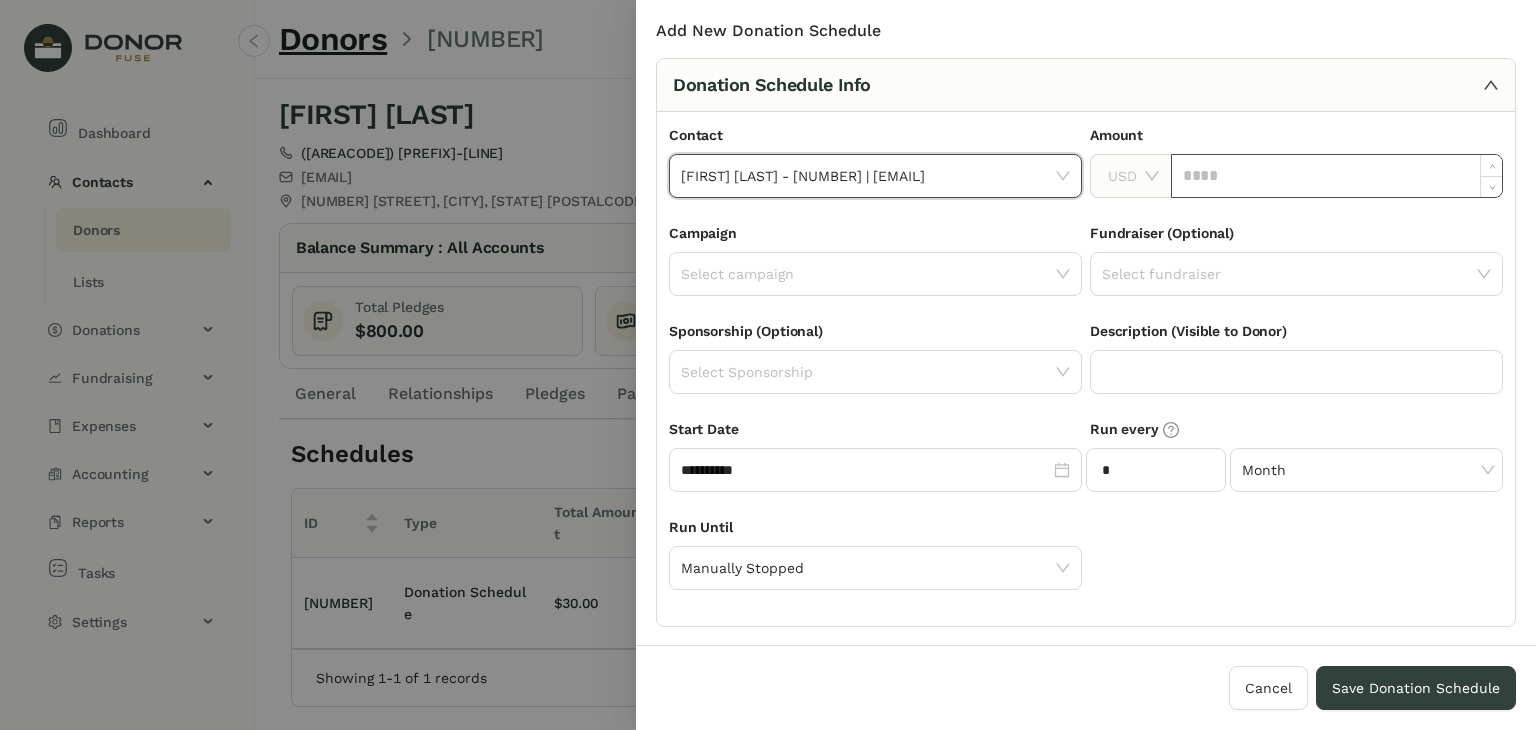 click 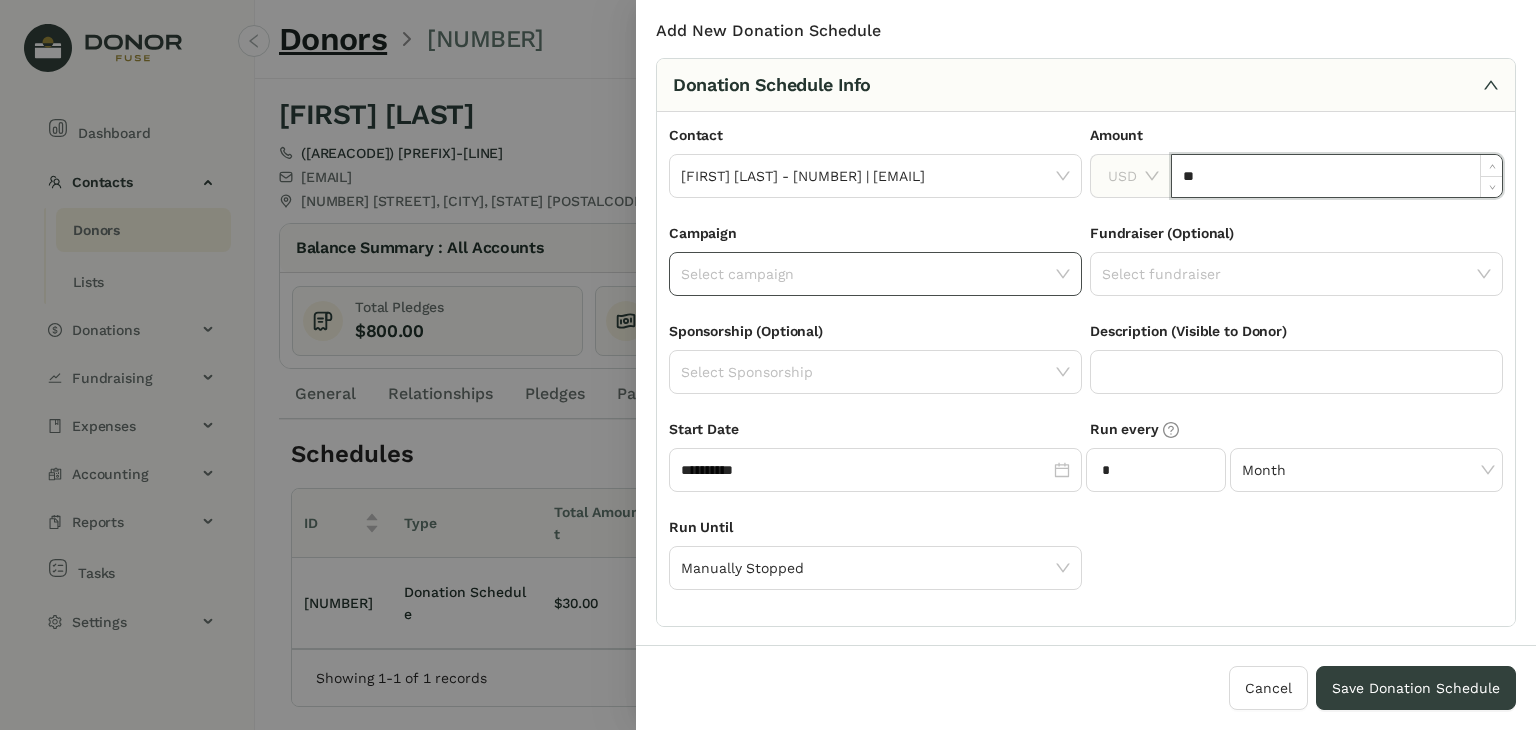 type on "******" 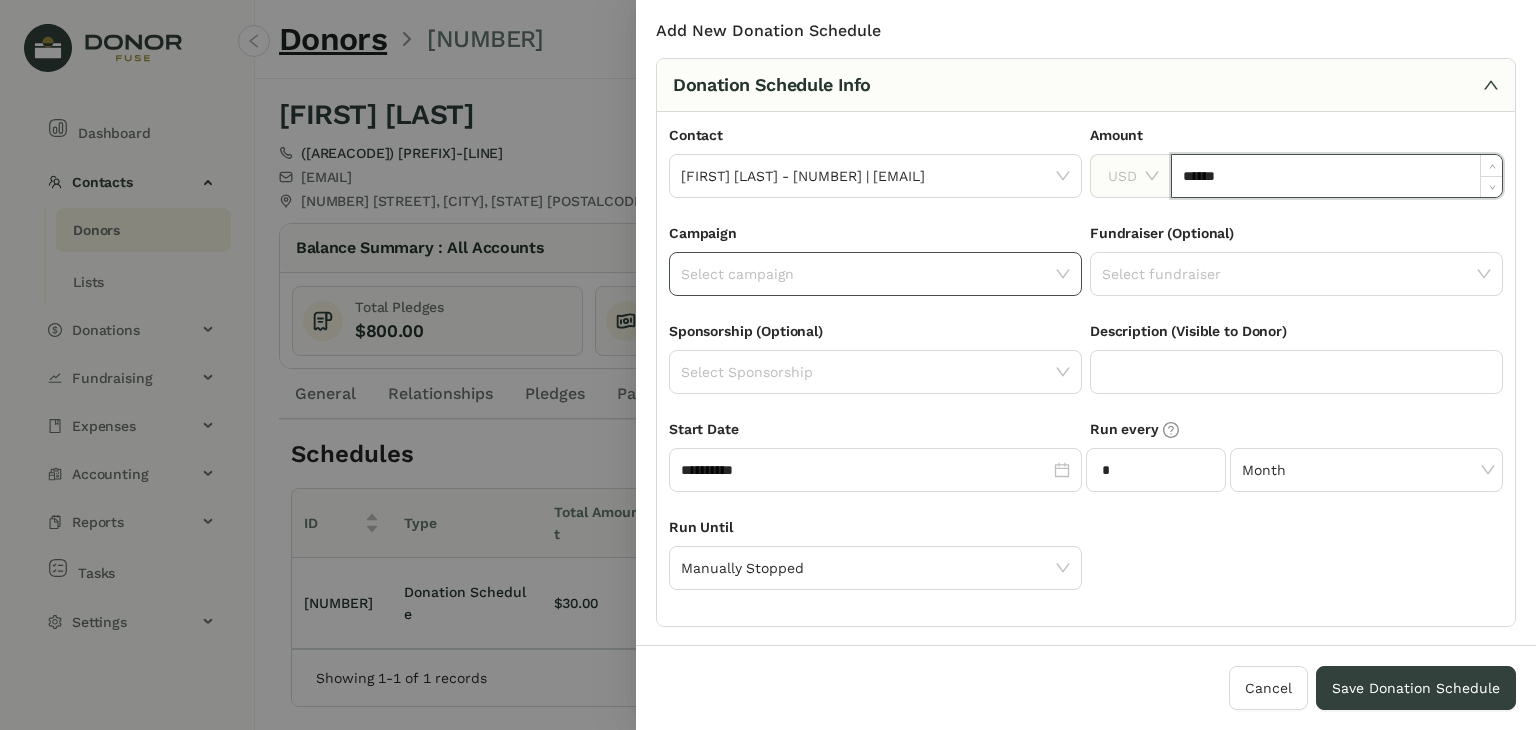 click 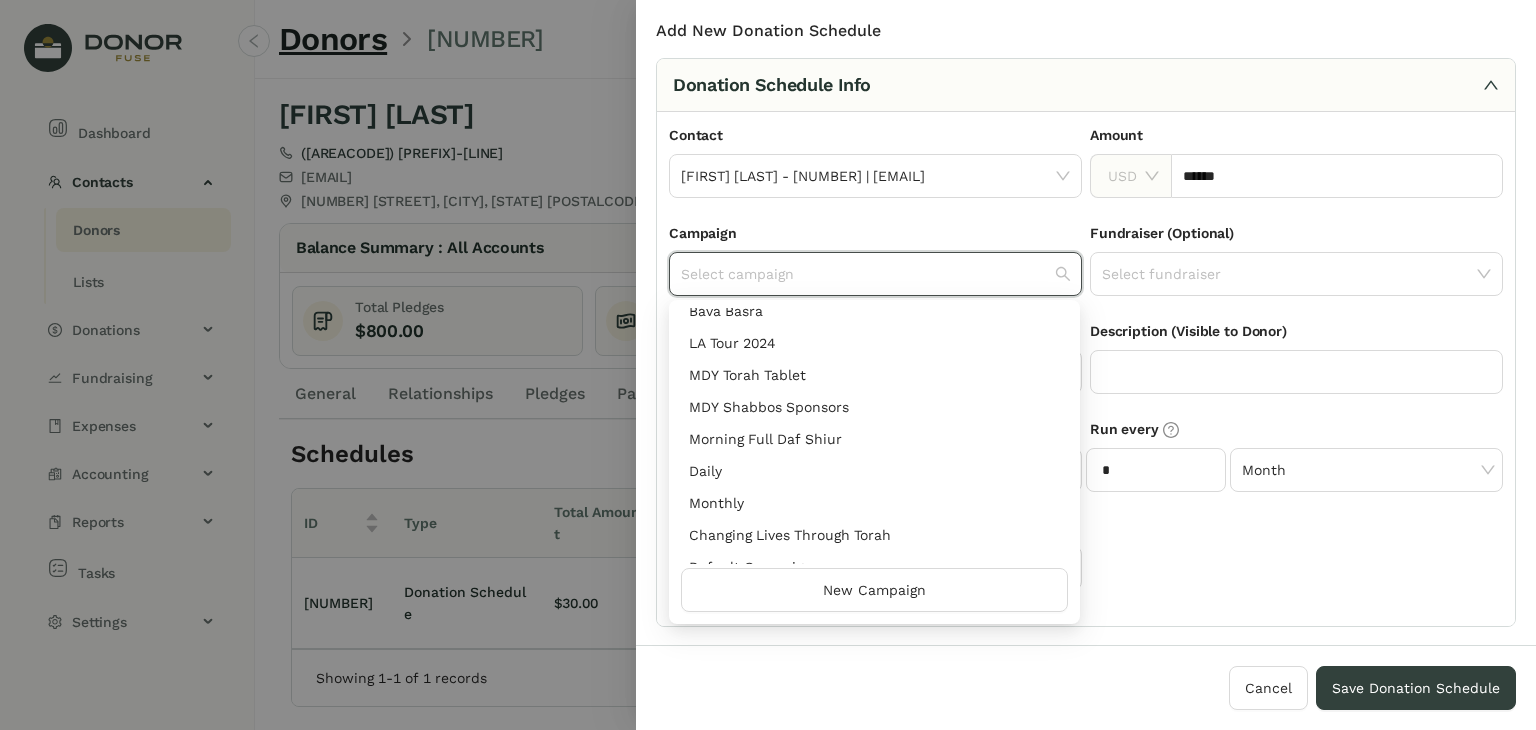 scroll, scrollTop: 1243, scrollLeft: 0, axis: vertical 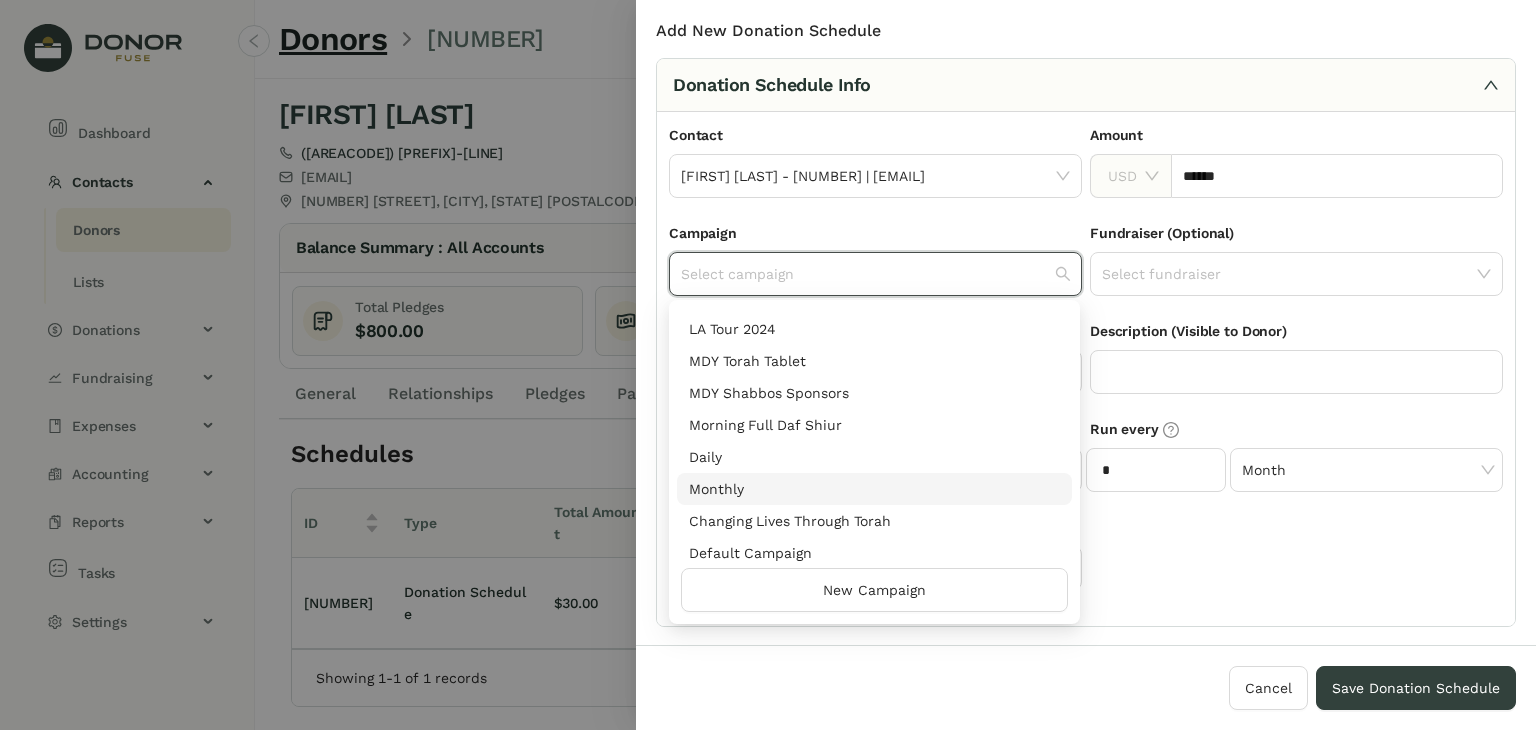 click on "Monthly" at bounding box center [874, 489] 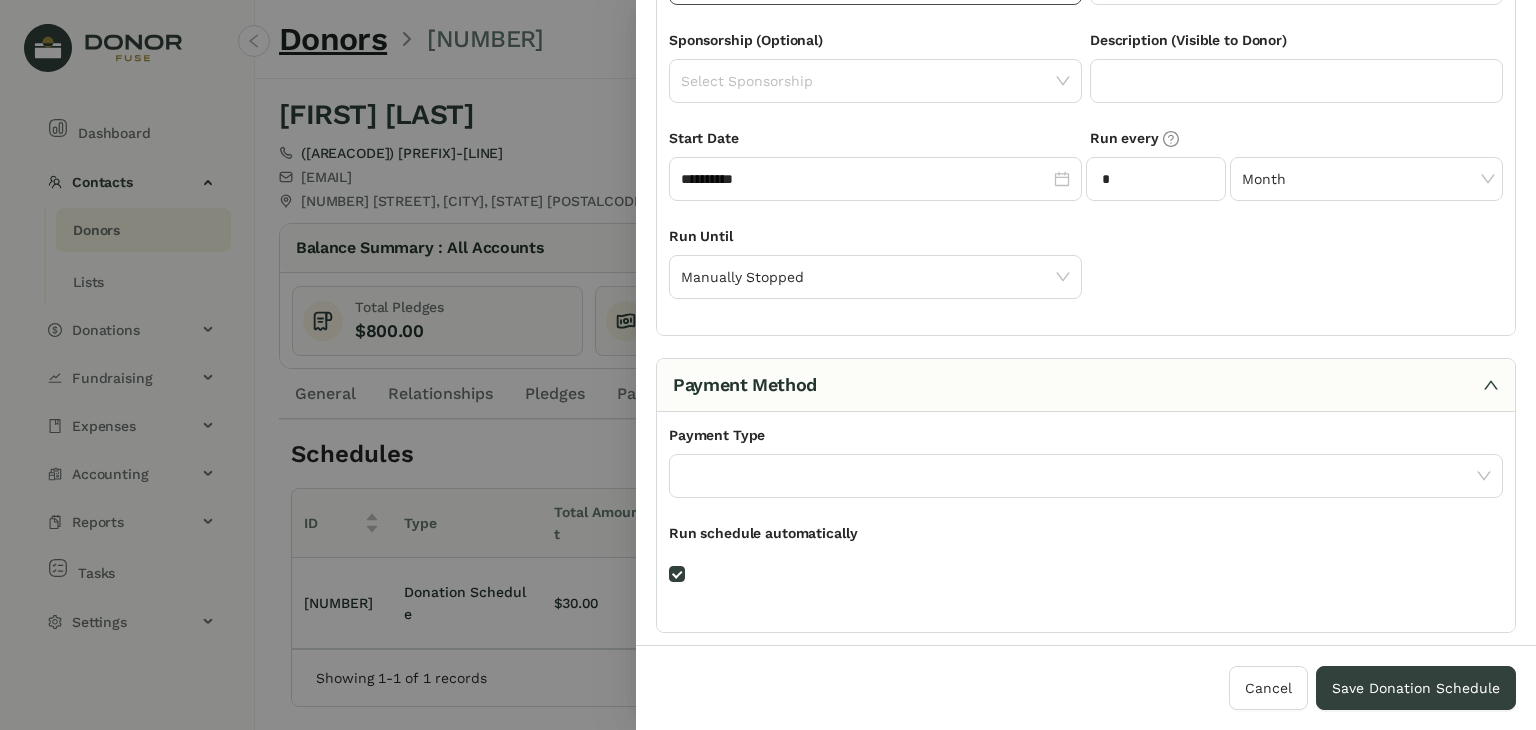 scroll, scrollTop: 298, scrollLeft: 0, axis: vertical 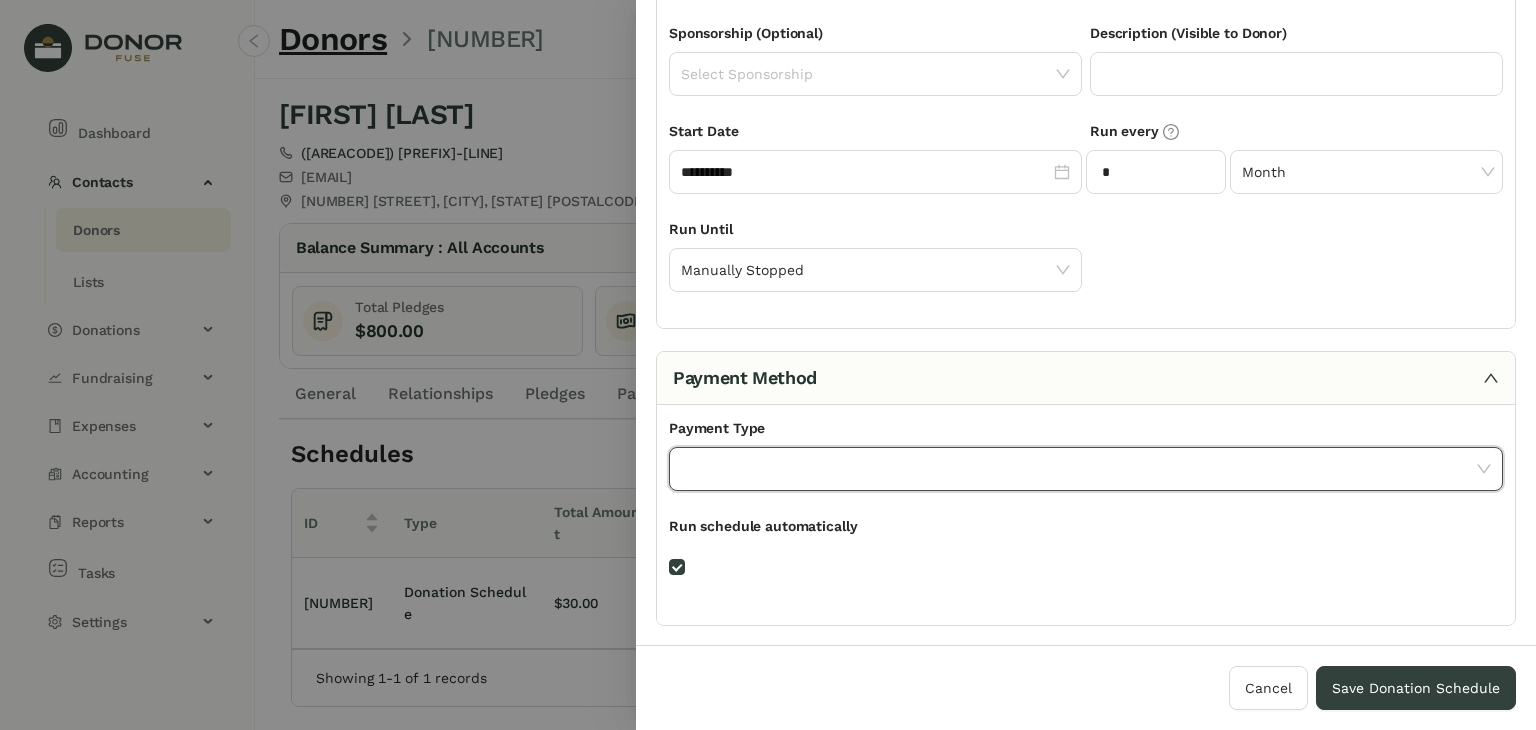 drag, startPoint x: 1459, startPoint y: 470, endPoint x: 1071, endPoint y: 461, distance: 388.10437 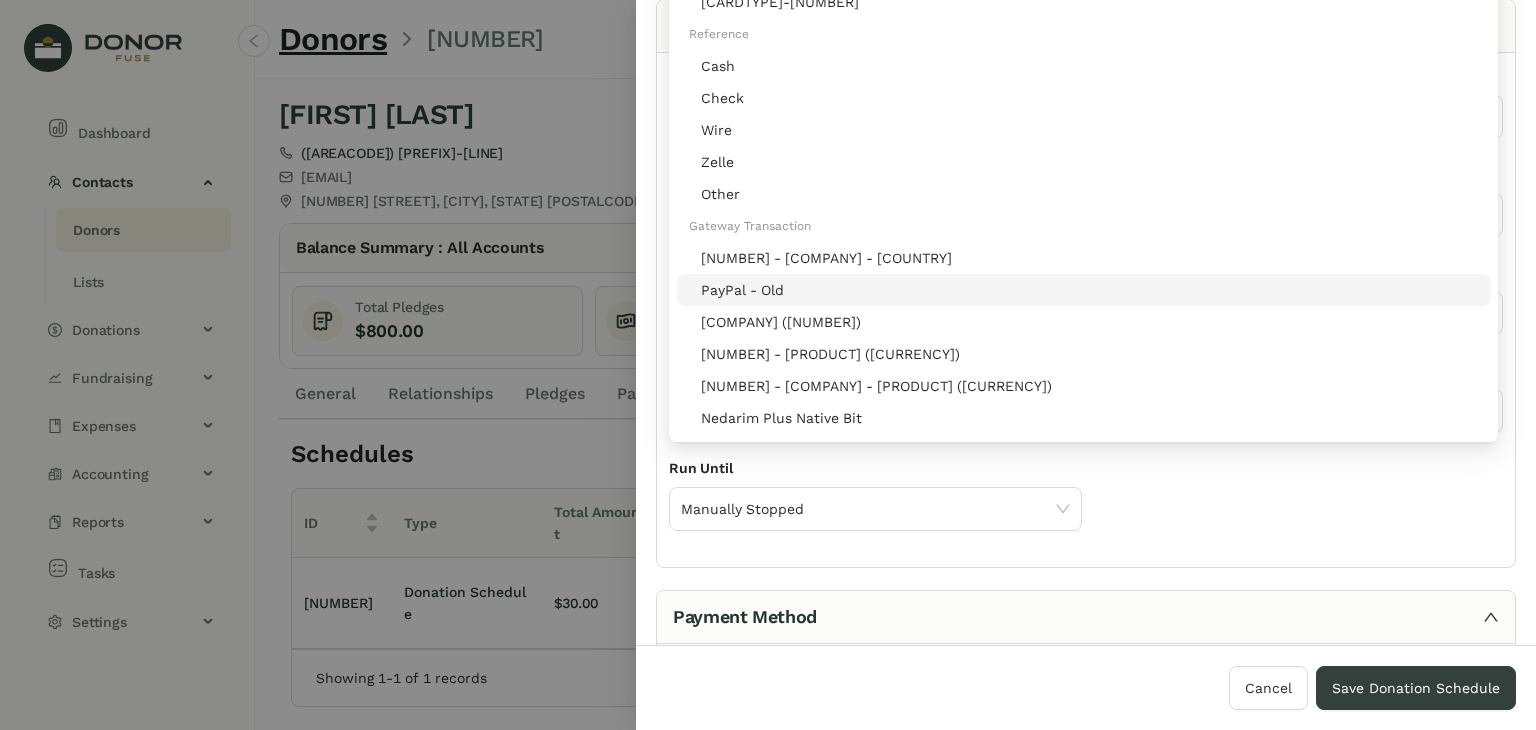 scroll, scrollTop: 0, scrollLeft: 0, axis: both 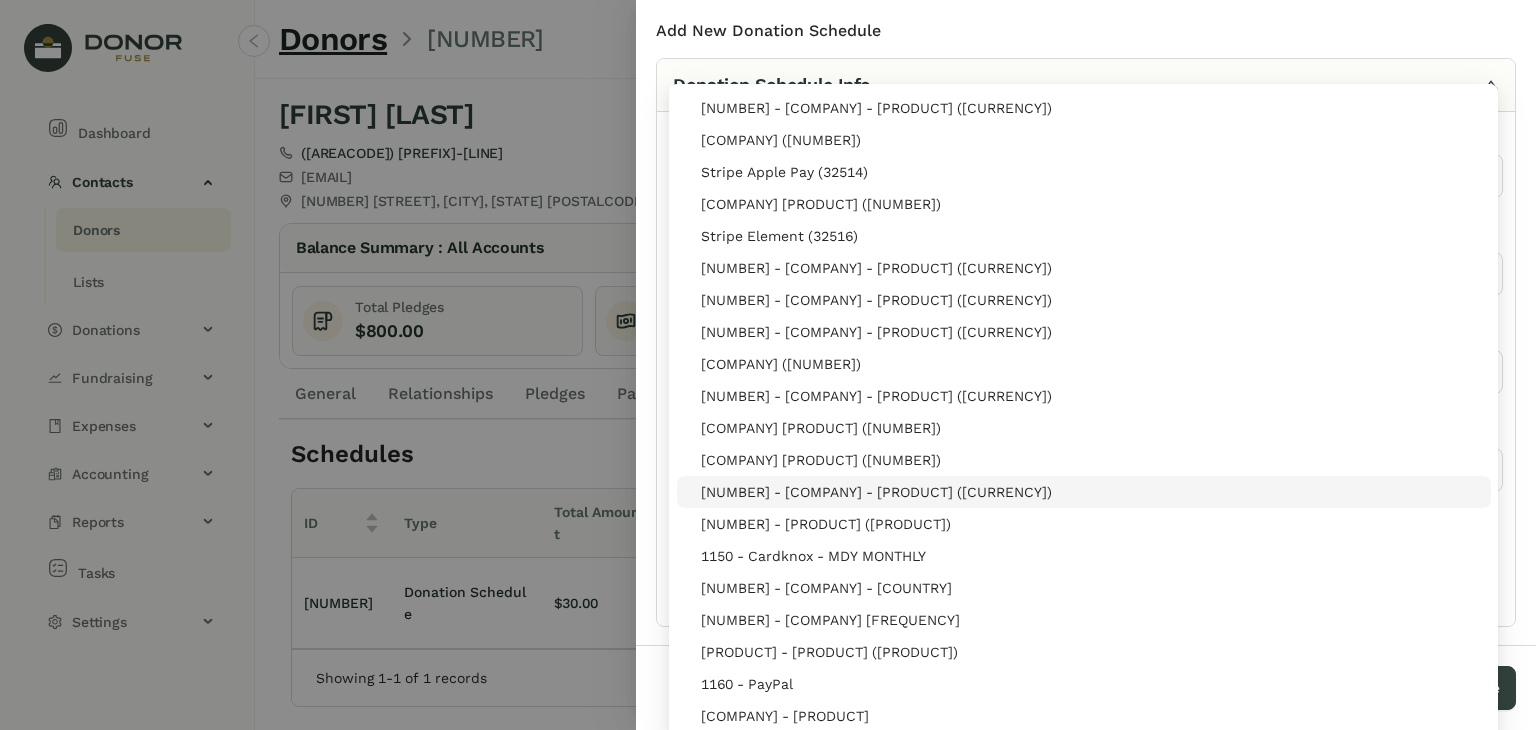 drag, startPoint x: 1487, startPoint y: 503, endPoint x: 1424, endPoint y: 213, distance: 296.76422 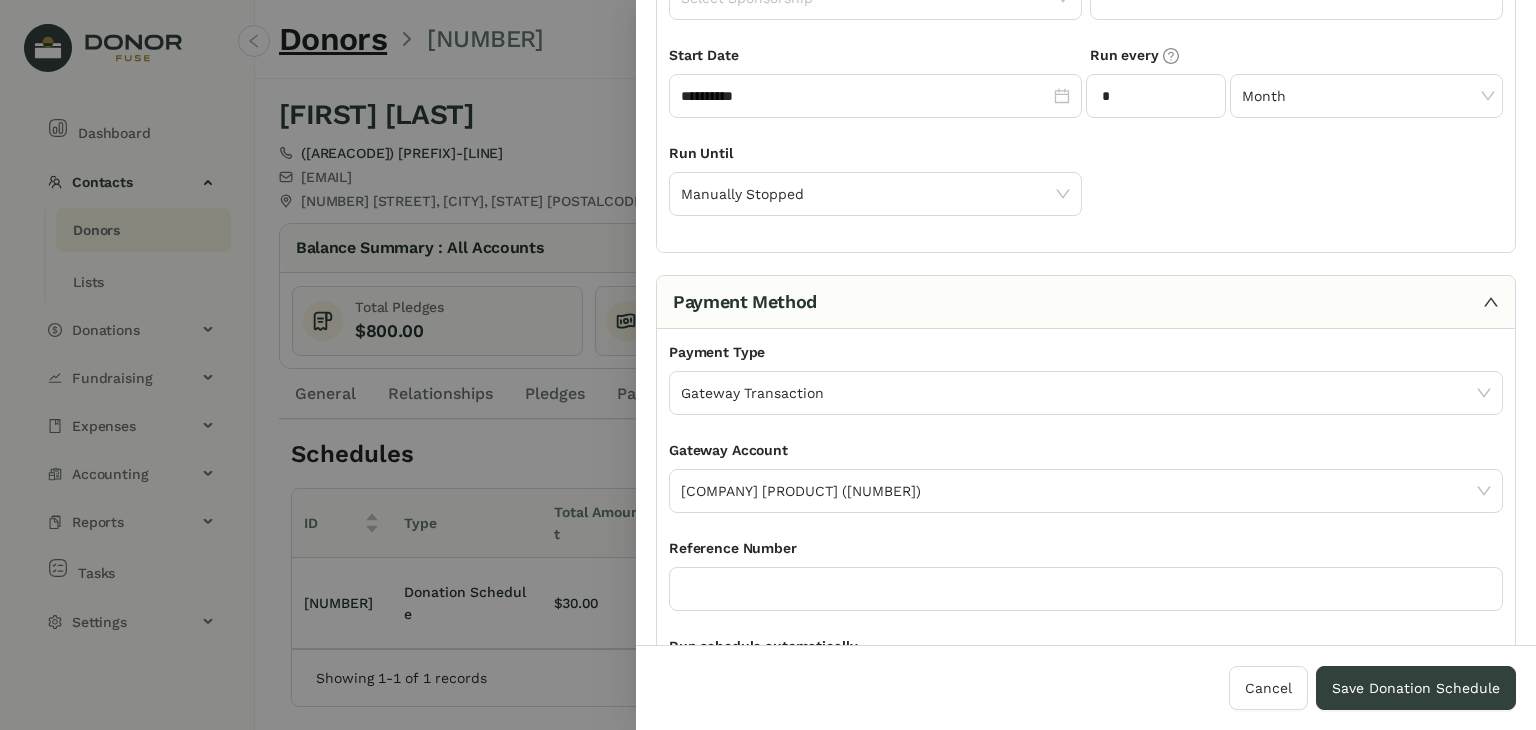 scroll, scrollTop: 323, scrollLeft: 0, axis: vertical 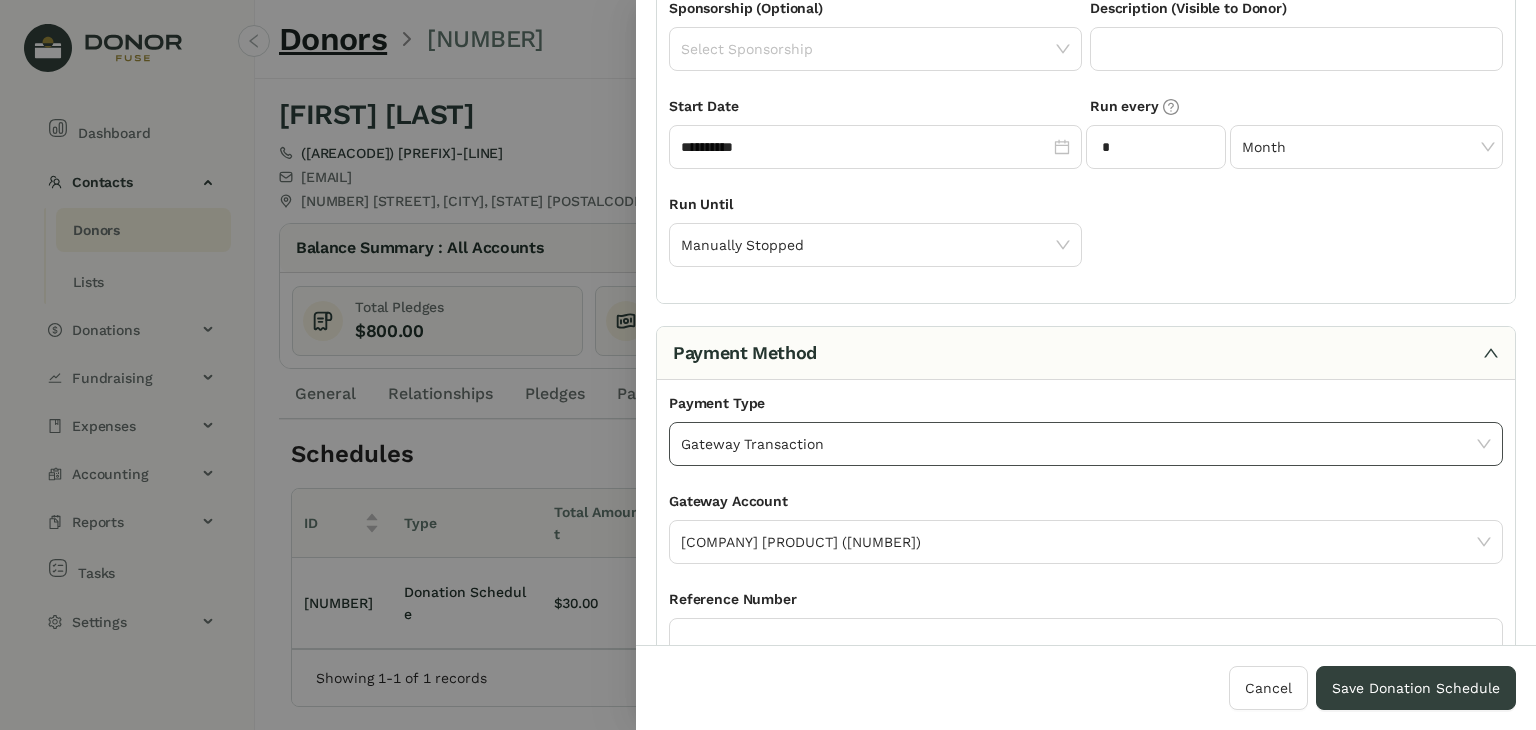 click on "Gateway Transaction" 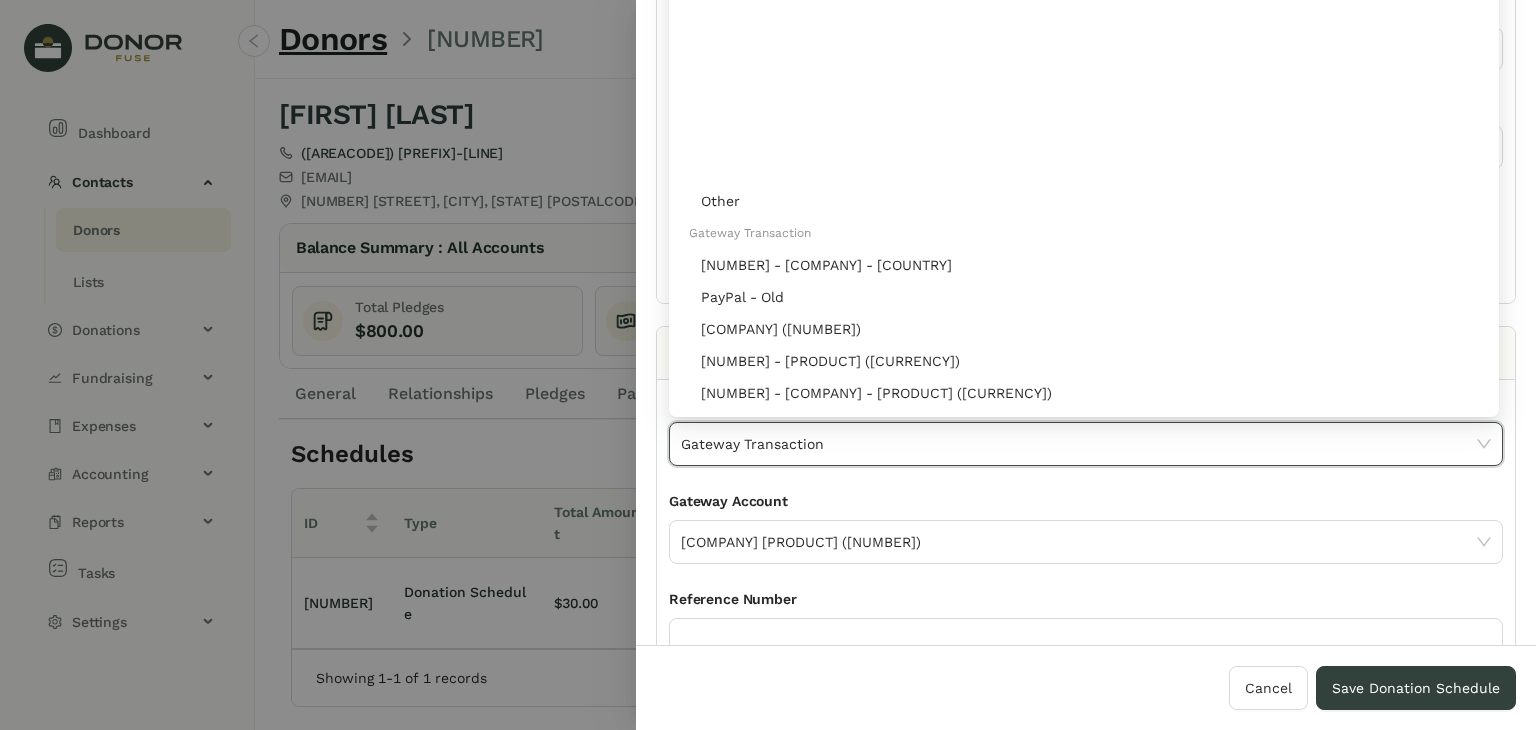 scroll, scrollTop: 1056, scrollLeft: 0, axis: vertical 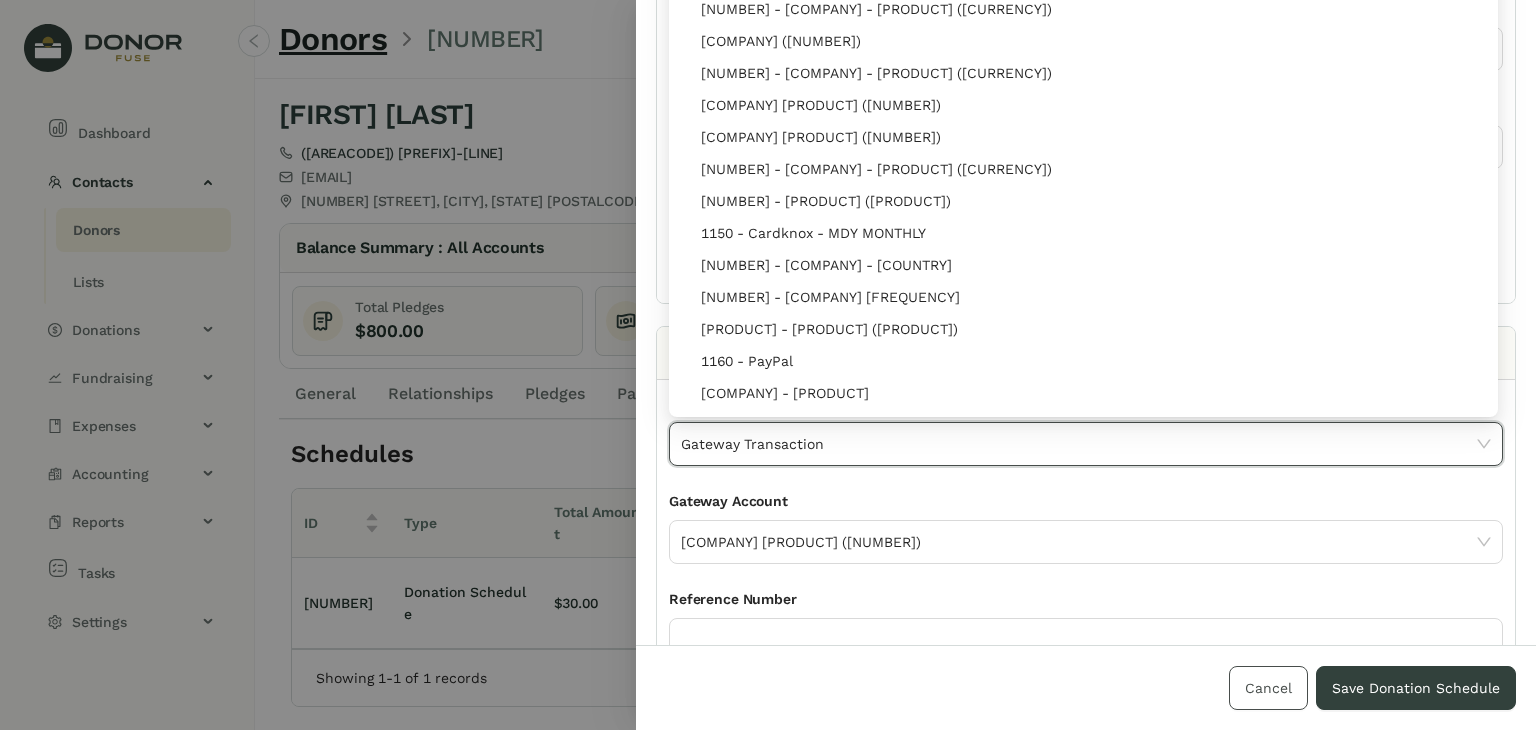 click on "Cancel" at bounding box center [1268, 688] 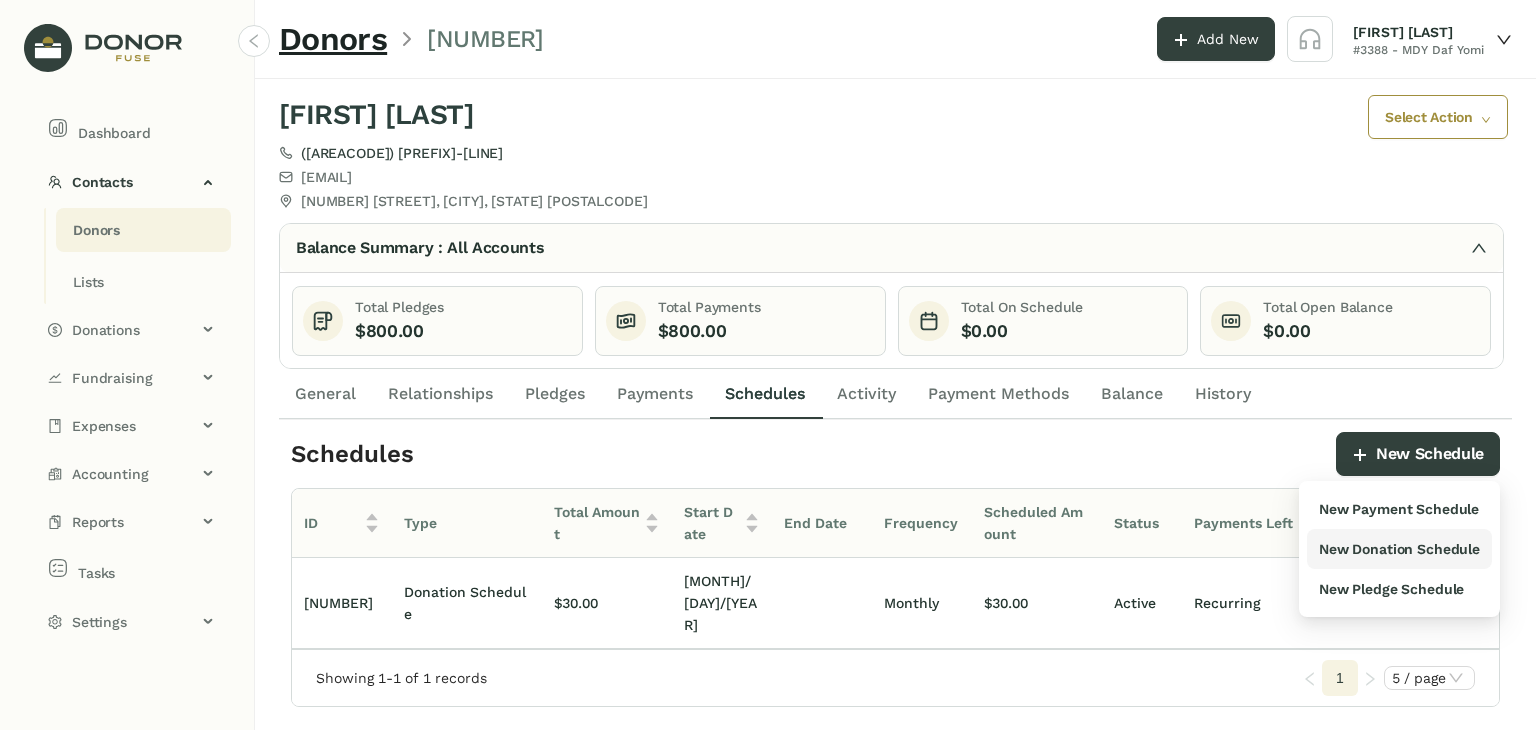 click on "New Donation Schedule" at bounding box center [1399, 549] 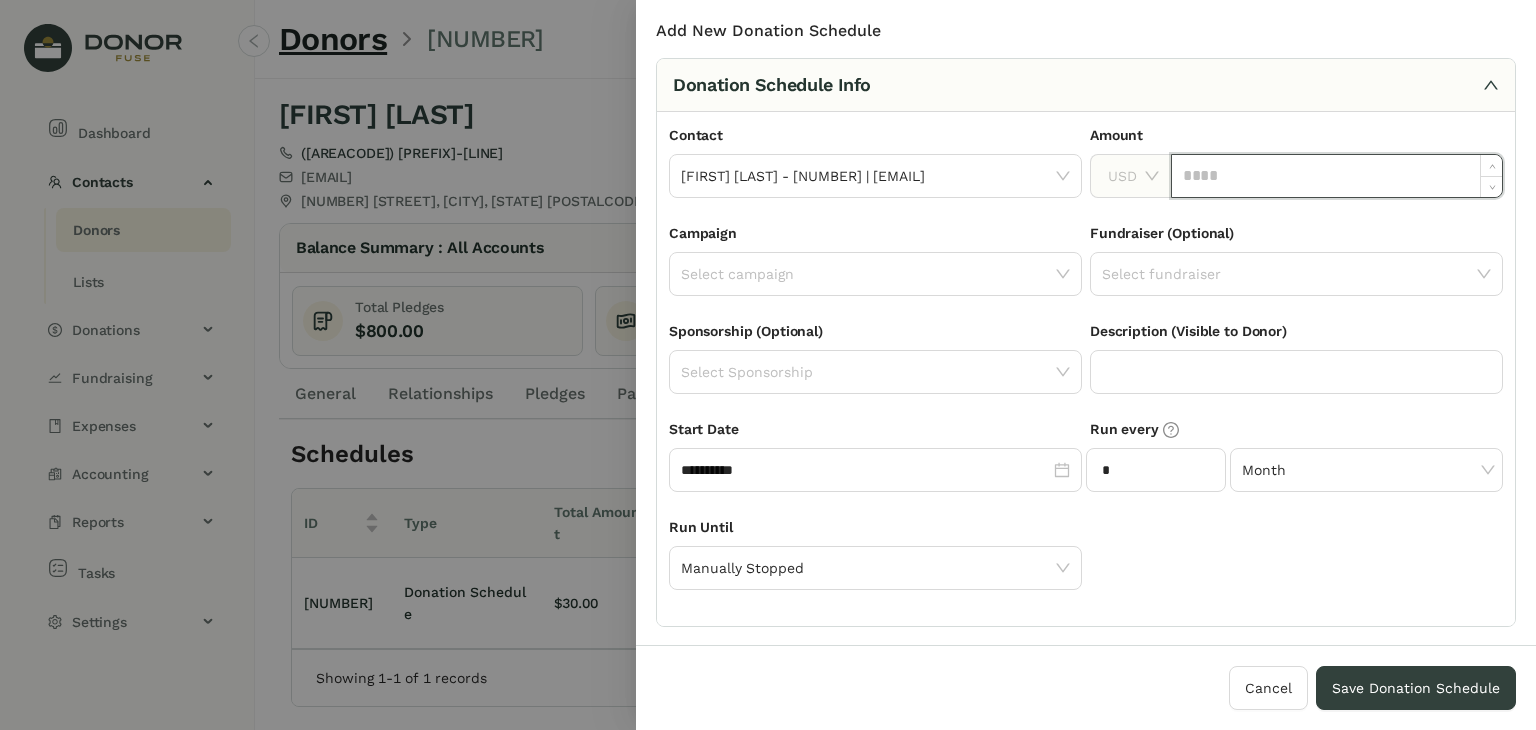 click 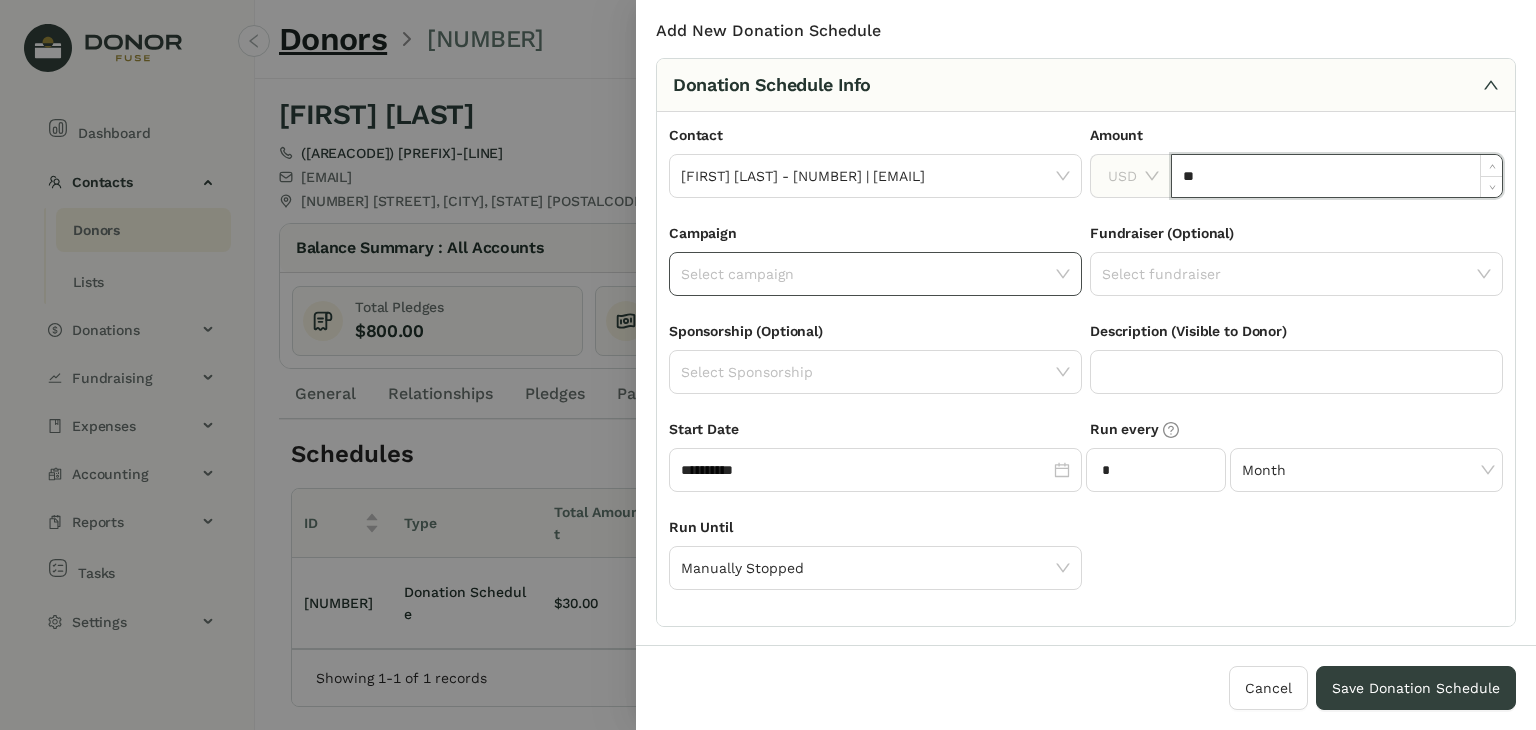 type on "******" 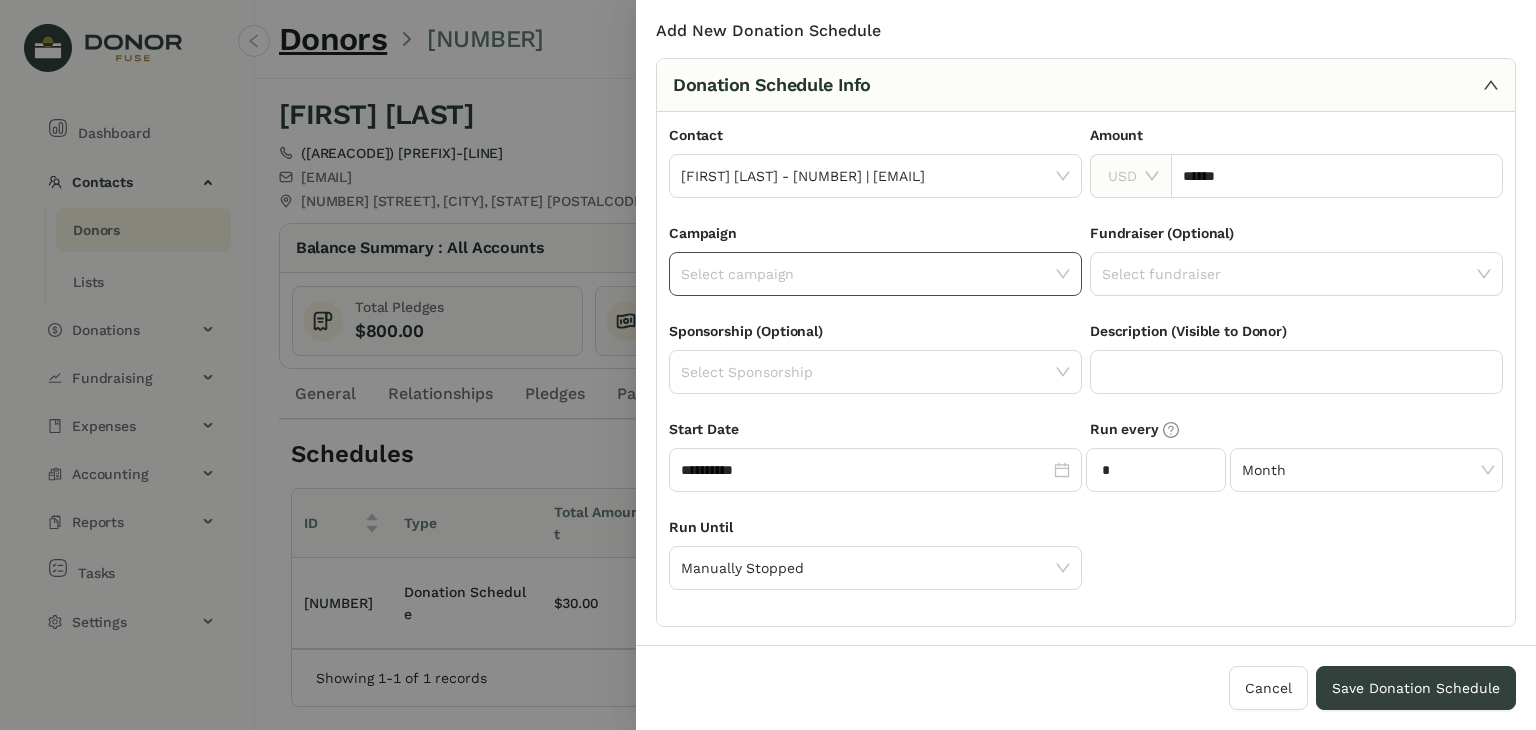 drag, startPoint x: 1060, startPoint y: 272, endPoint x: 1037, endPoint y: 281, distance: 24.698177 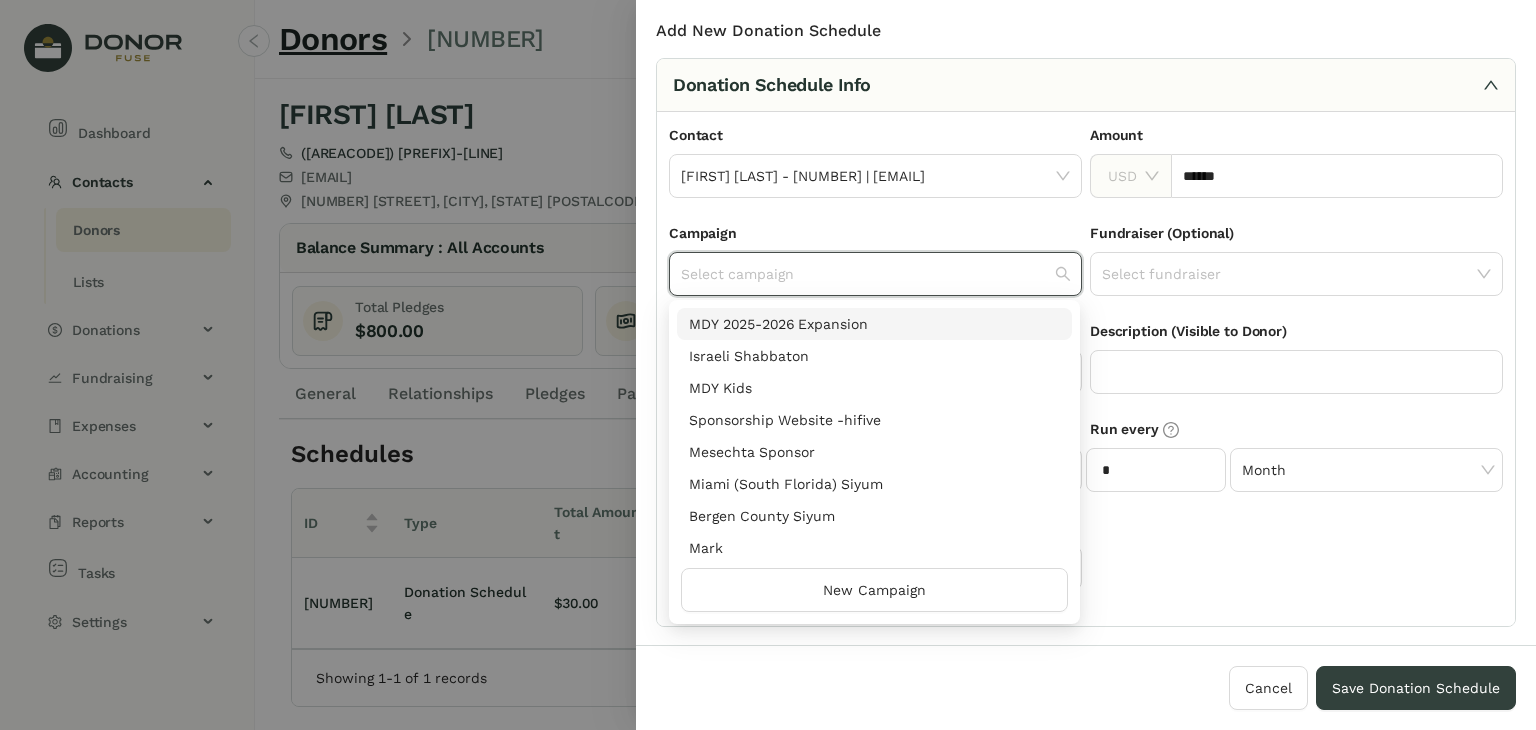 drag, startPoint x: 1070, startPoint y: 323, endPoint x: 1049, endPoint y: 338, distance: 25.806976 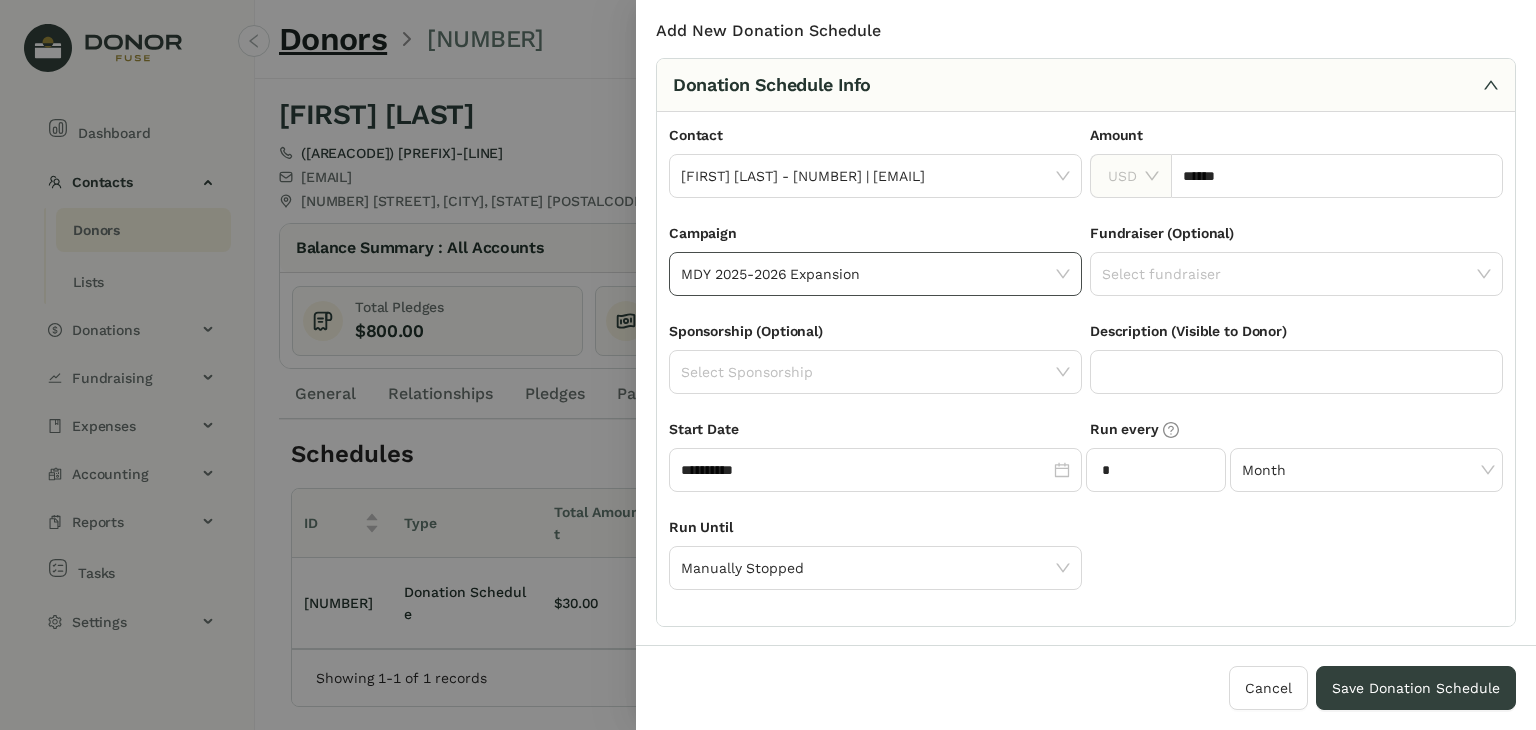 click 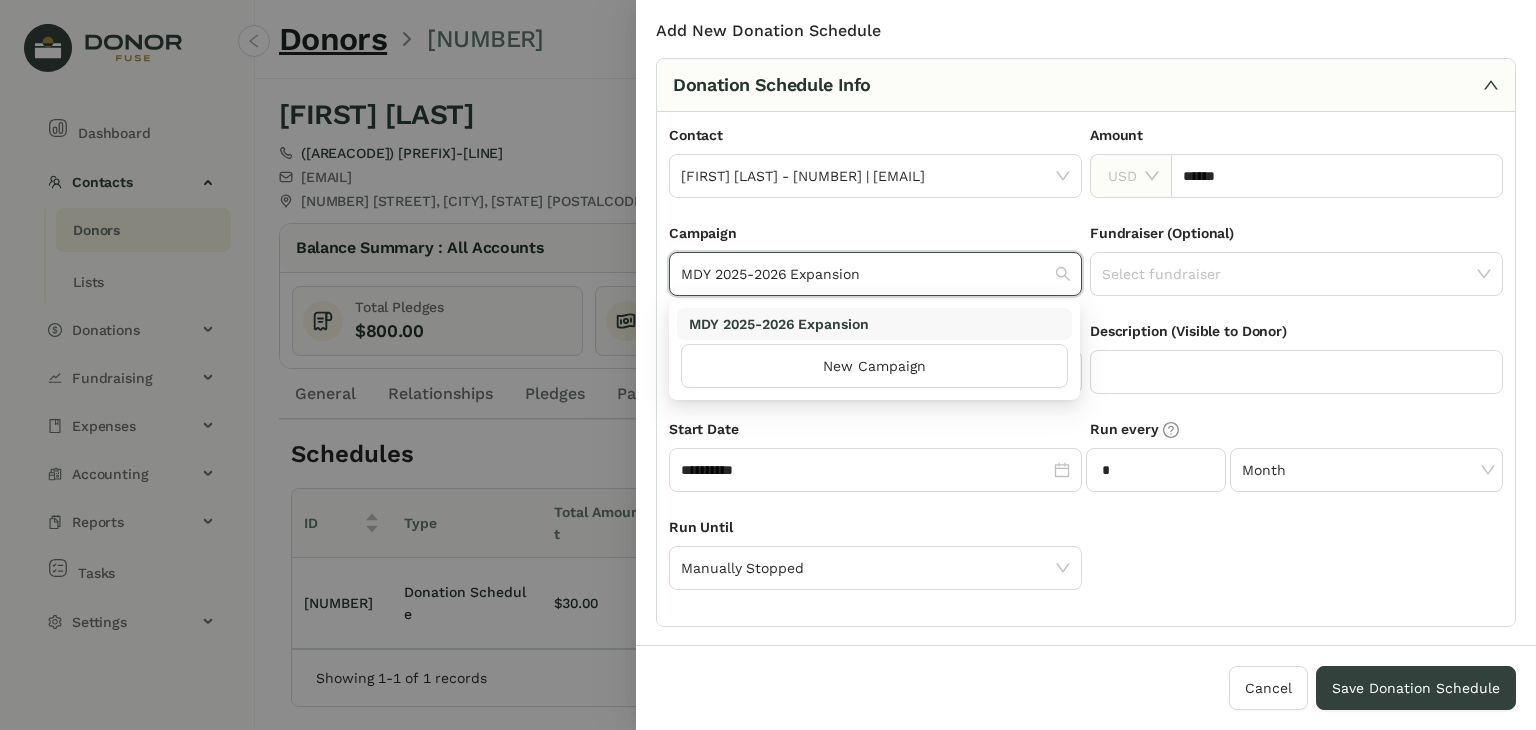 click on "MDY 2025-2026 Expansion" 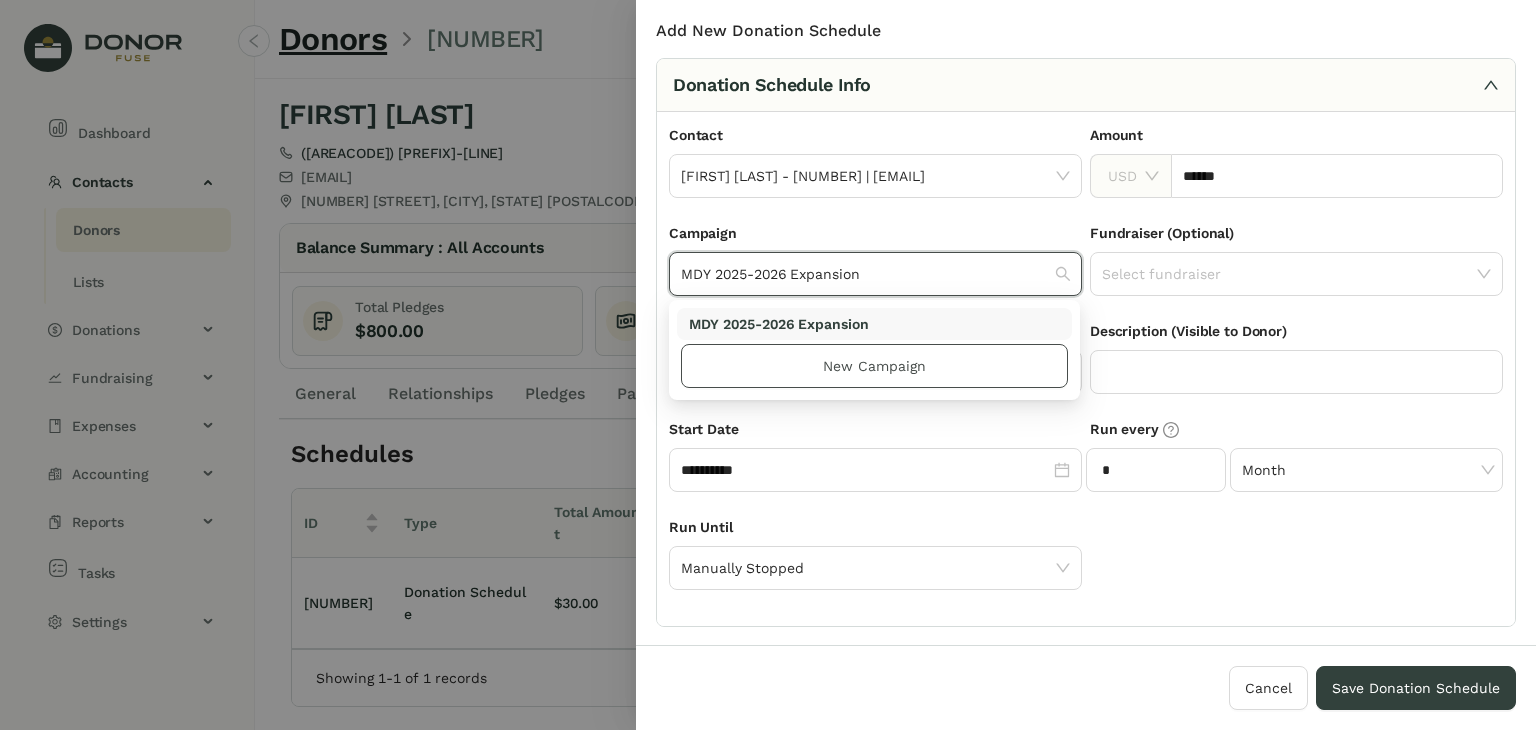click on "New Campaign" at bounding box center (874, 366) 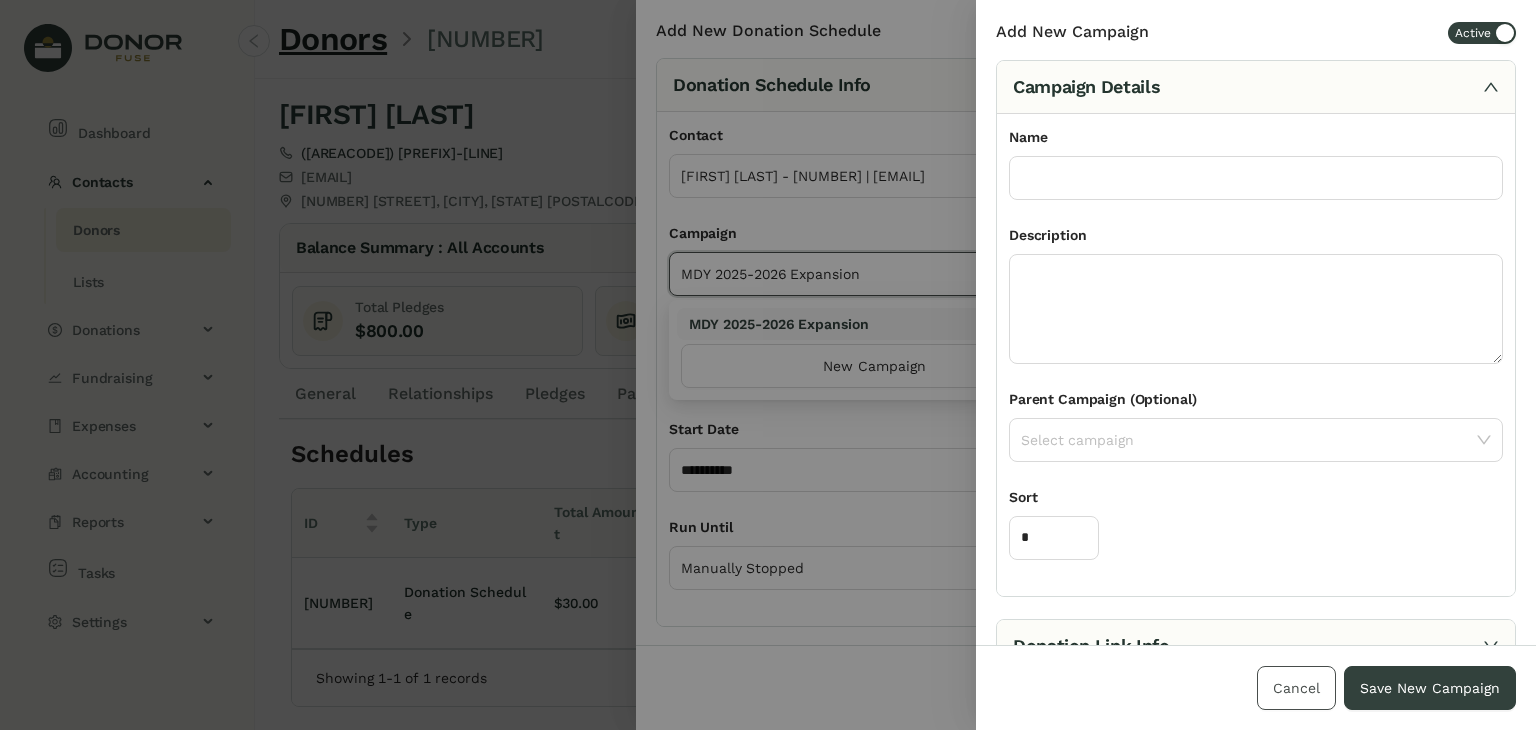 click on "Cancel" at bounding box center [1296, 688] 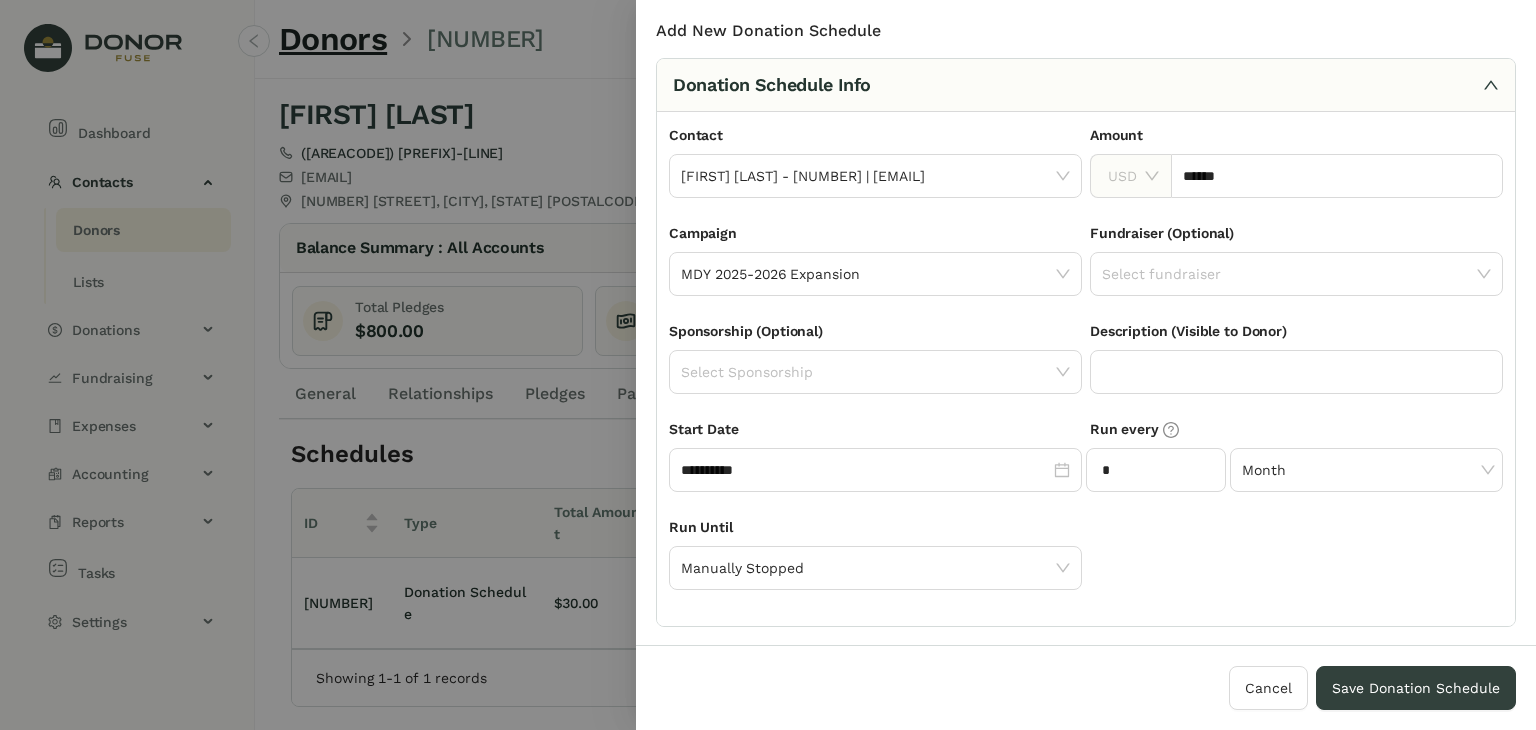click 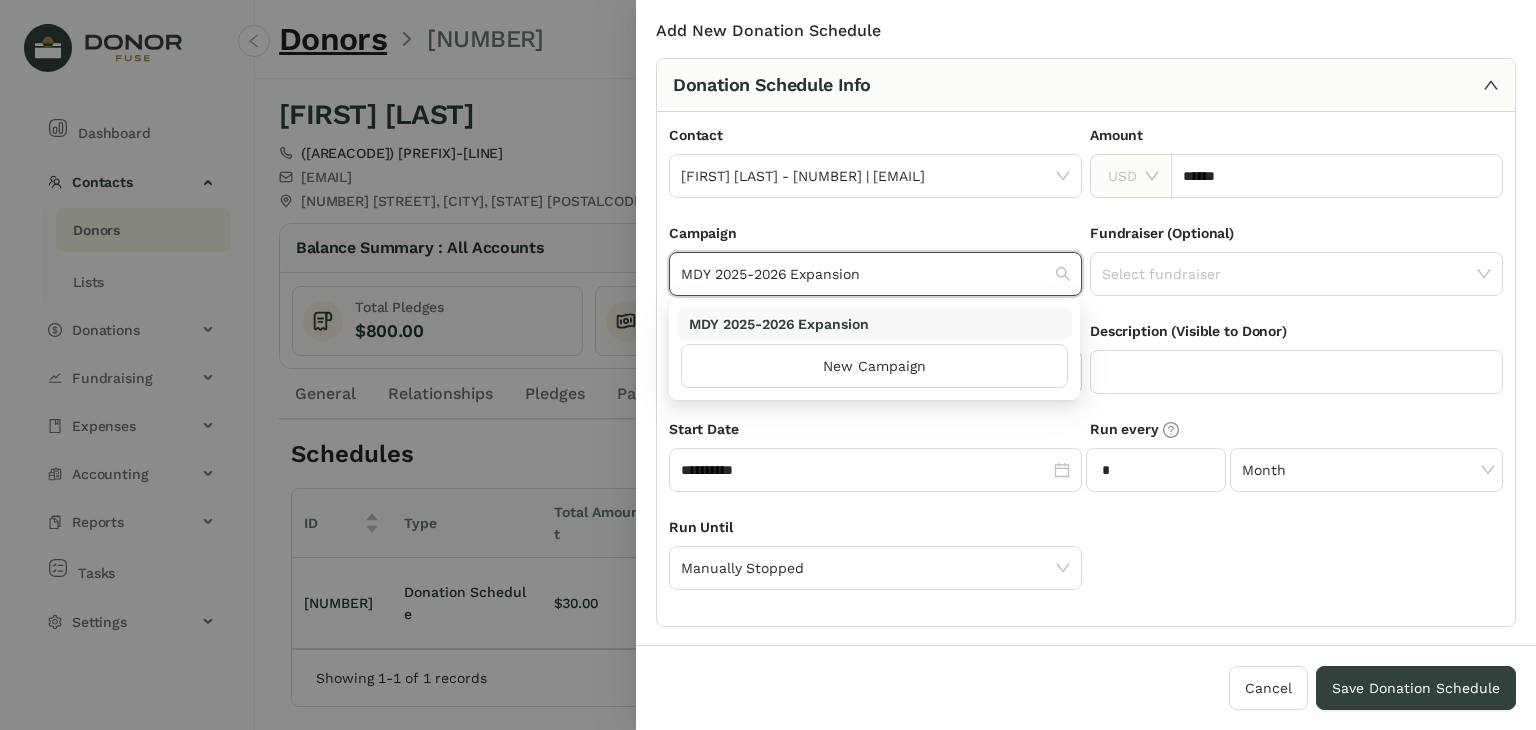 click on "MDY 2025-2026 Expansion" 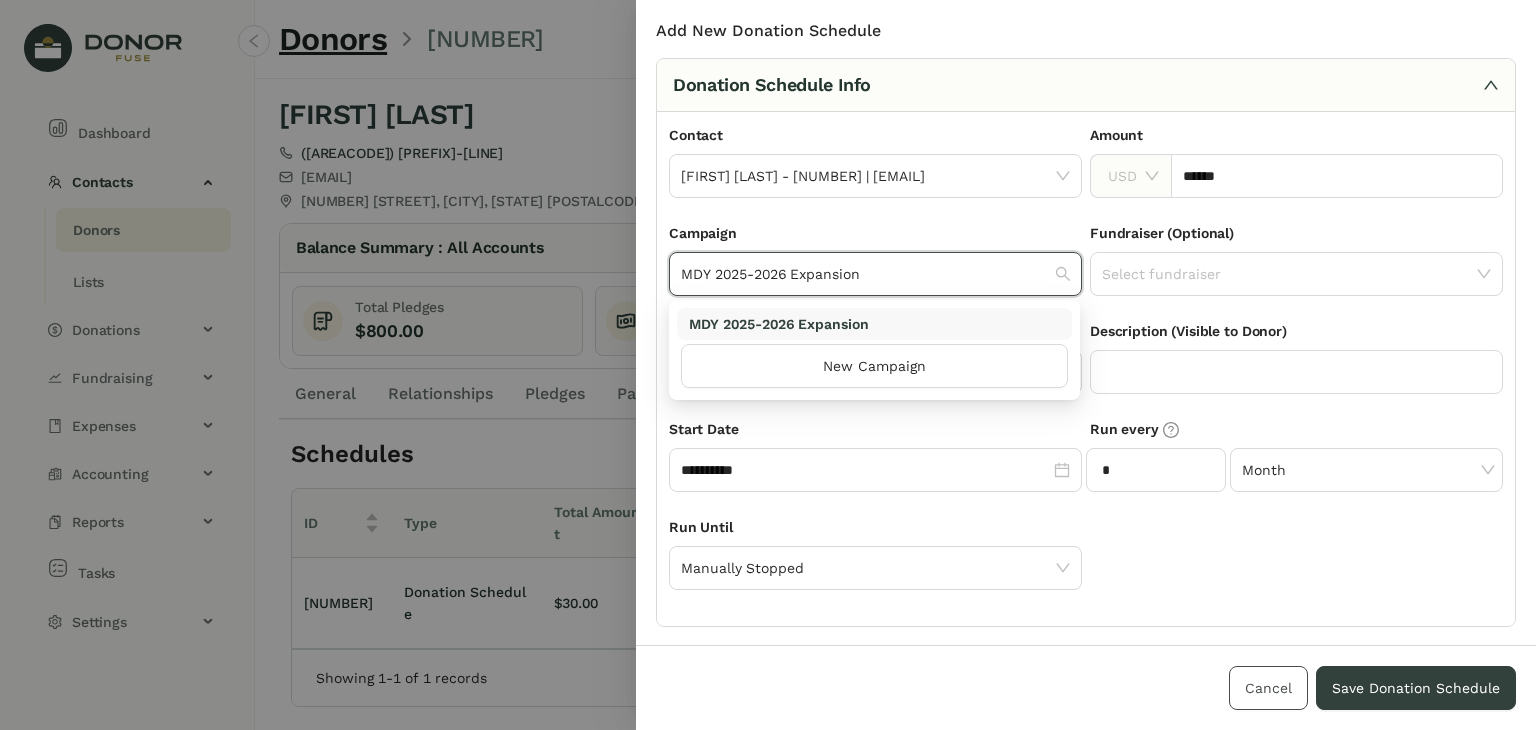 click on "Cancel" at bounding box center [1268, 688] 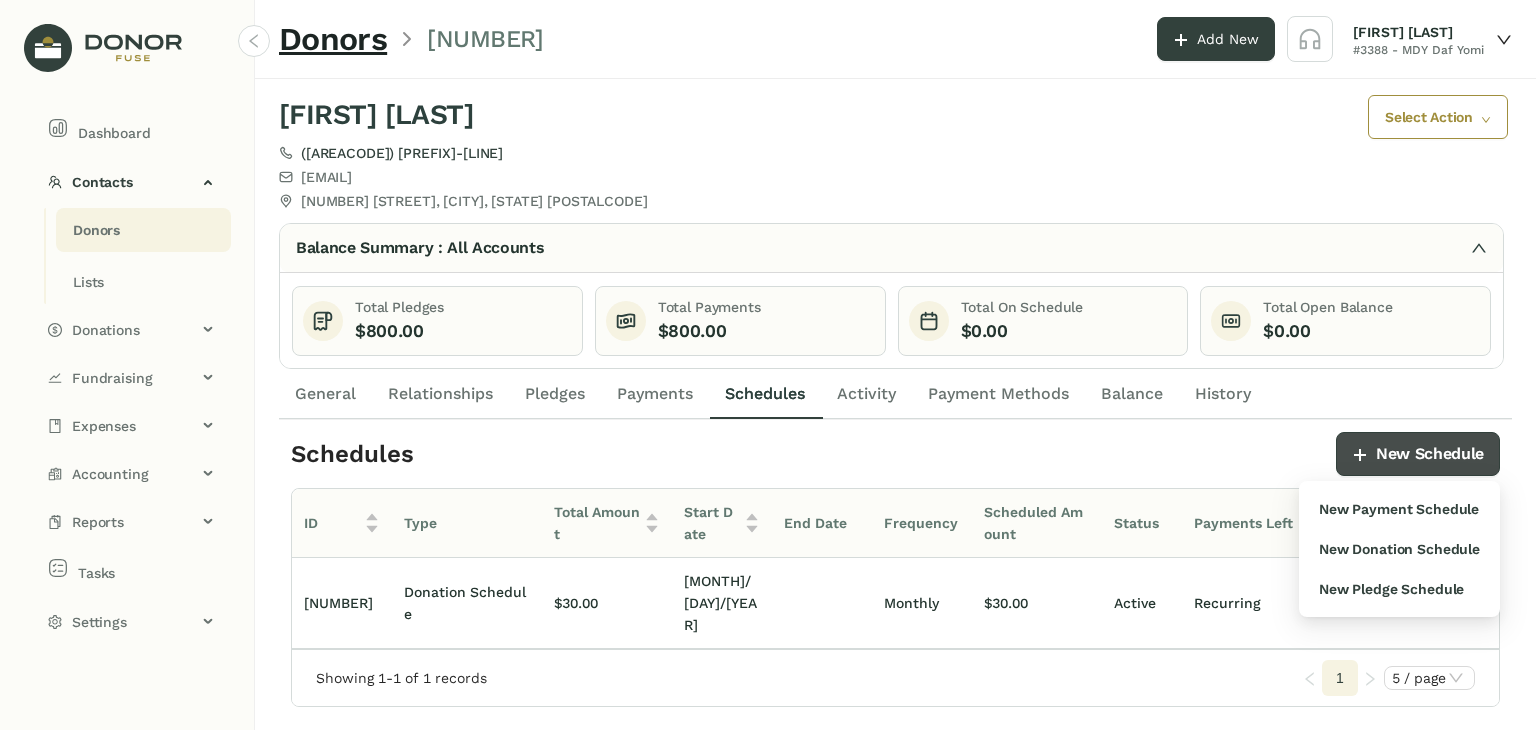 click on "New Schedule" 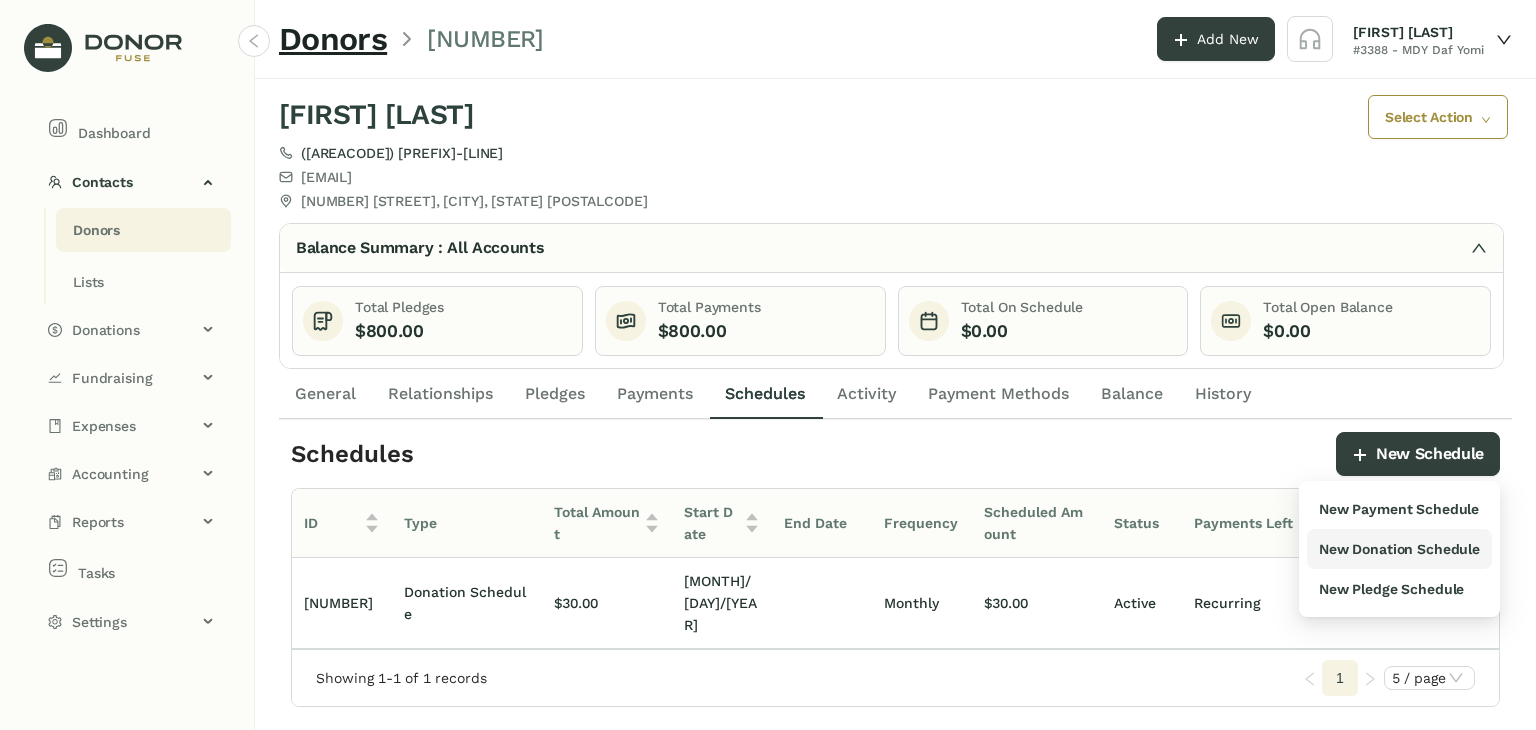 click on "New Donation Schedule" at bounding box center (1399, 549) 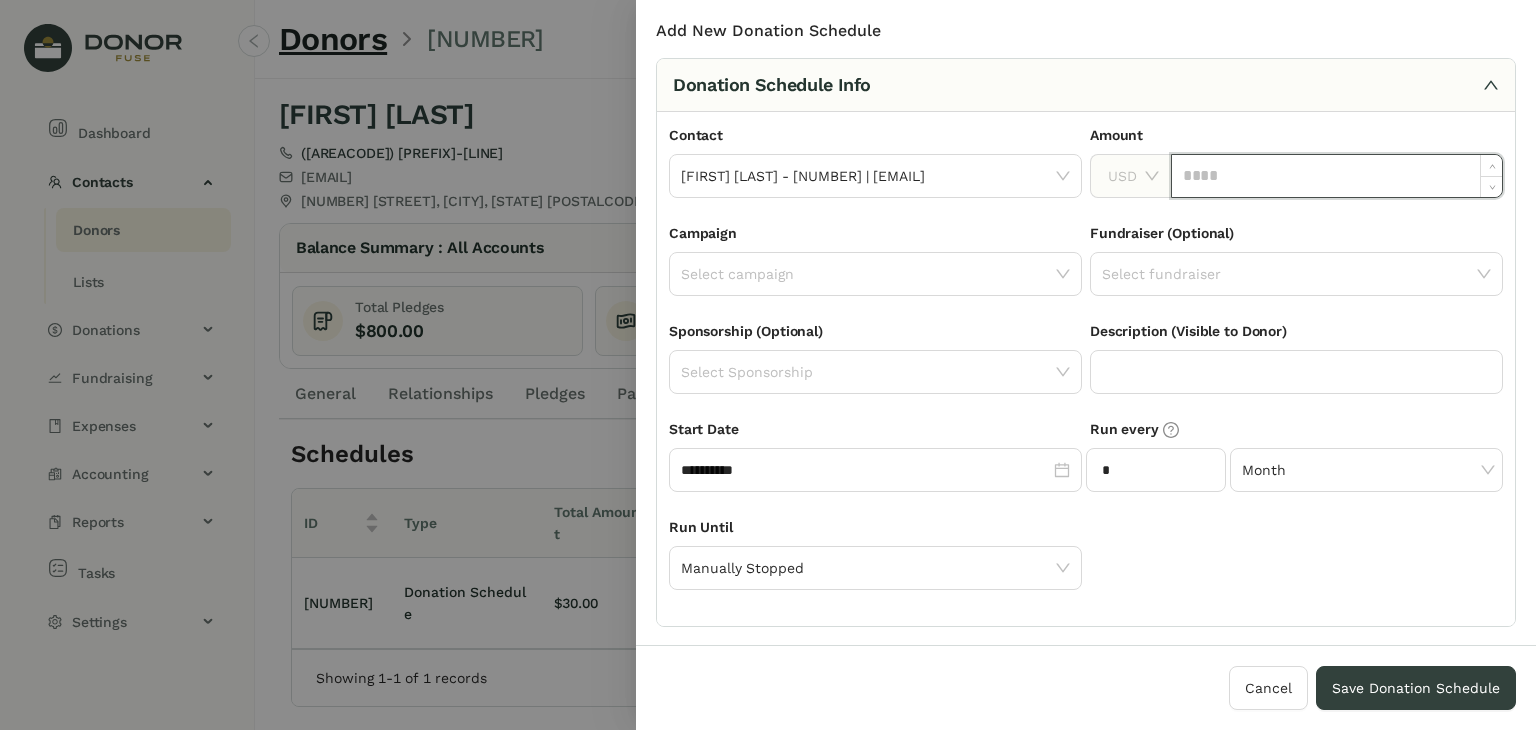 click 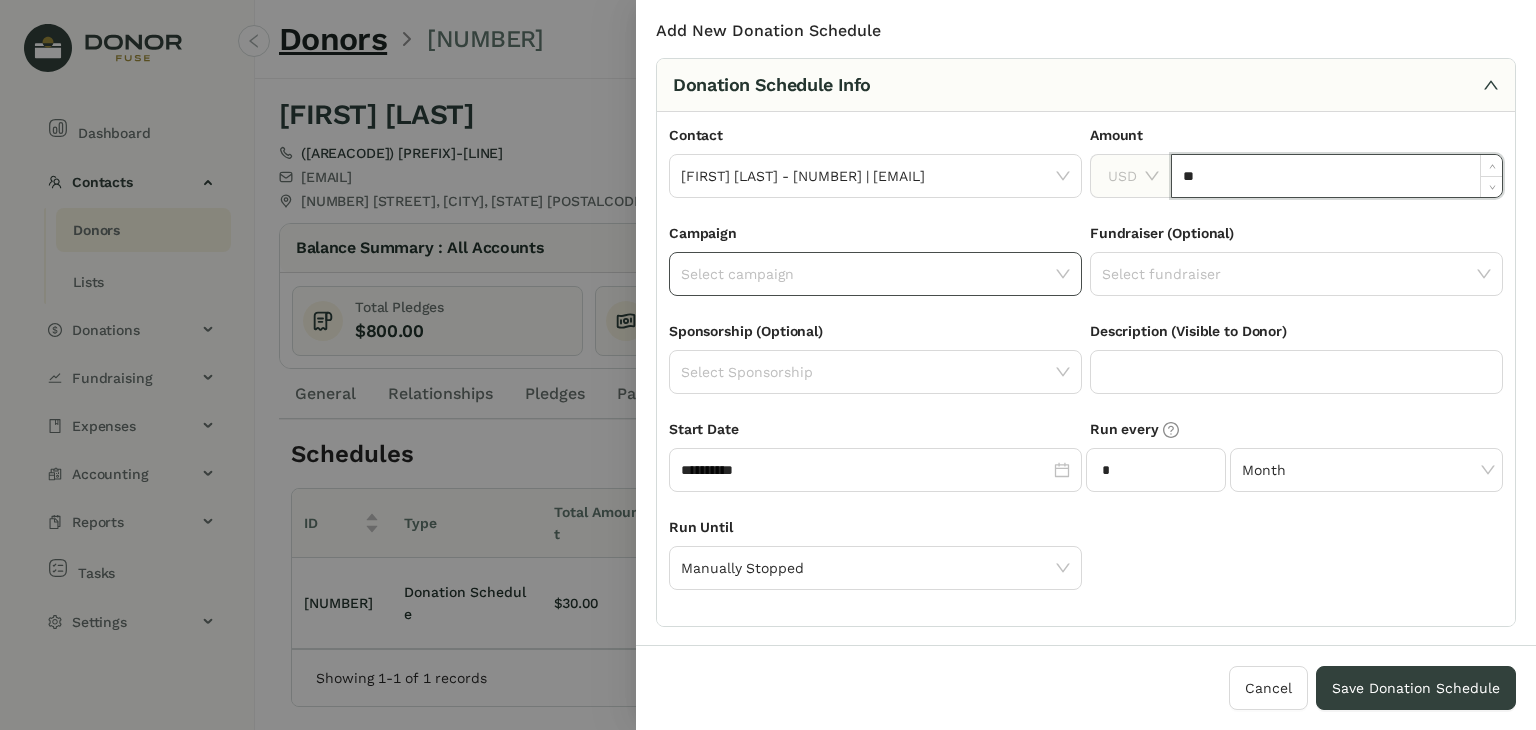 type on "******" 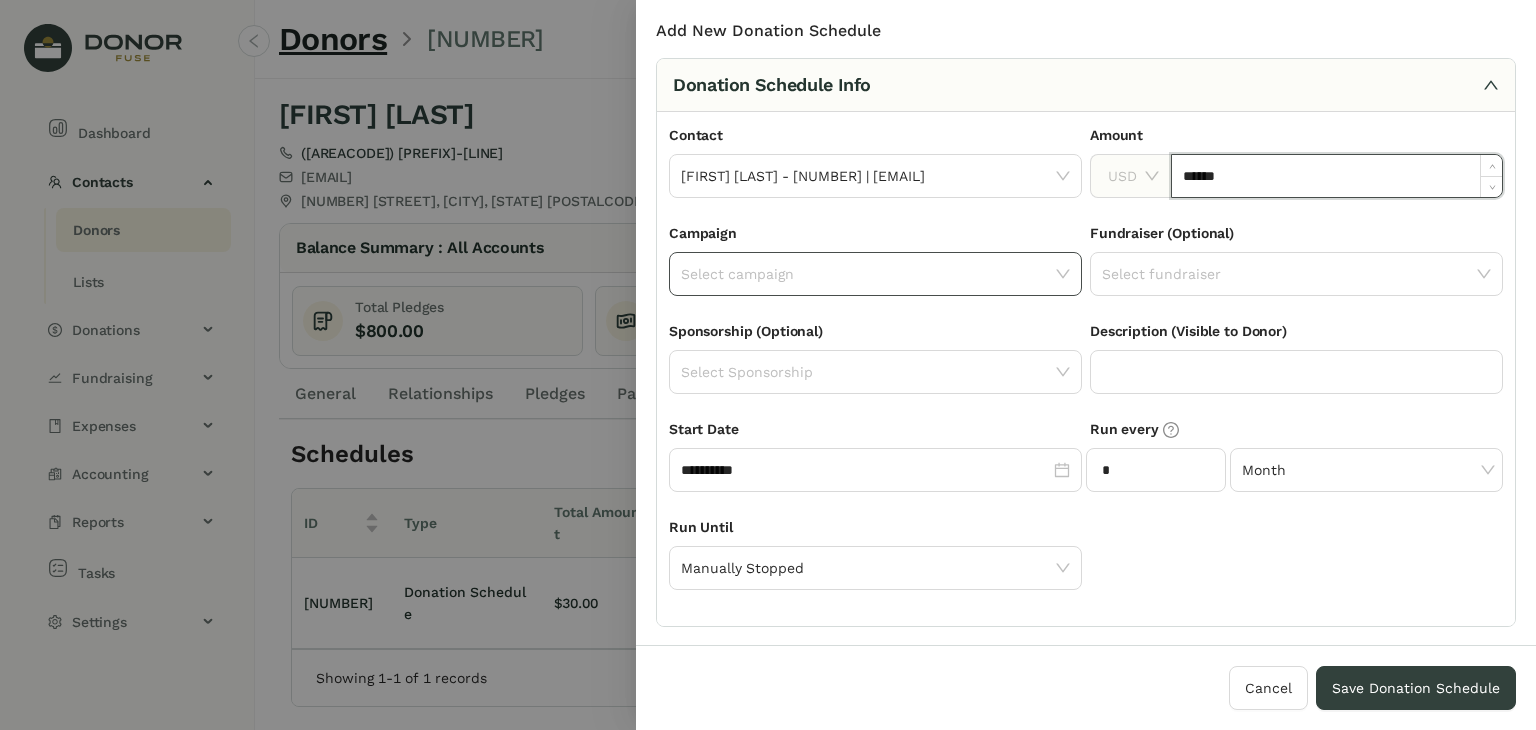 click 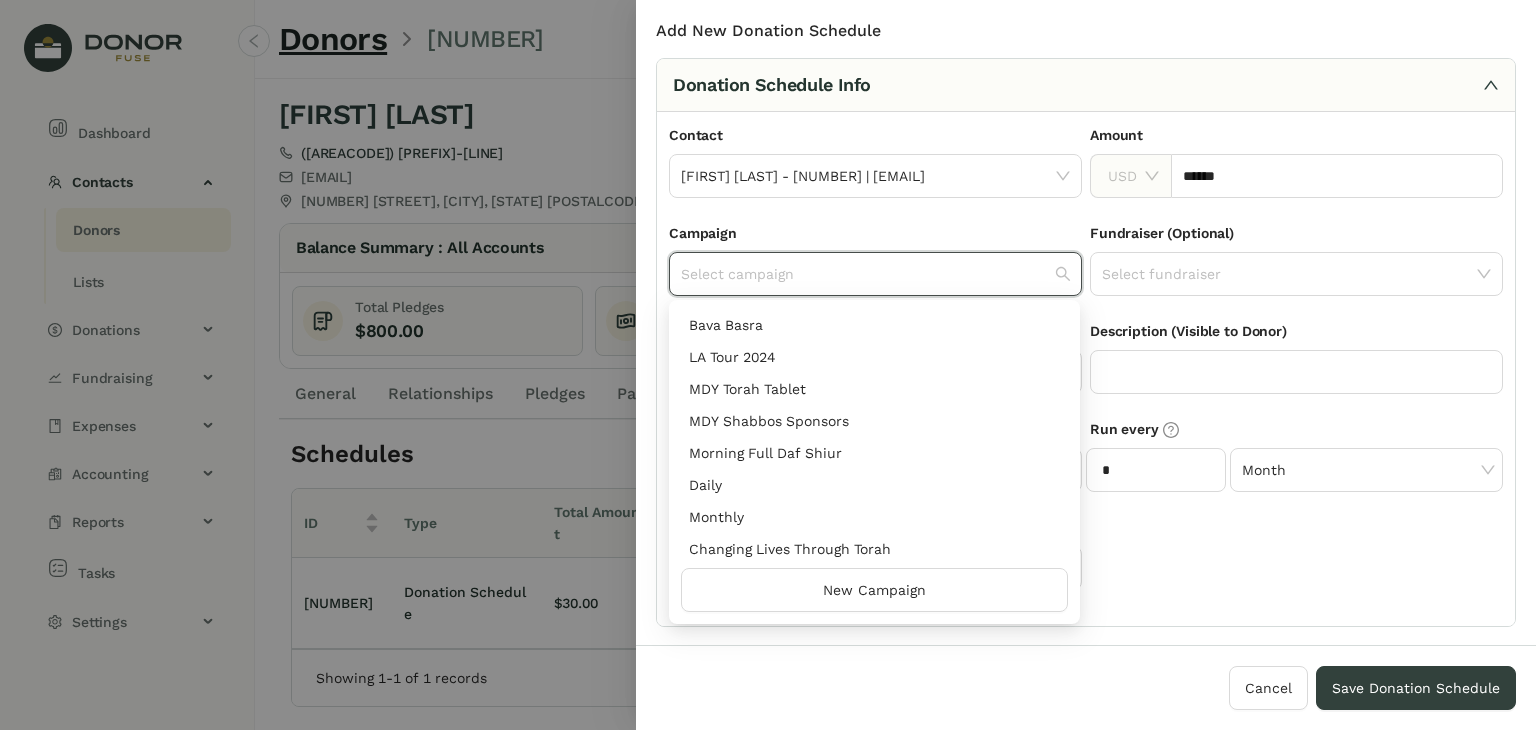 scroll, scrollTop: 1248, scrollLeft: 0, axis: vertical 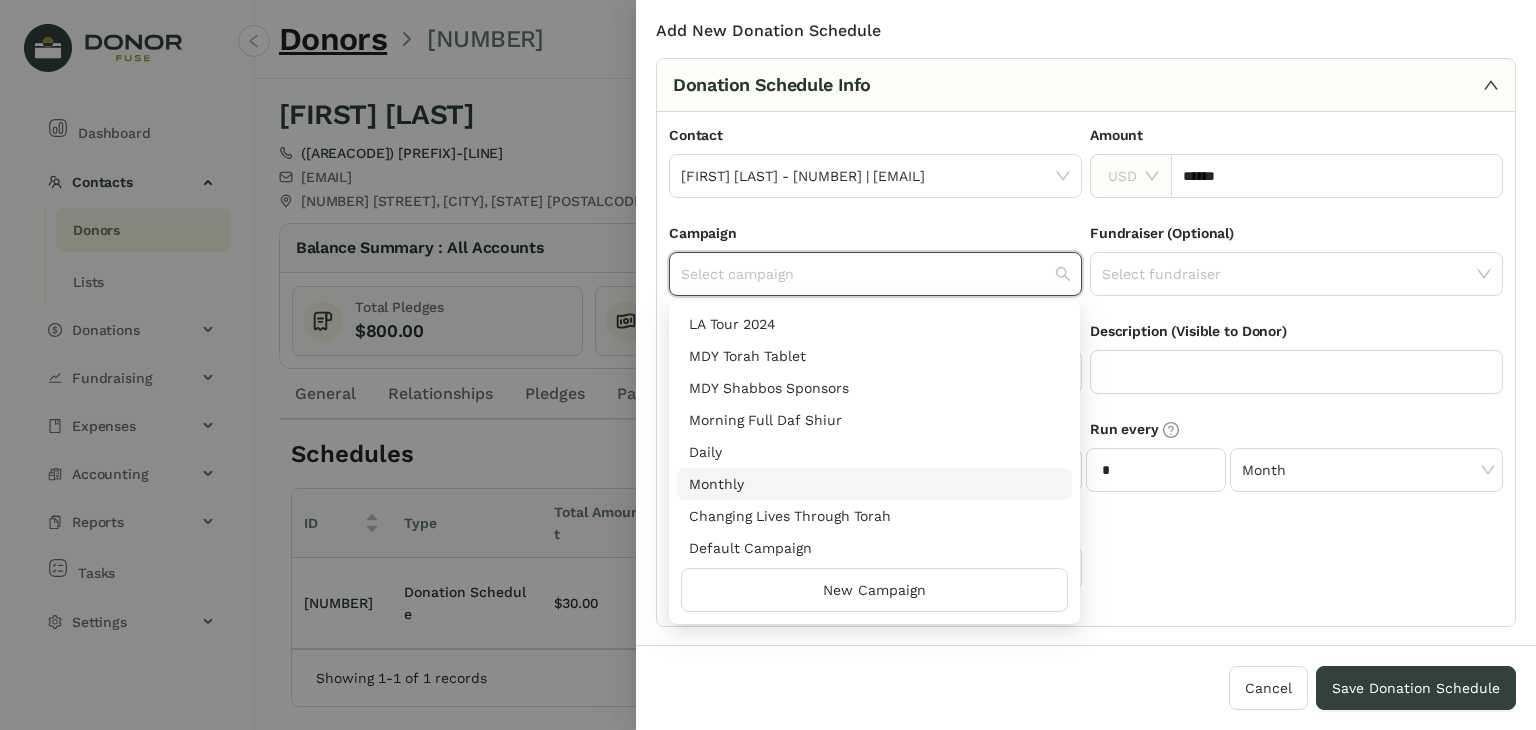 click on "Monthly" at bounding box center (874, 484) 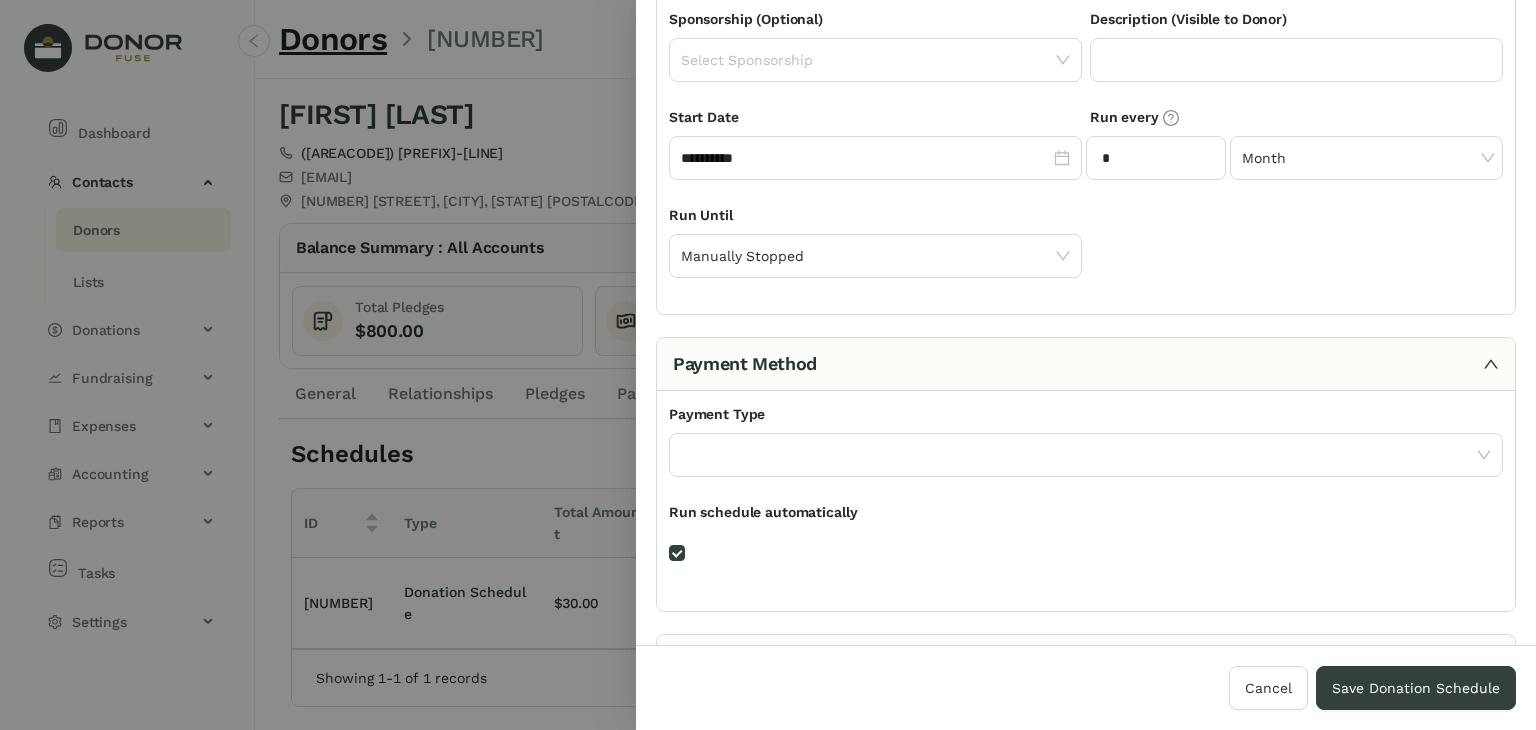 scroll, scrollTop: 340, scrollLeft: 0, axis: vertical 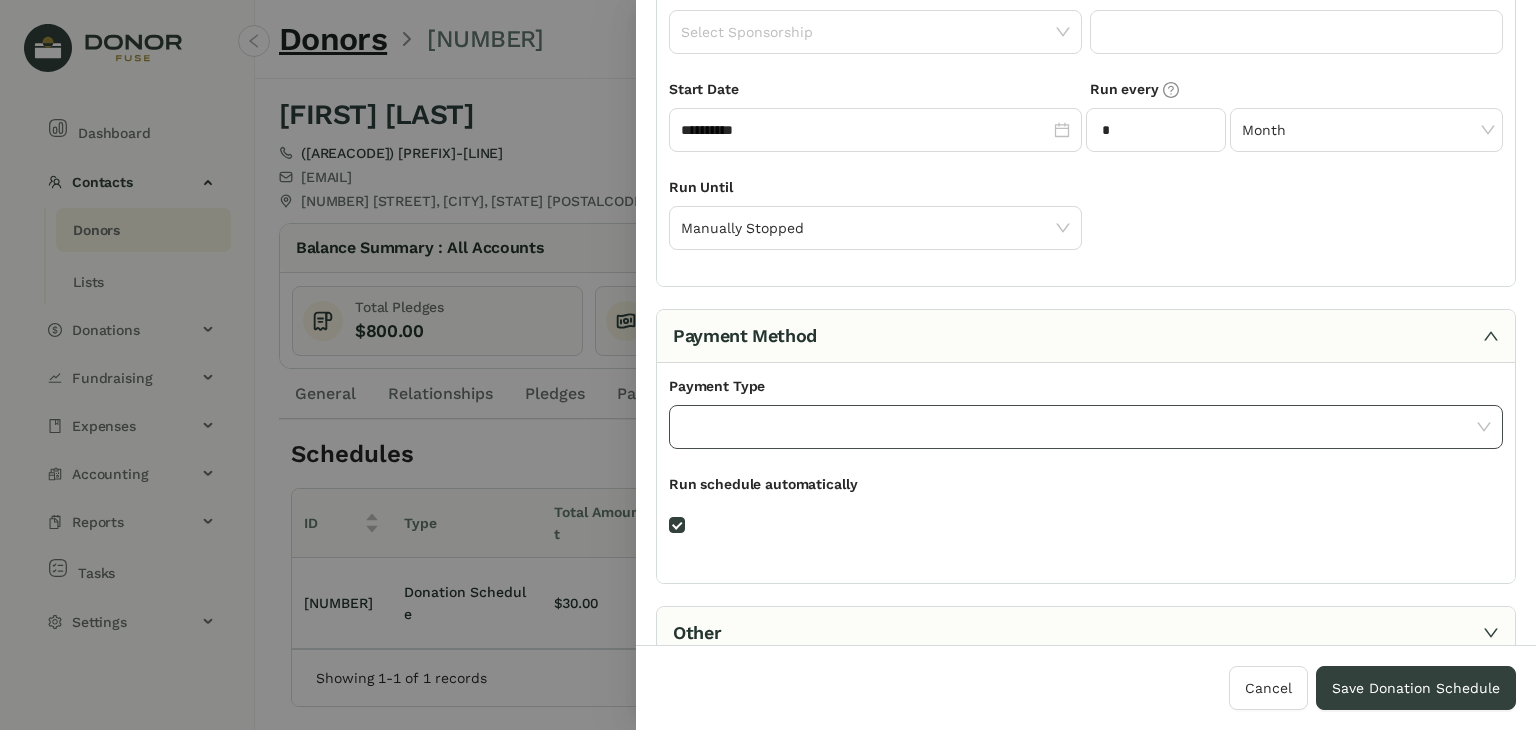 click 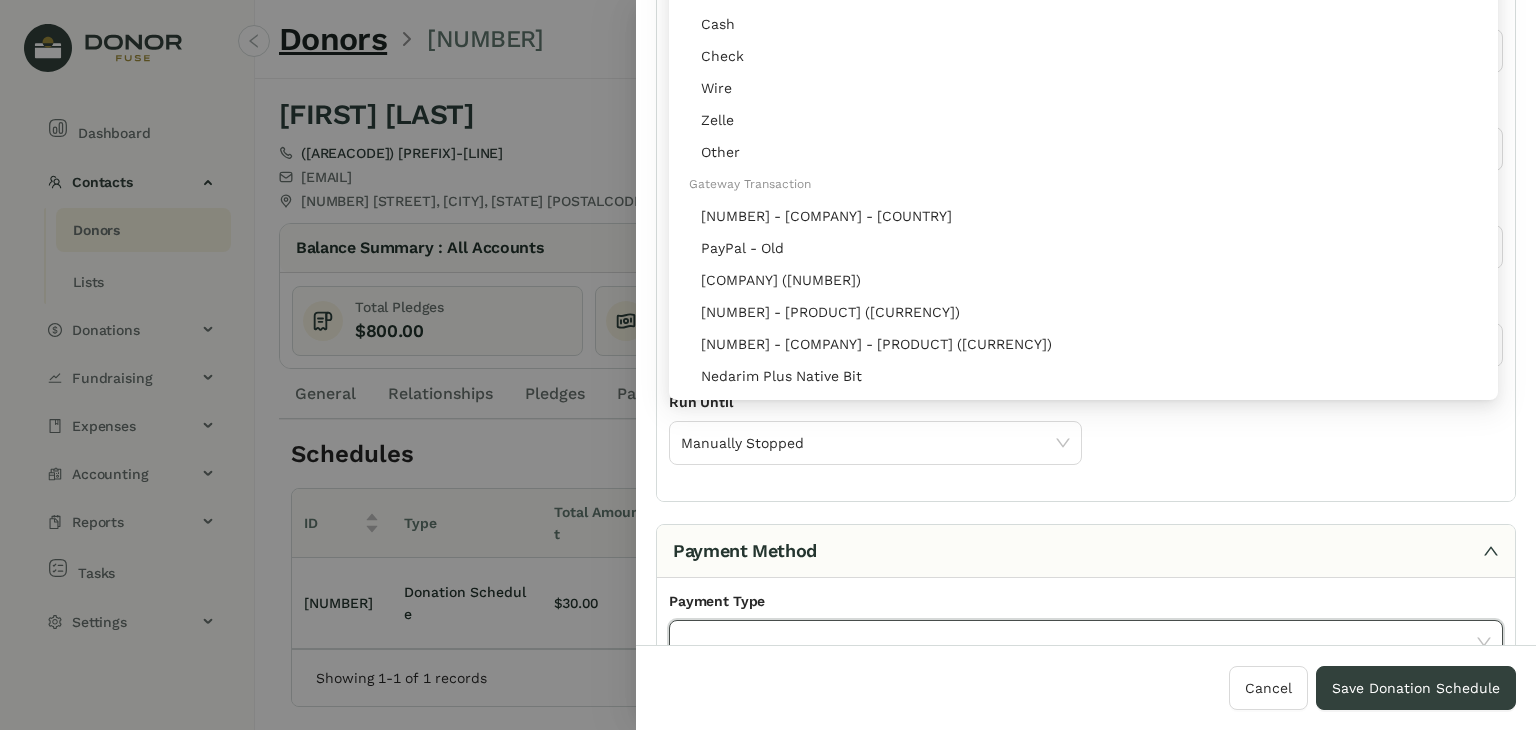 scroll, scrollTop: 132, scrollLeft: 0, axis: vertical 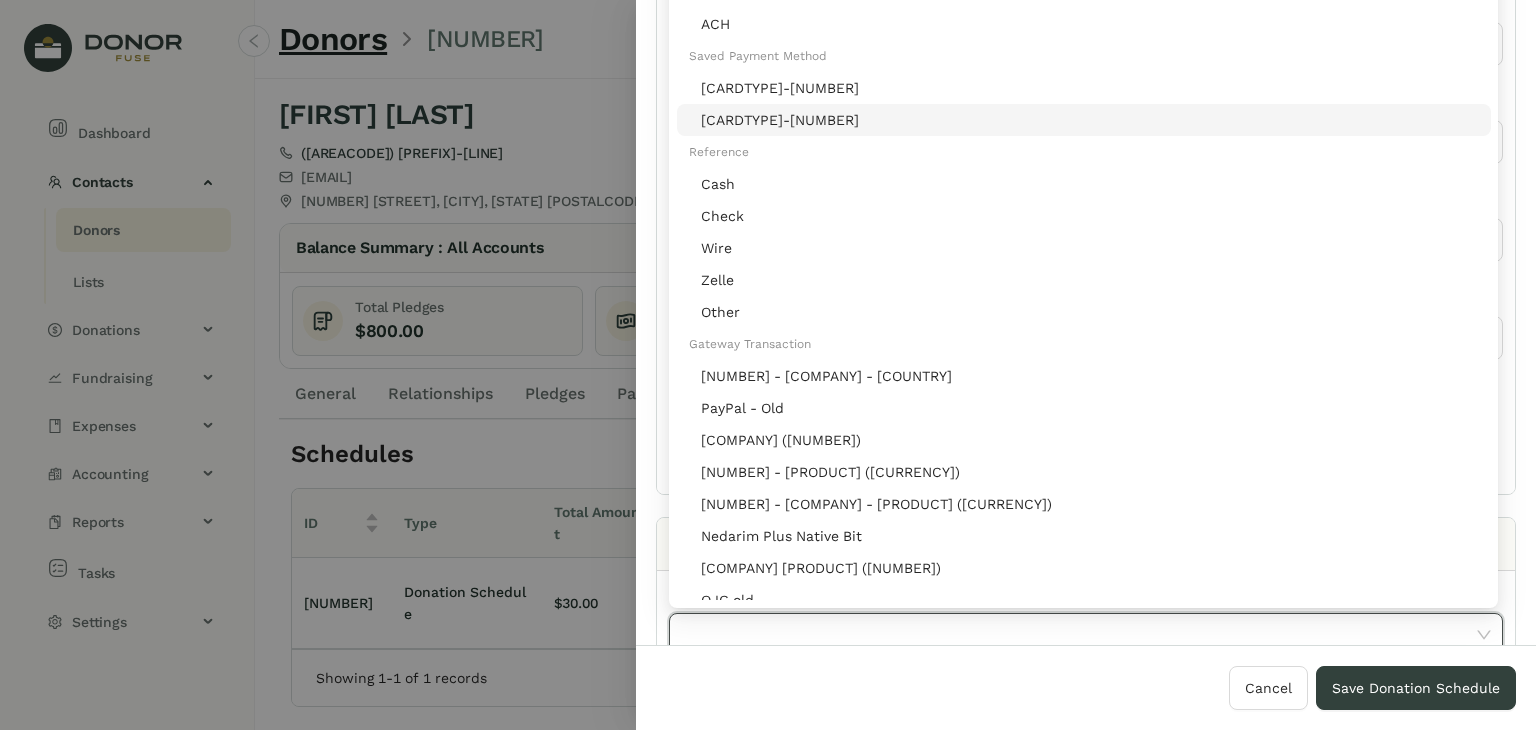 click on "[CARDTYPE]-[NUMBER]" 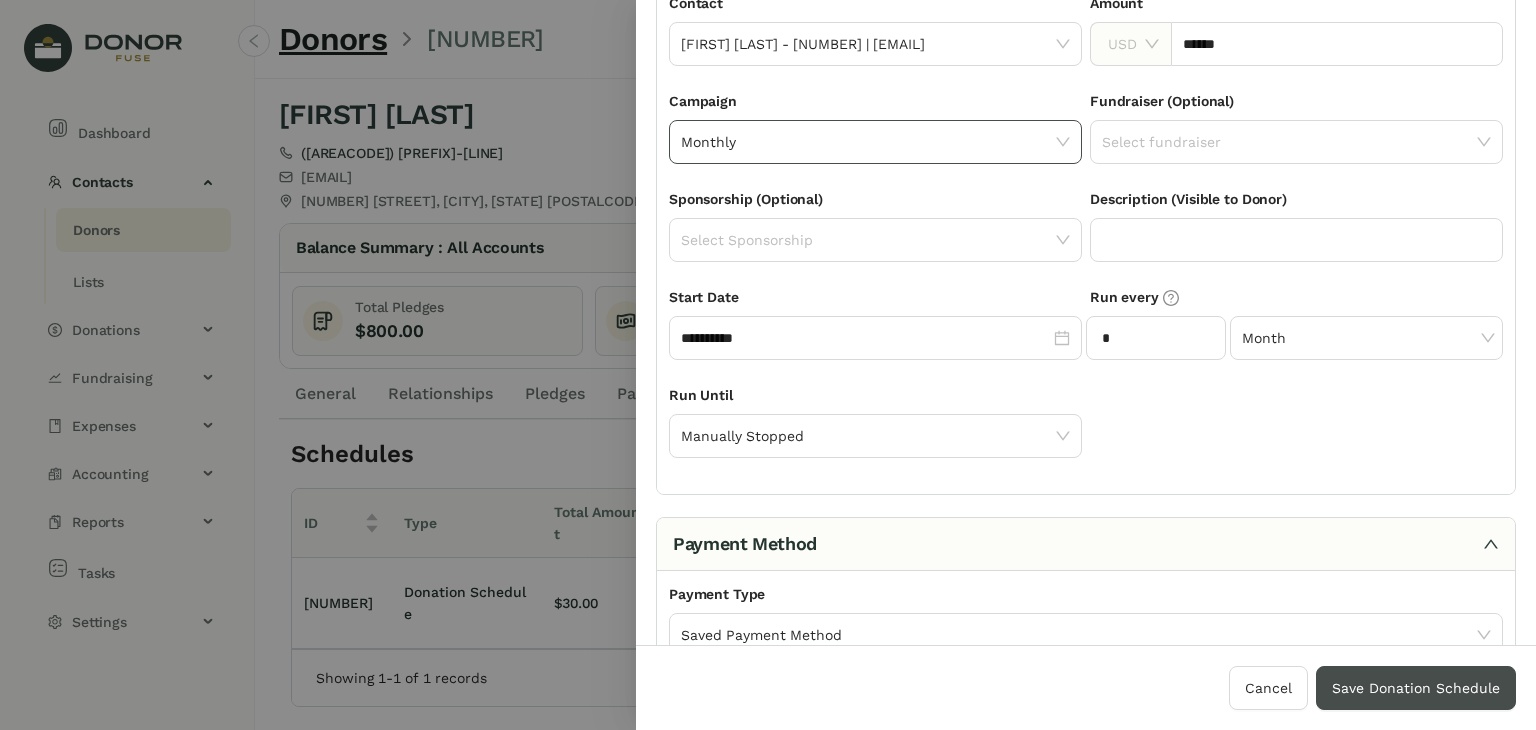 click on "Save Donation Schedule" at bounding box center [1416, 688] 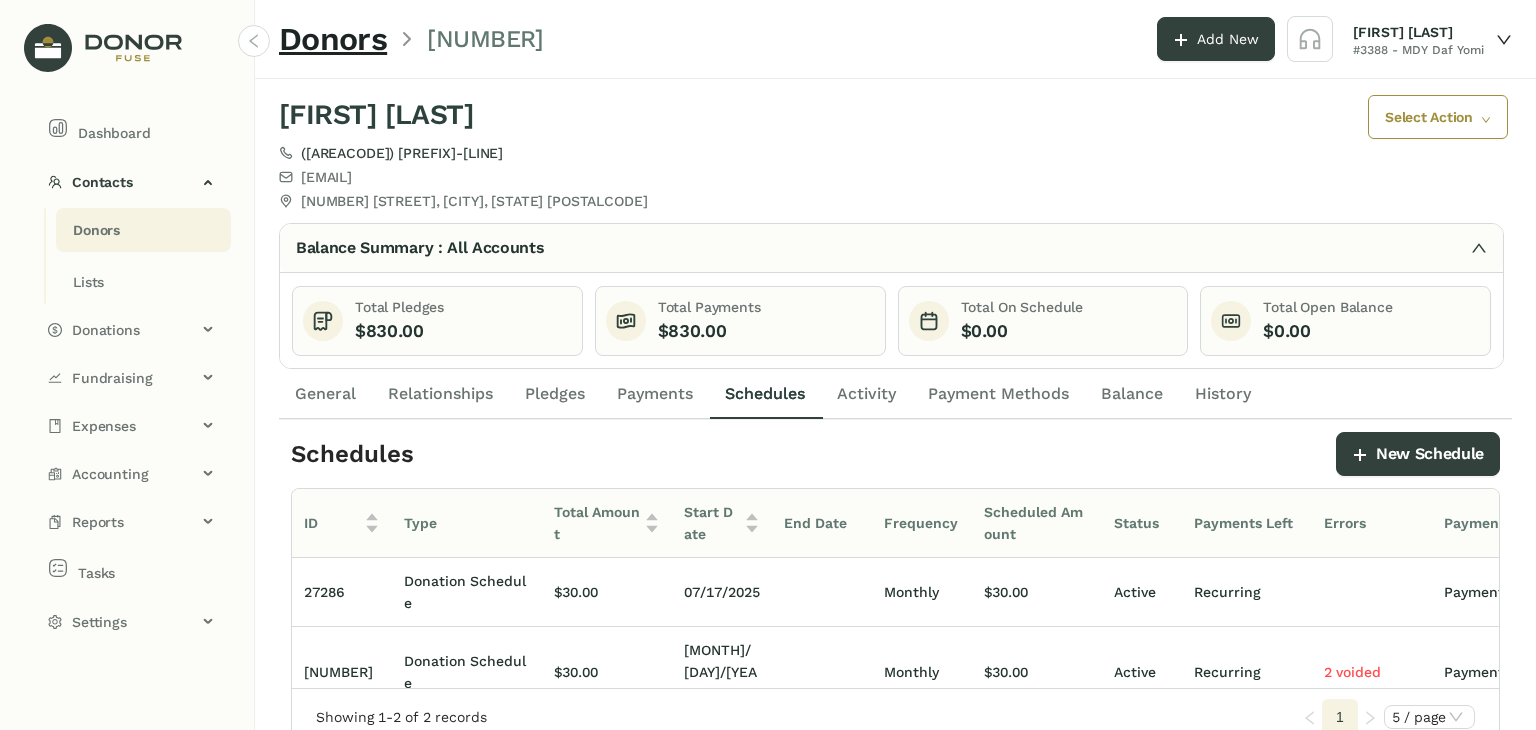scroll, scrollTop: 17, scrollLeft: 0, axis: vertical 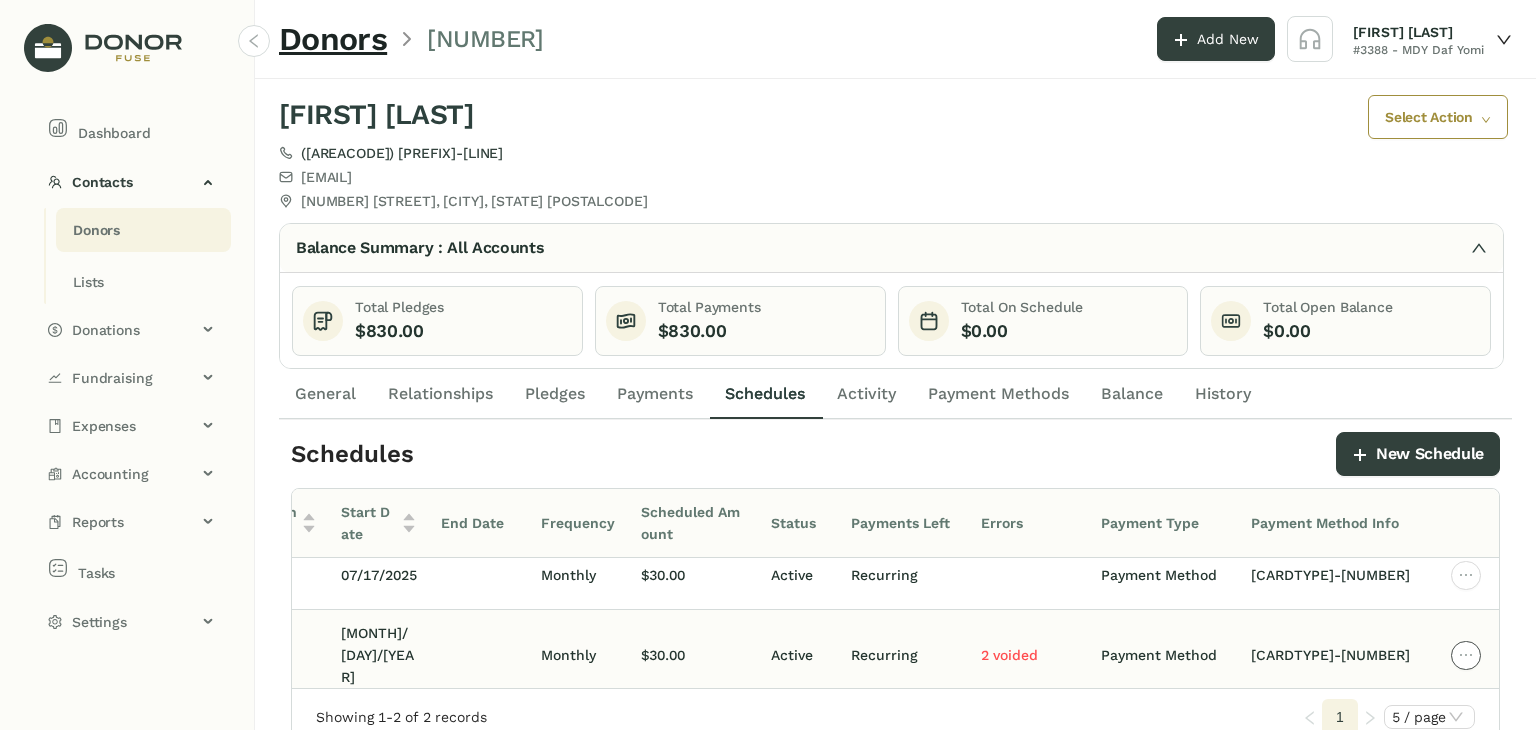 click 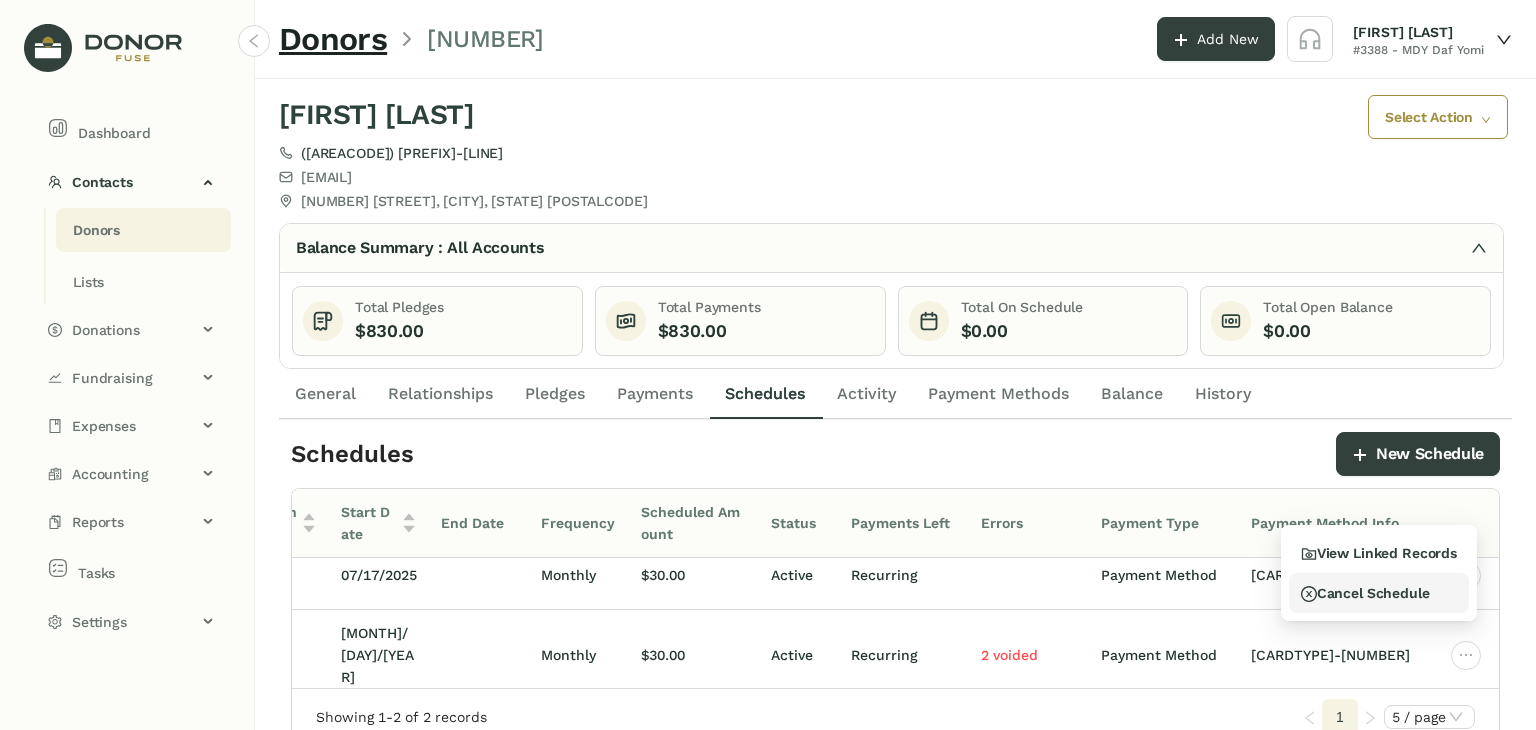 click on "Cancel Schedule" at bounding box center [1365, 593] 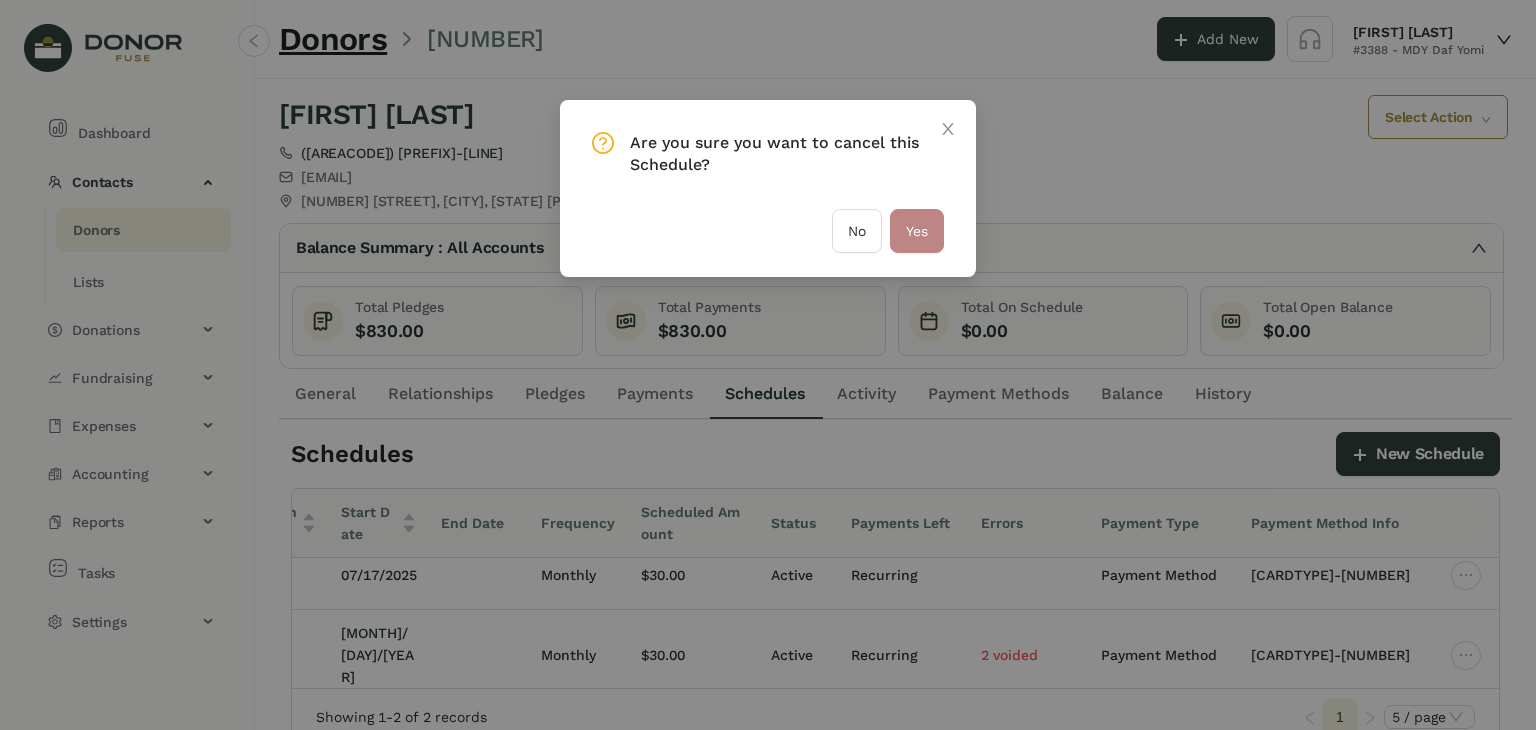 click on "Yes" at bounding box center (917, 231) 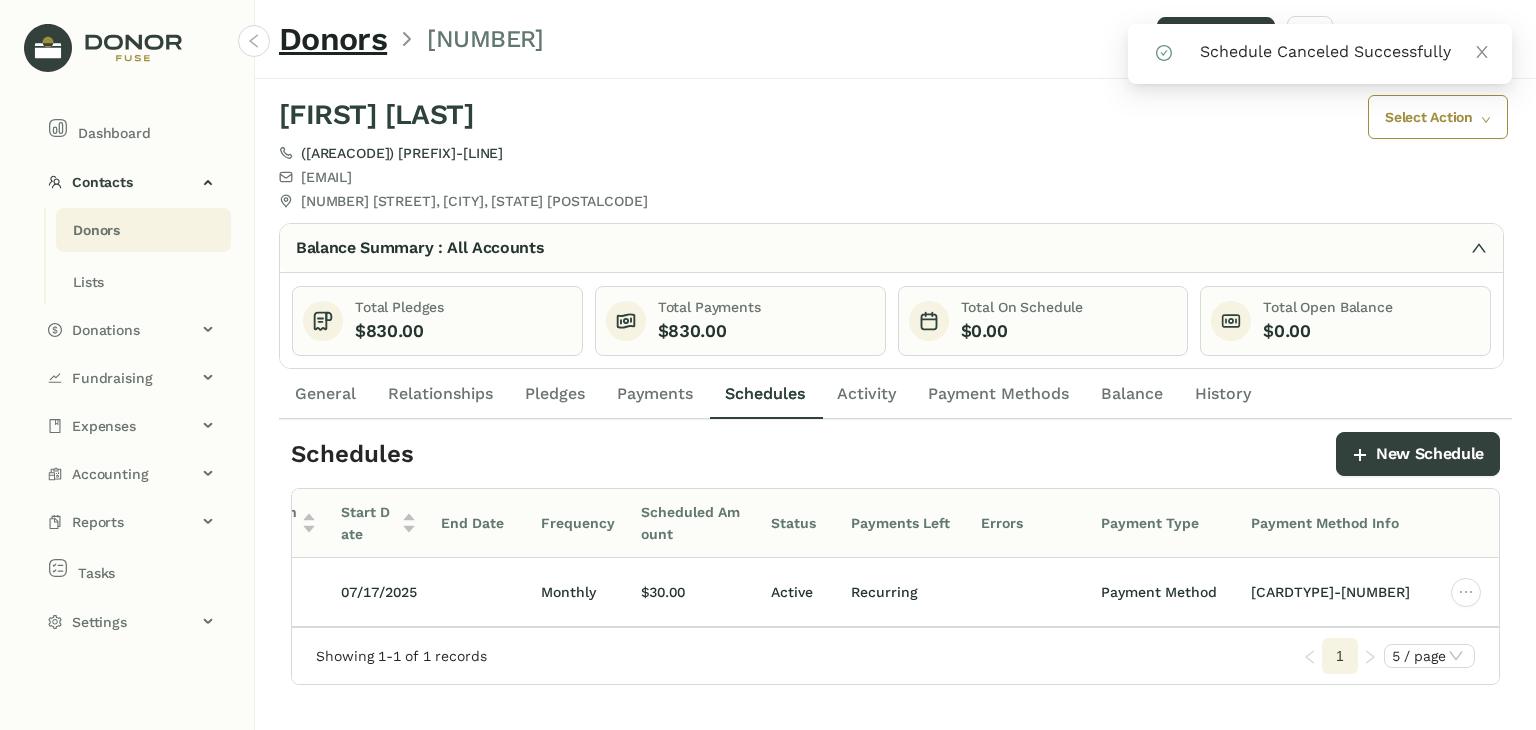 click on "Payment Methods" 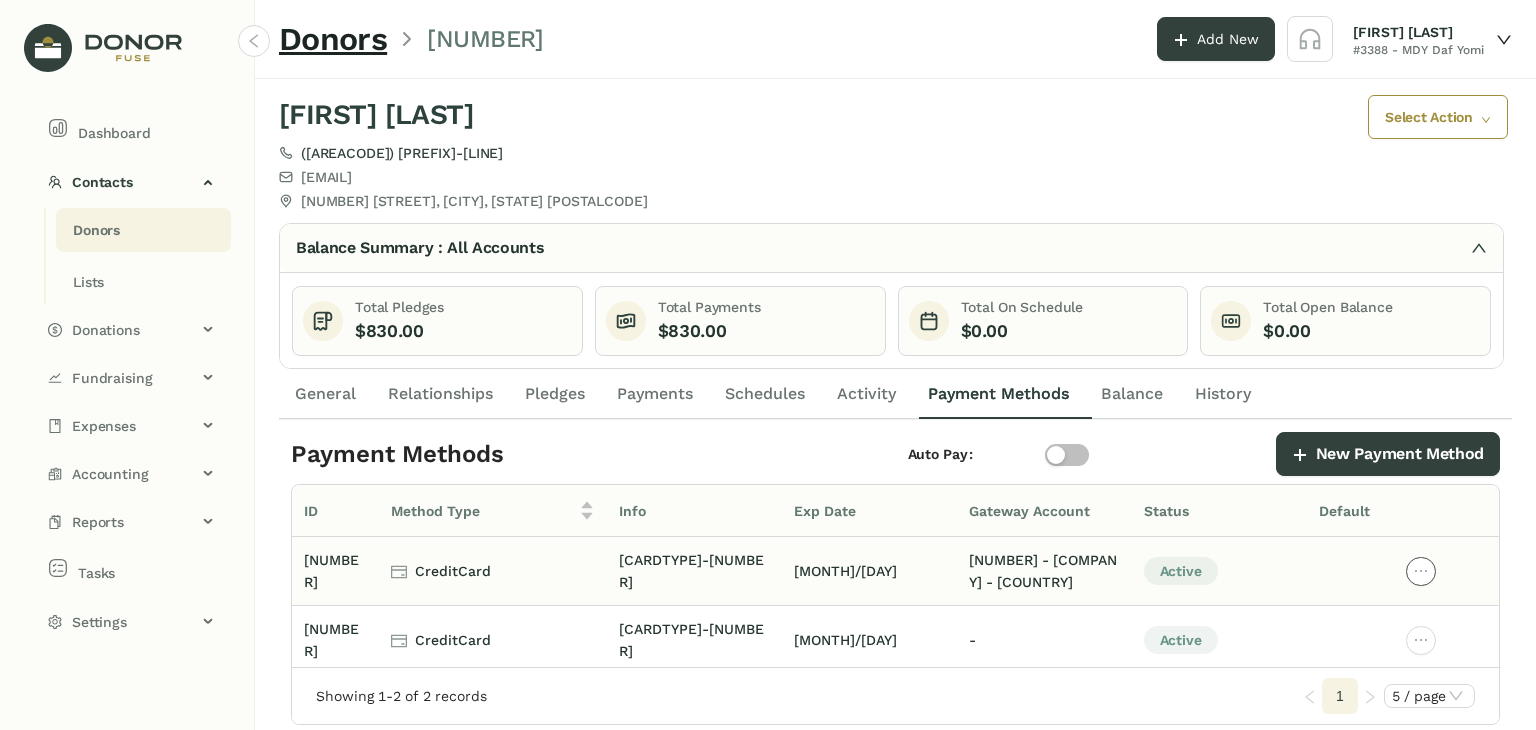click 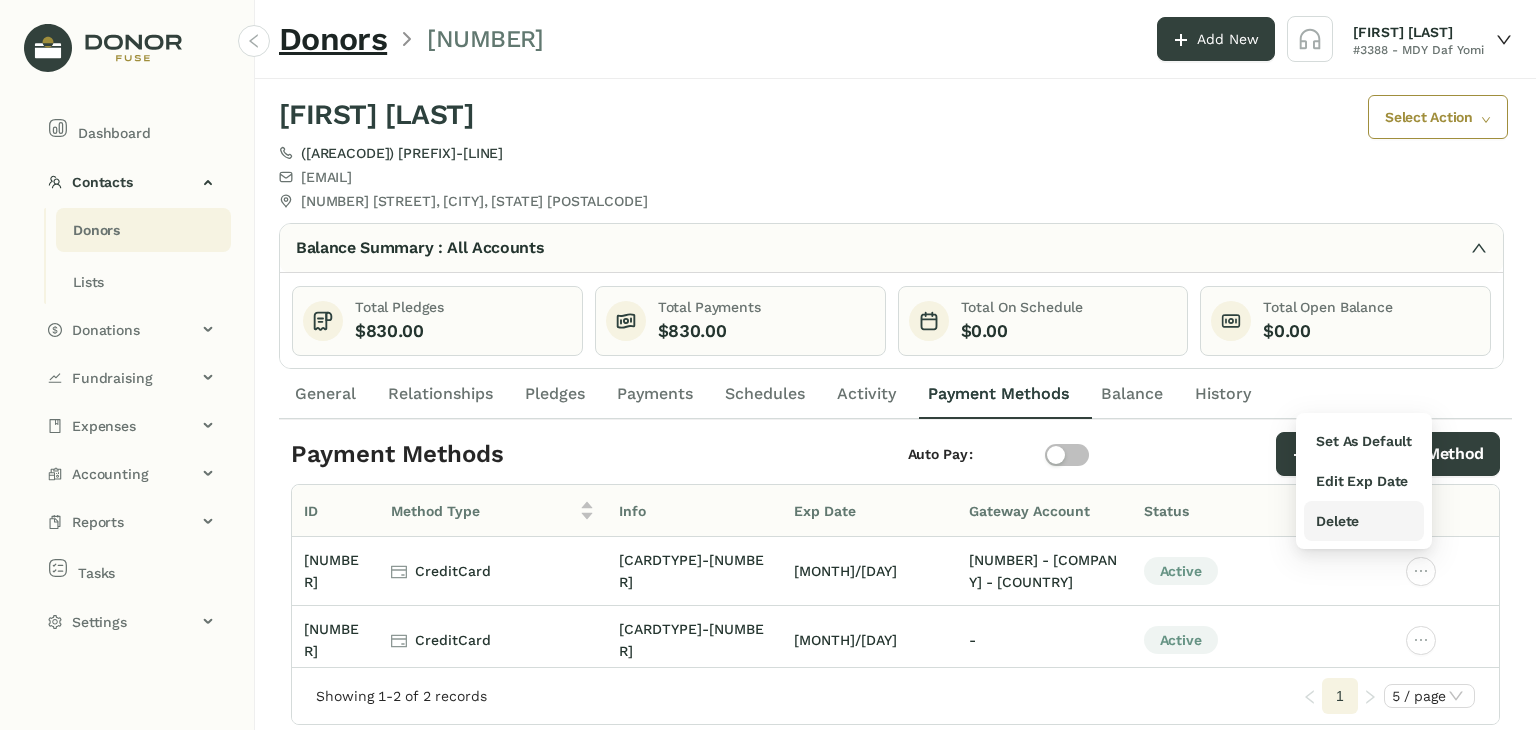 click on "Delete" at bounding box center [1364, 521] 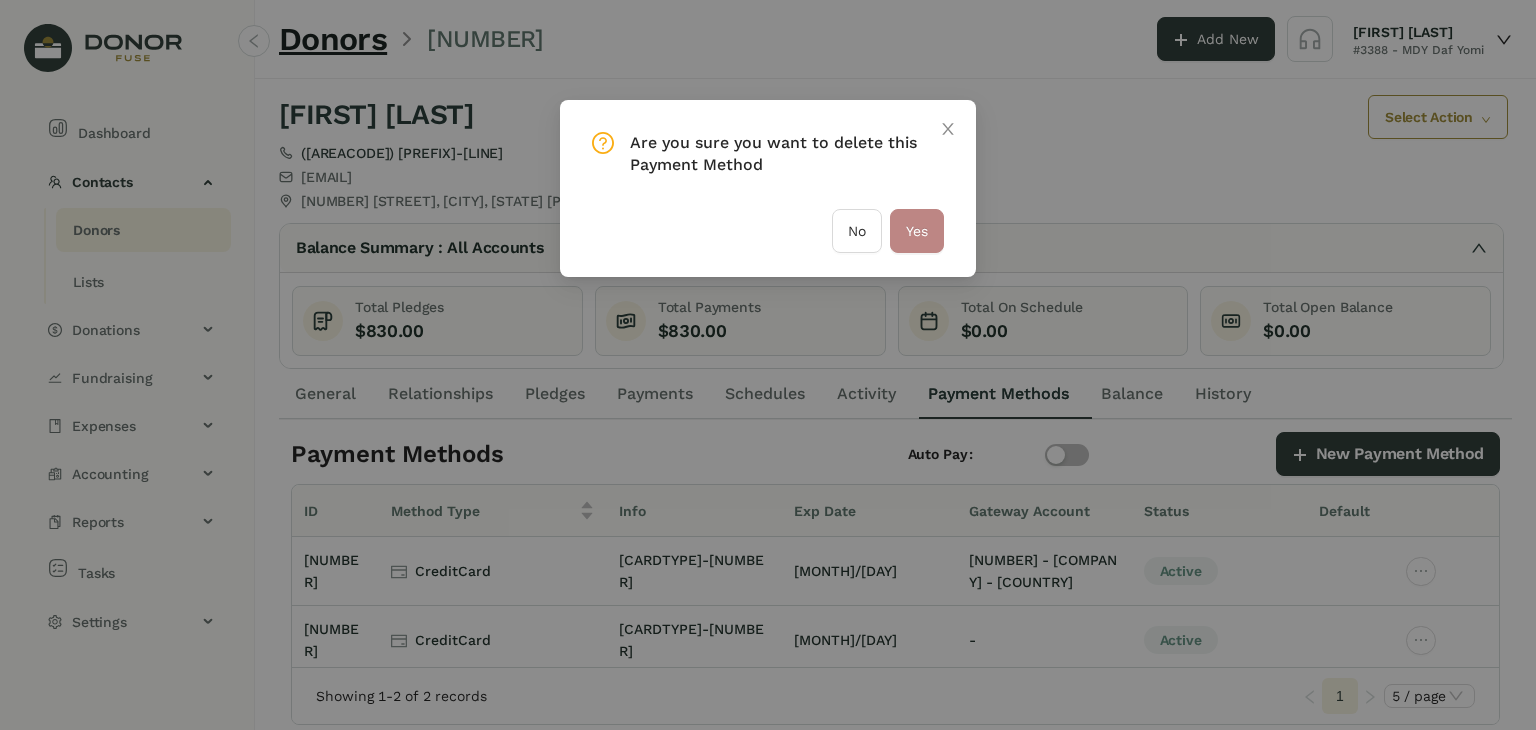 click on "Yes" at bounding box center [917, 231] 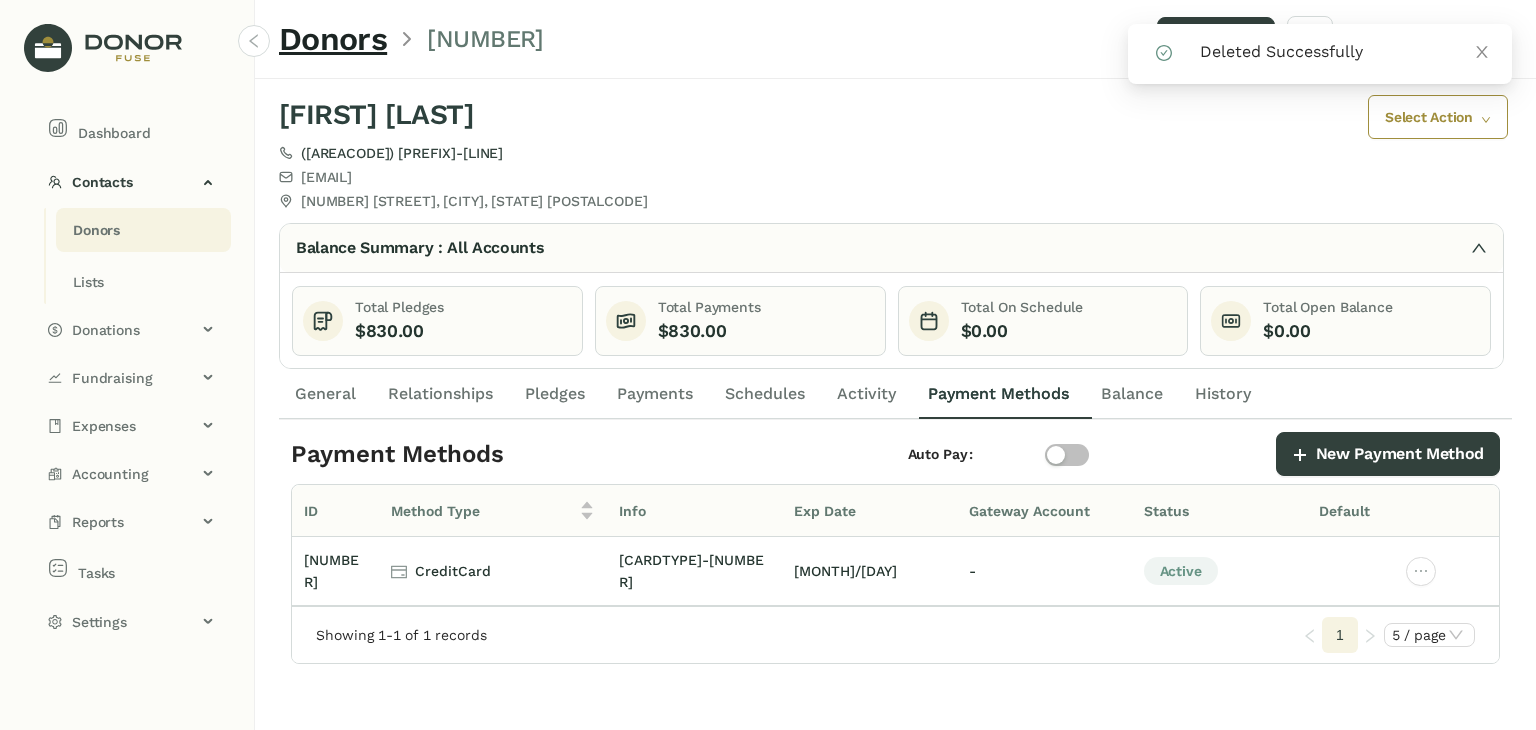 click on "Payments" 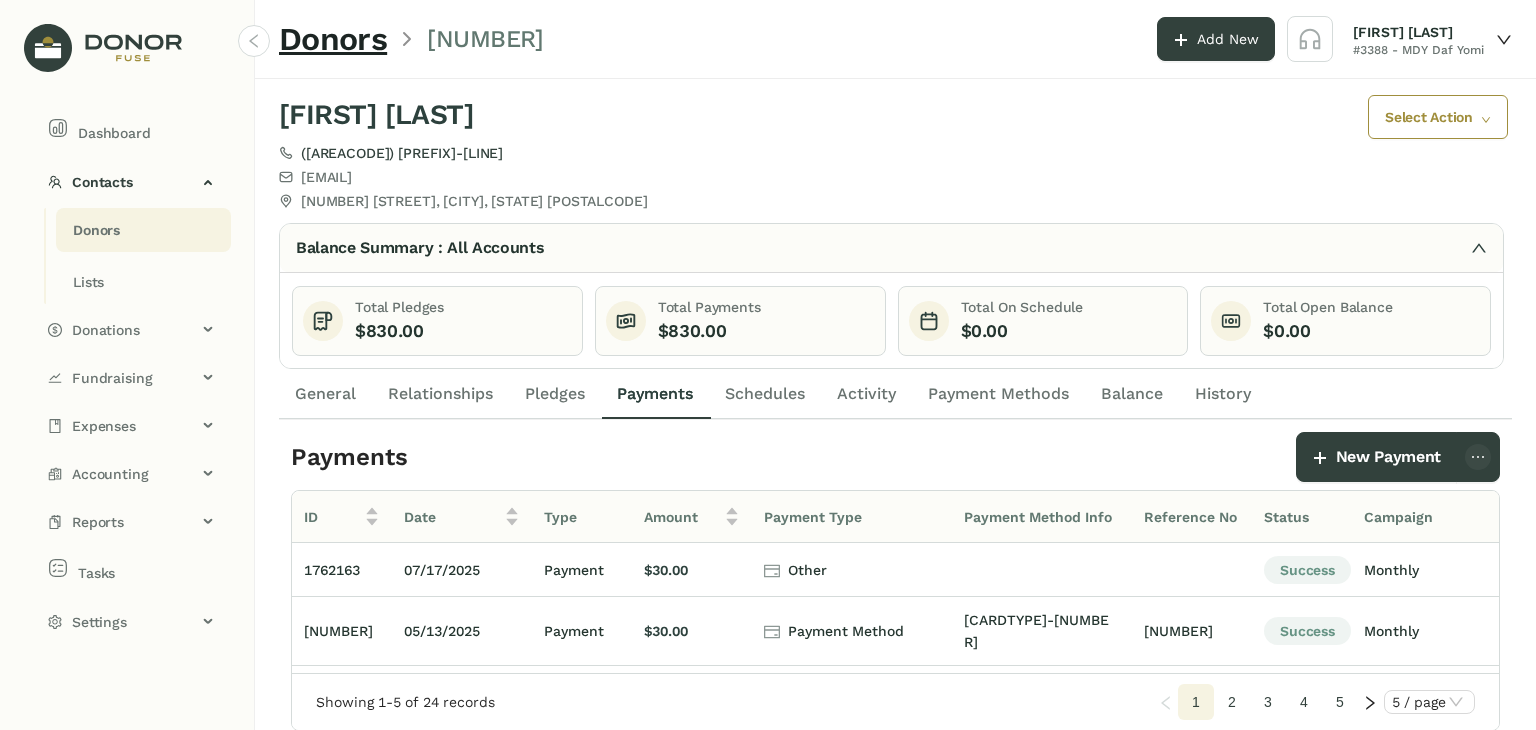 click on "Payment Methods" 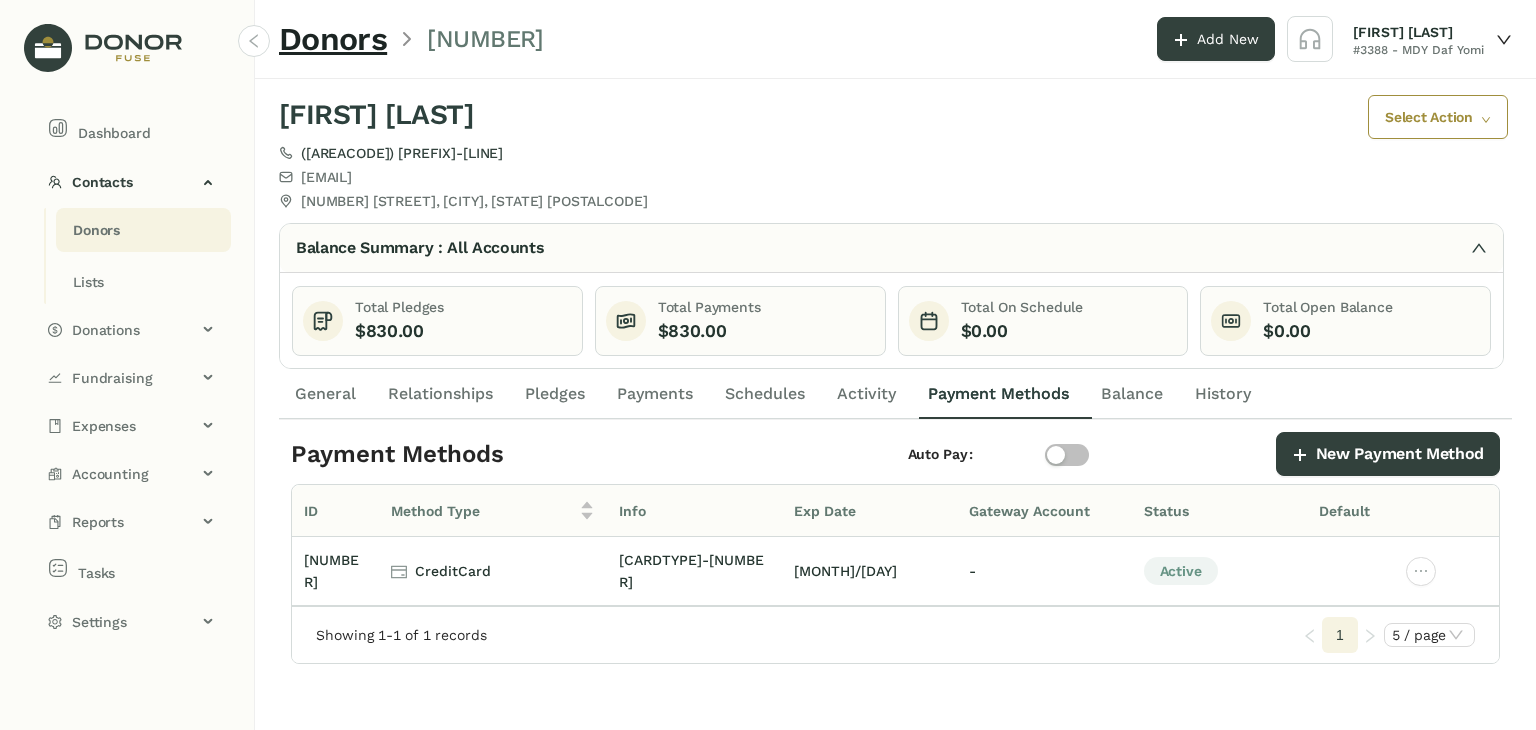 click on "Payments" 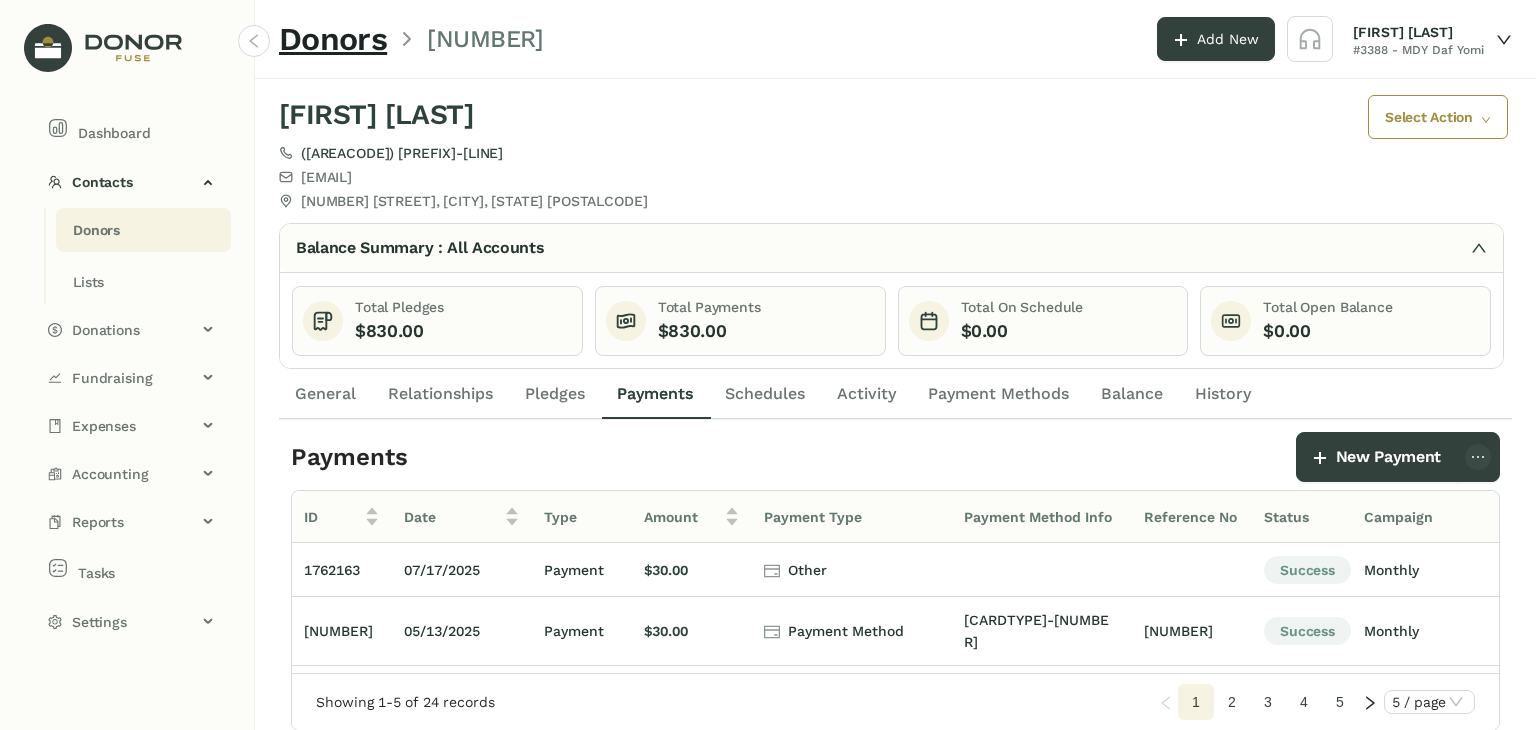 click on "Activity" 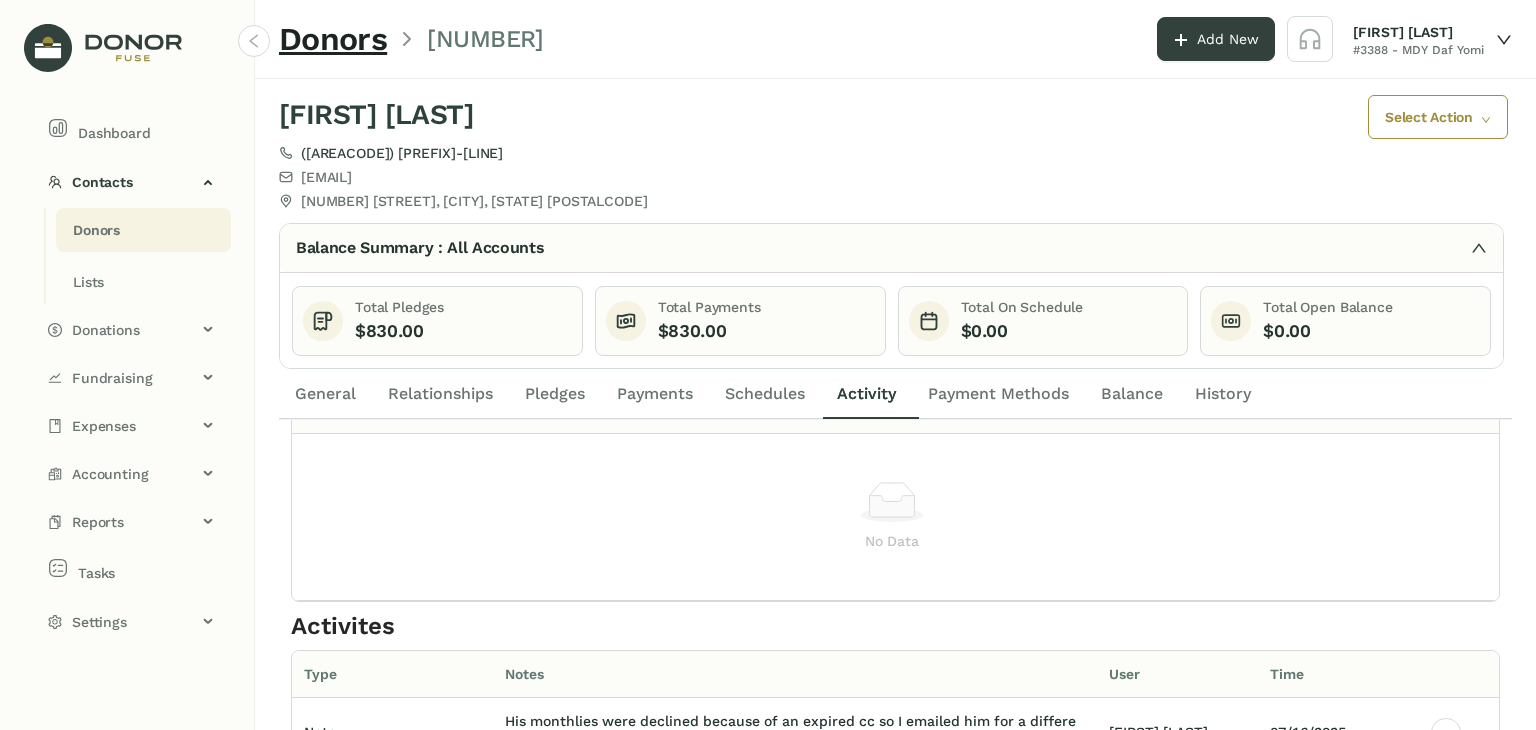 scroll, scrollTop: 125, scrollLeft: 0, axis: vertical 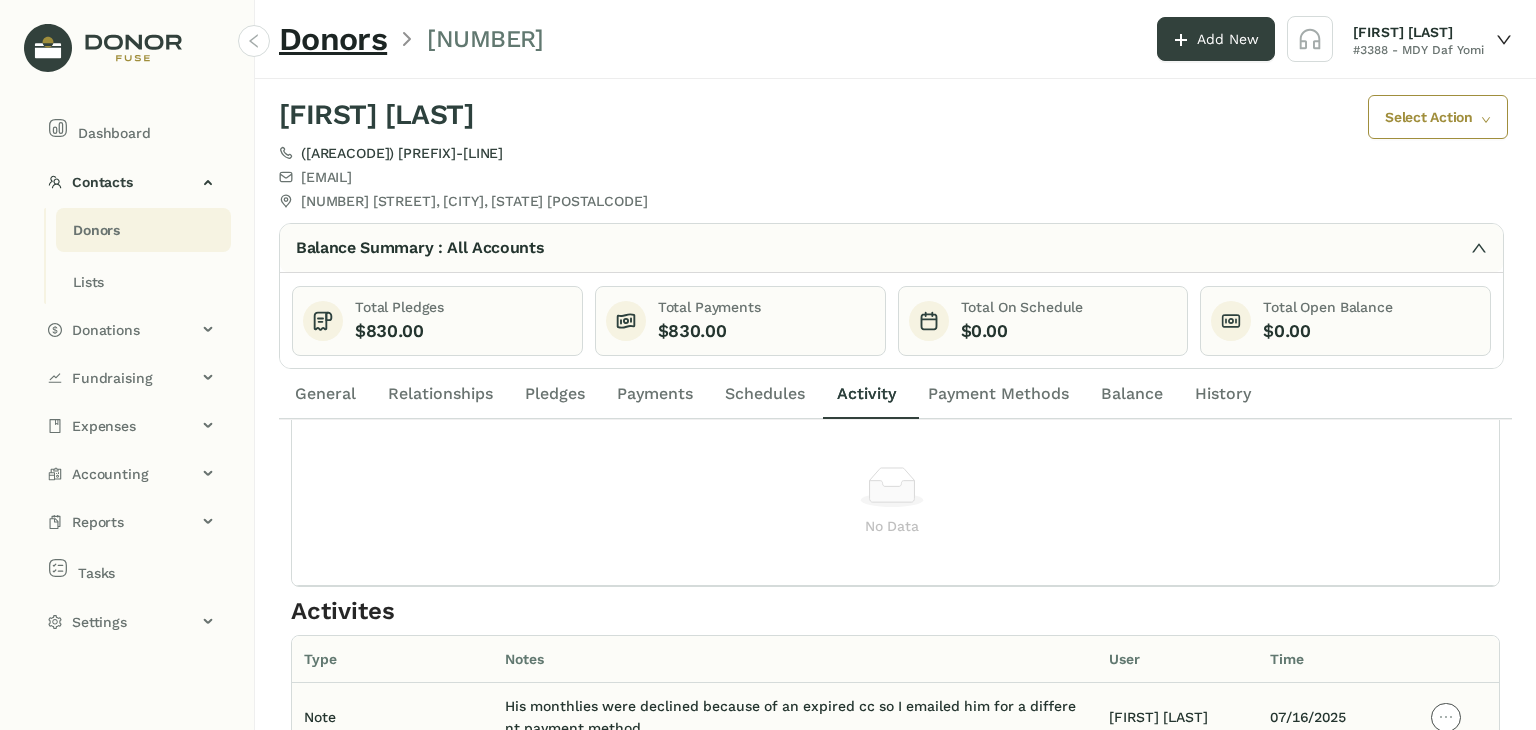 click 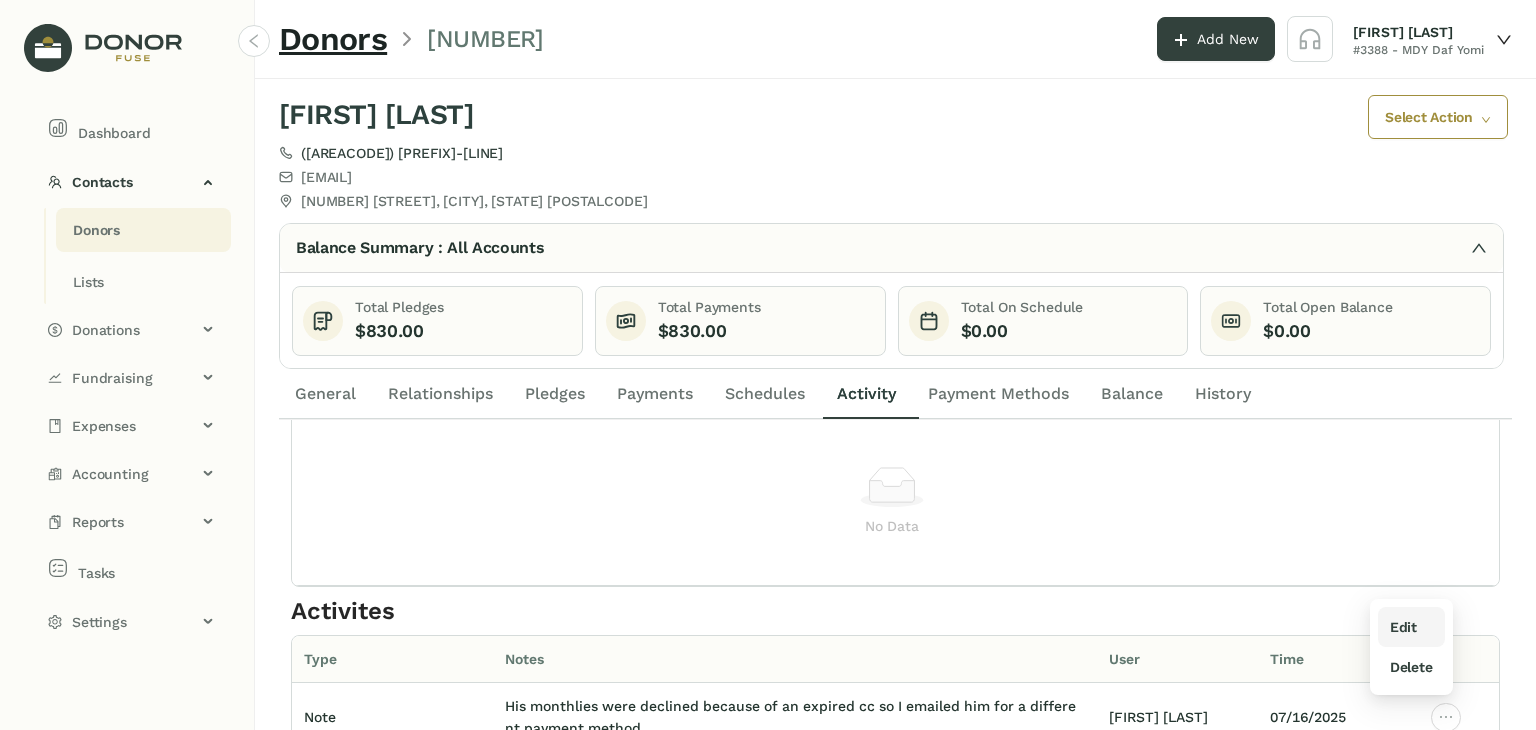 click on "Edit" at bounding box center (1411, 627) 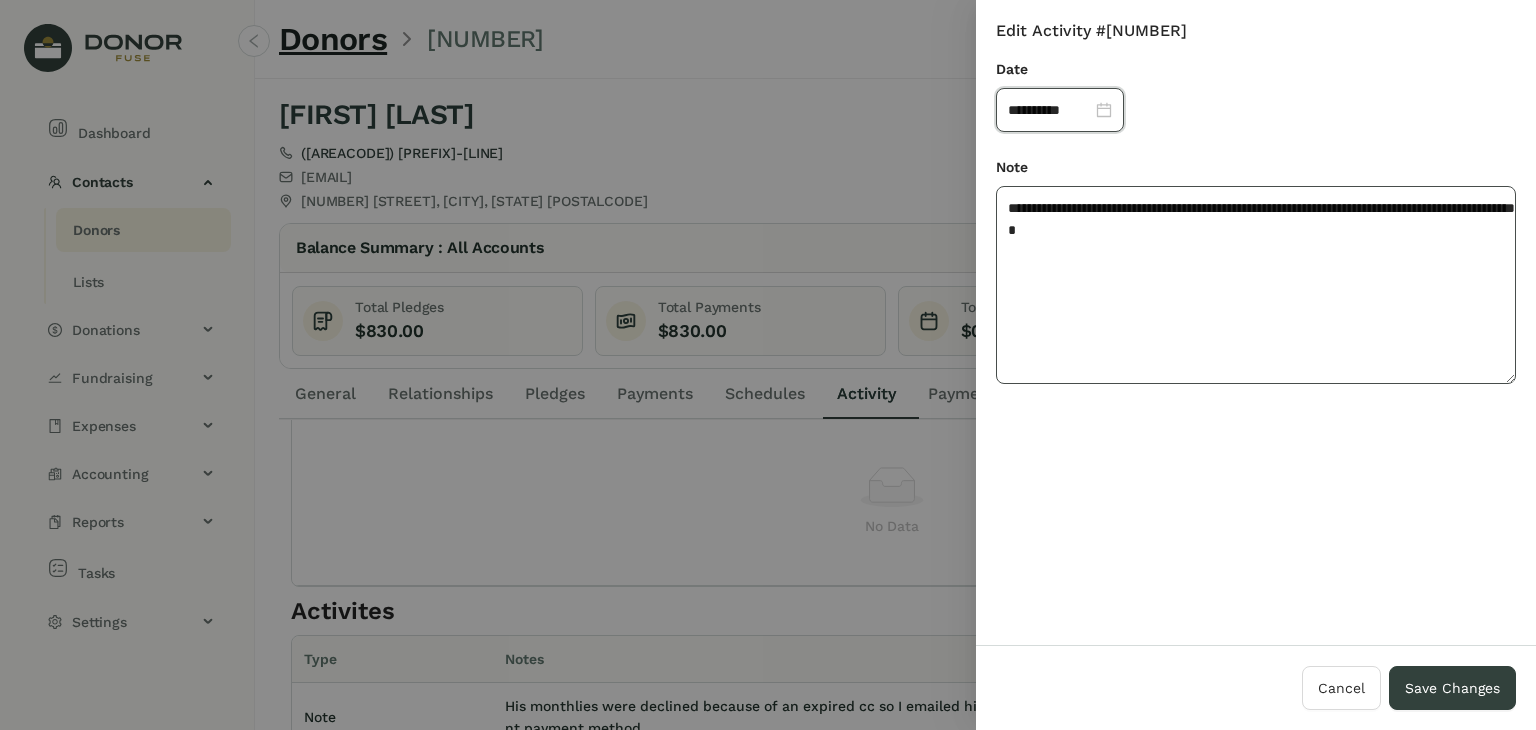 click on "**********" 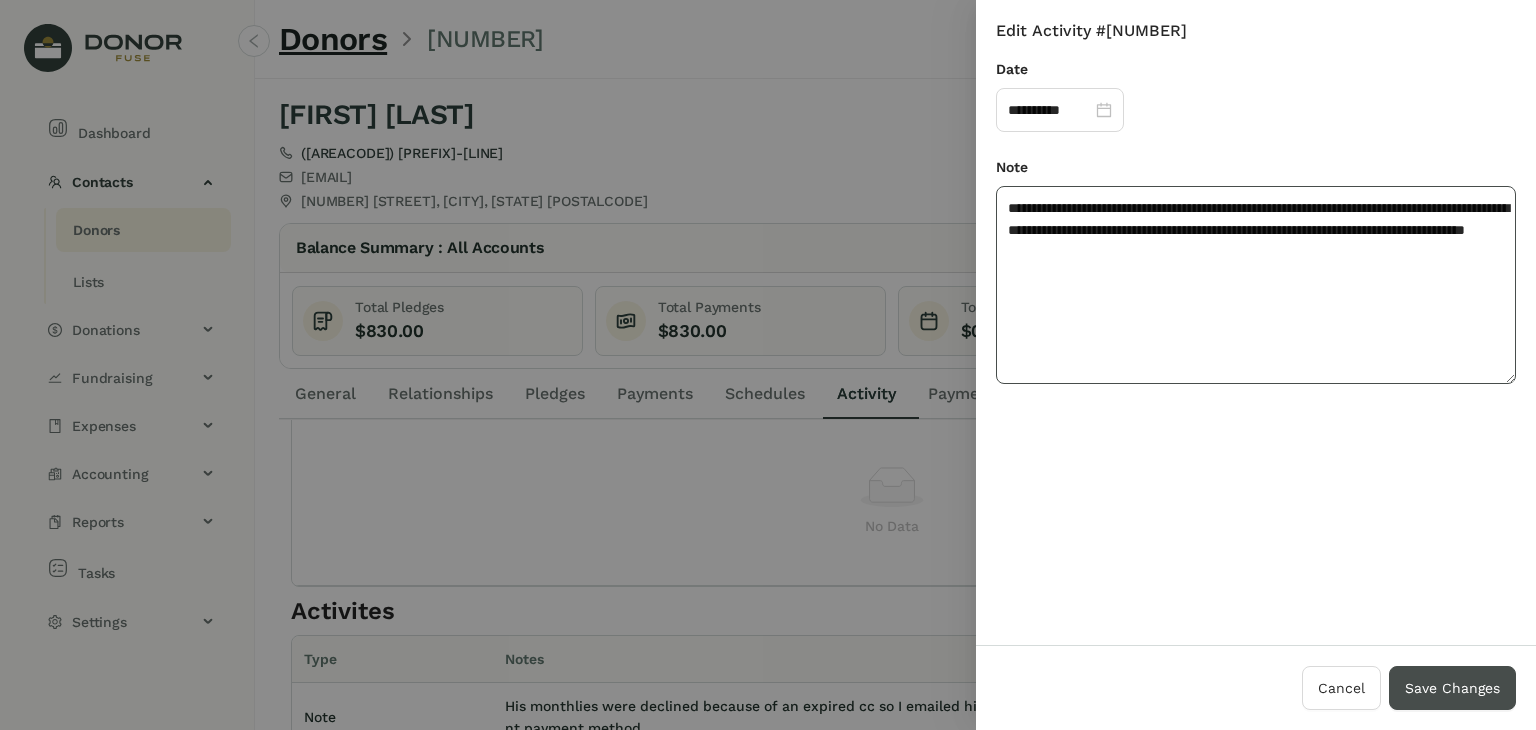 type on "**********" 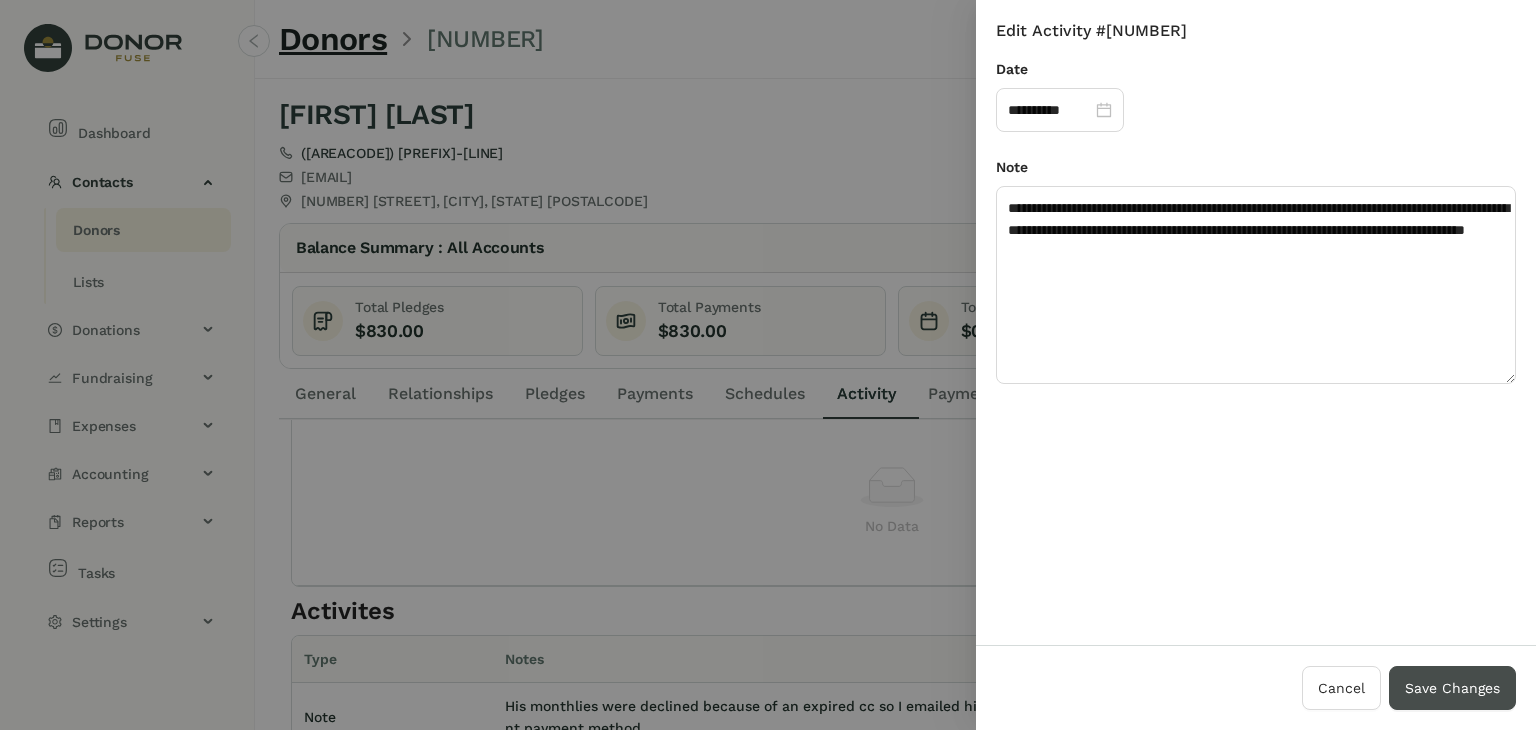 click on "Save Changes" at bounding box center [1452, 688] 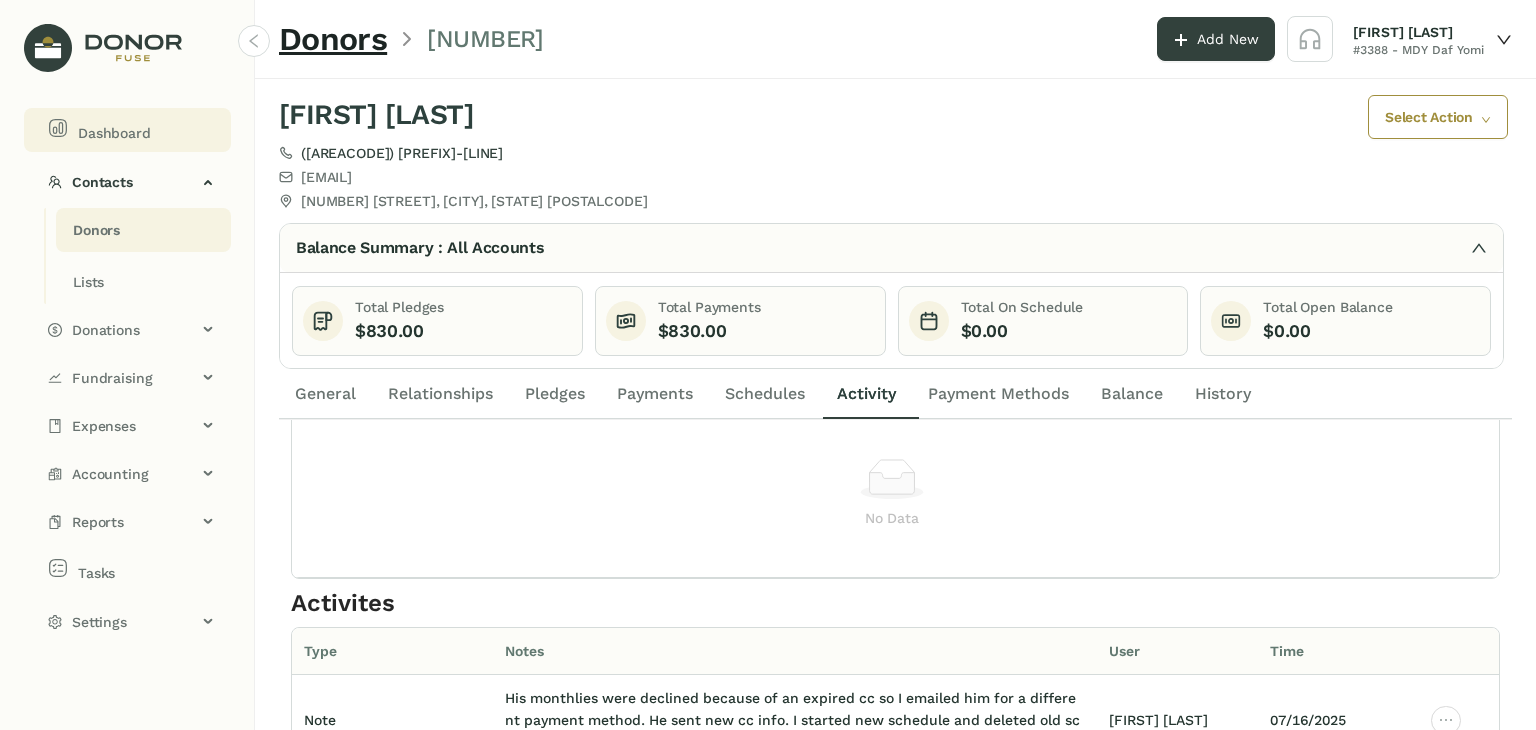 click on "Dashboard" 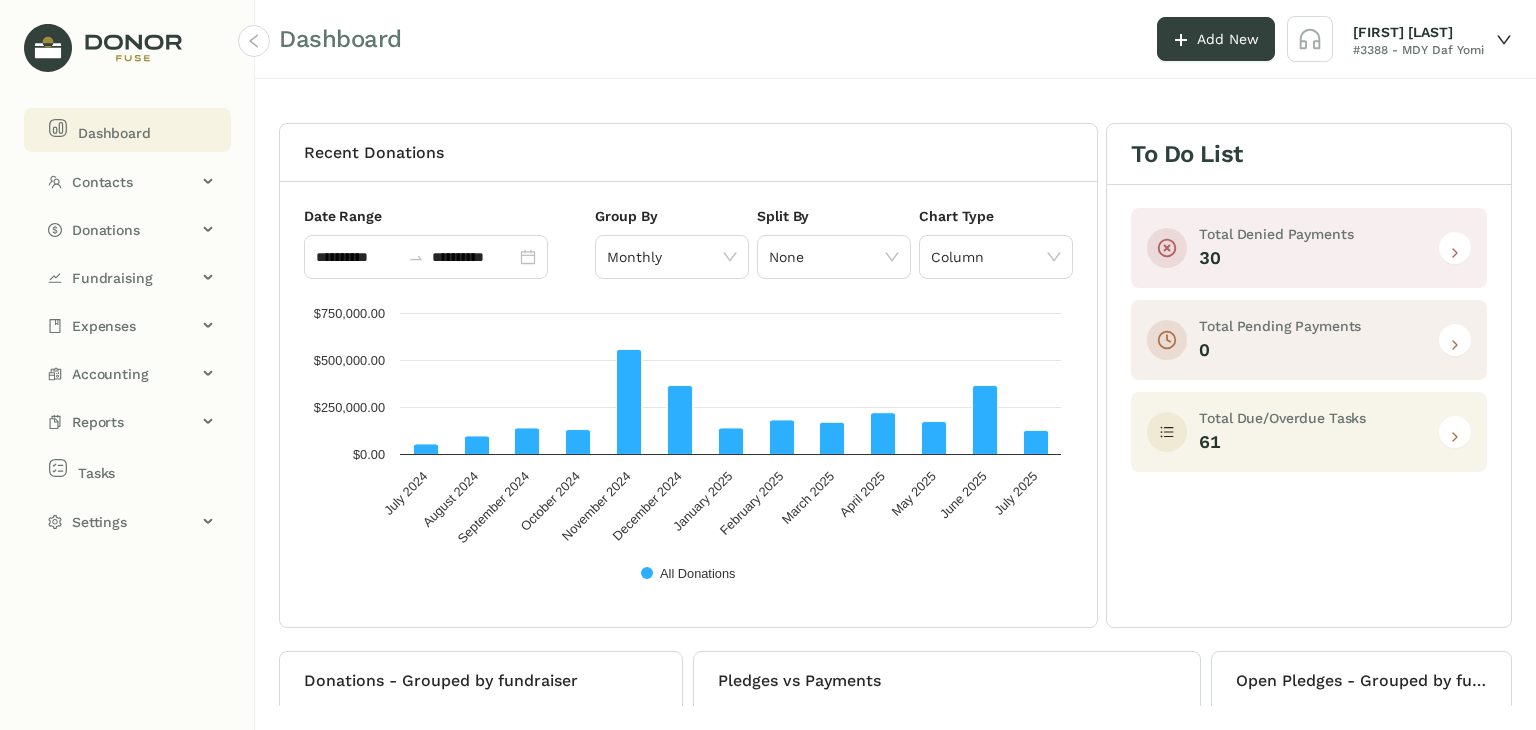 click 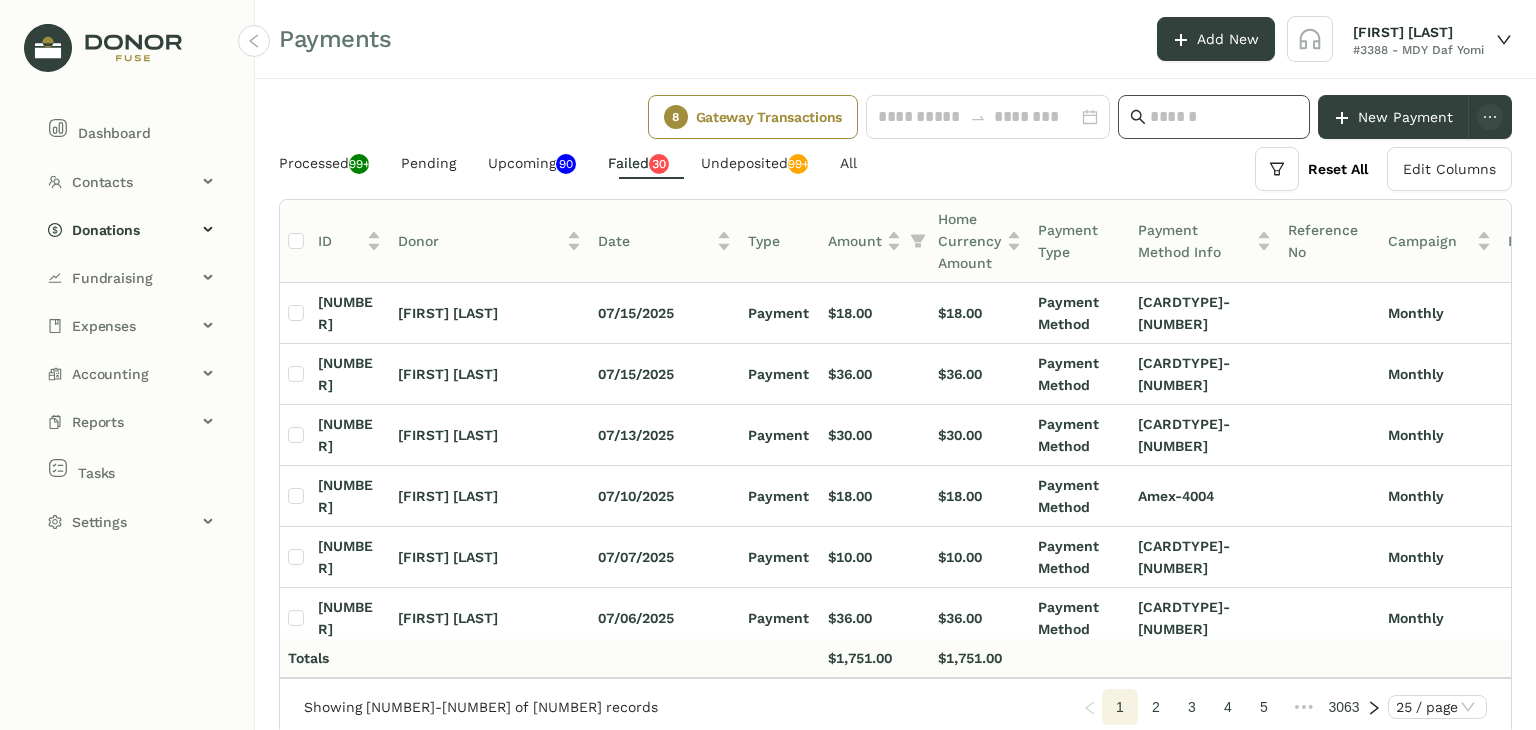 click 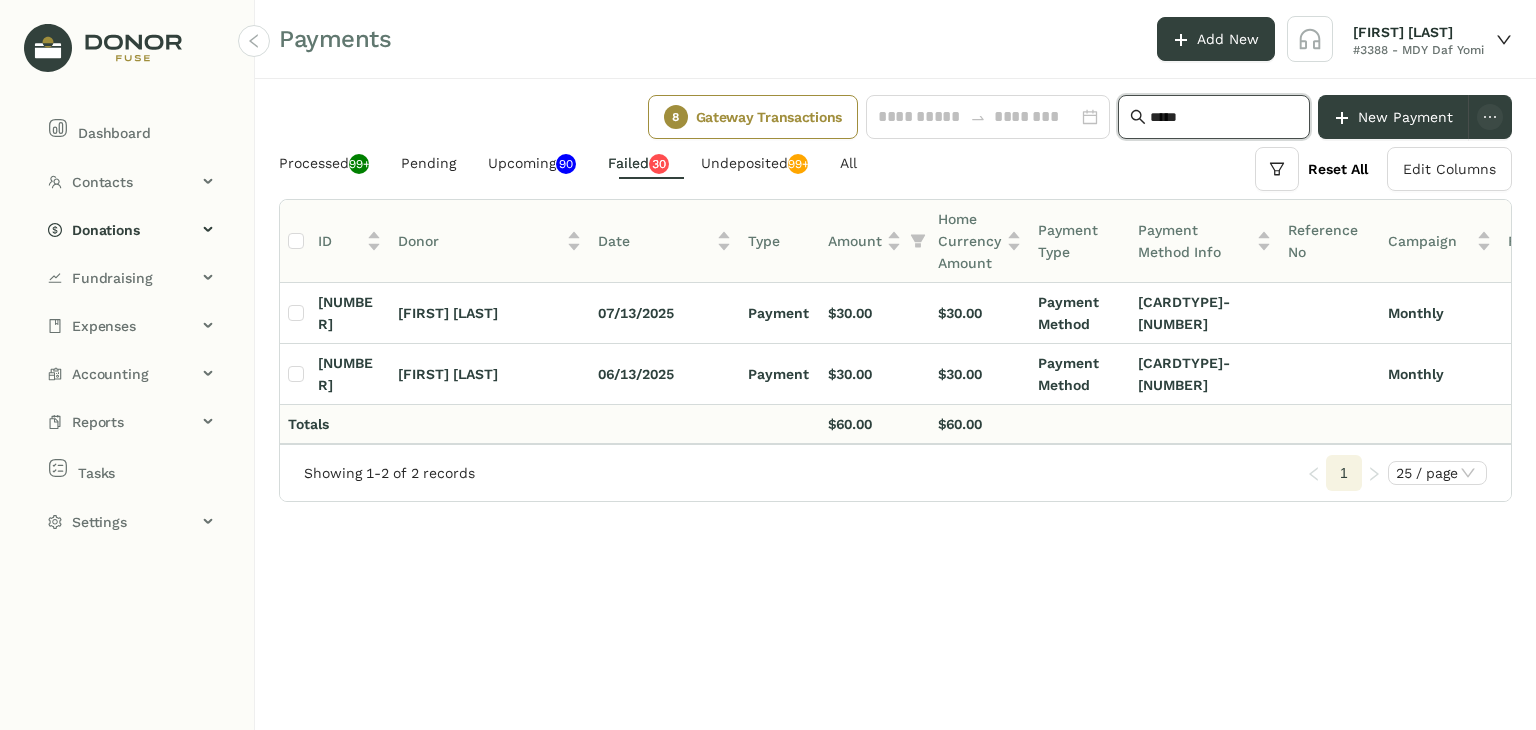 scroll, scrollTop: 0, scrollLeft: 199, axis: horizontal 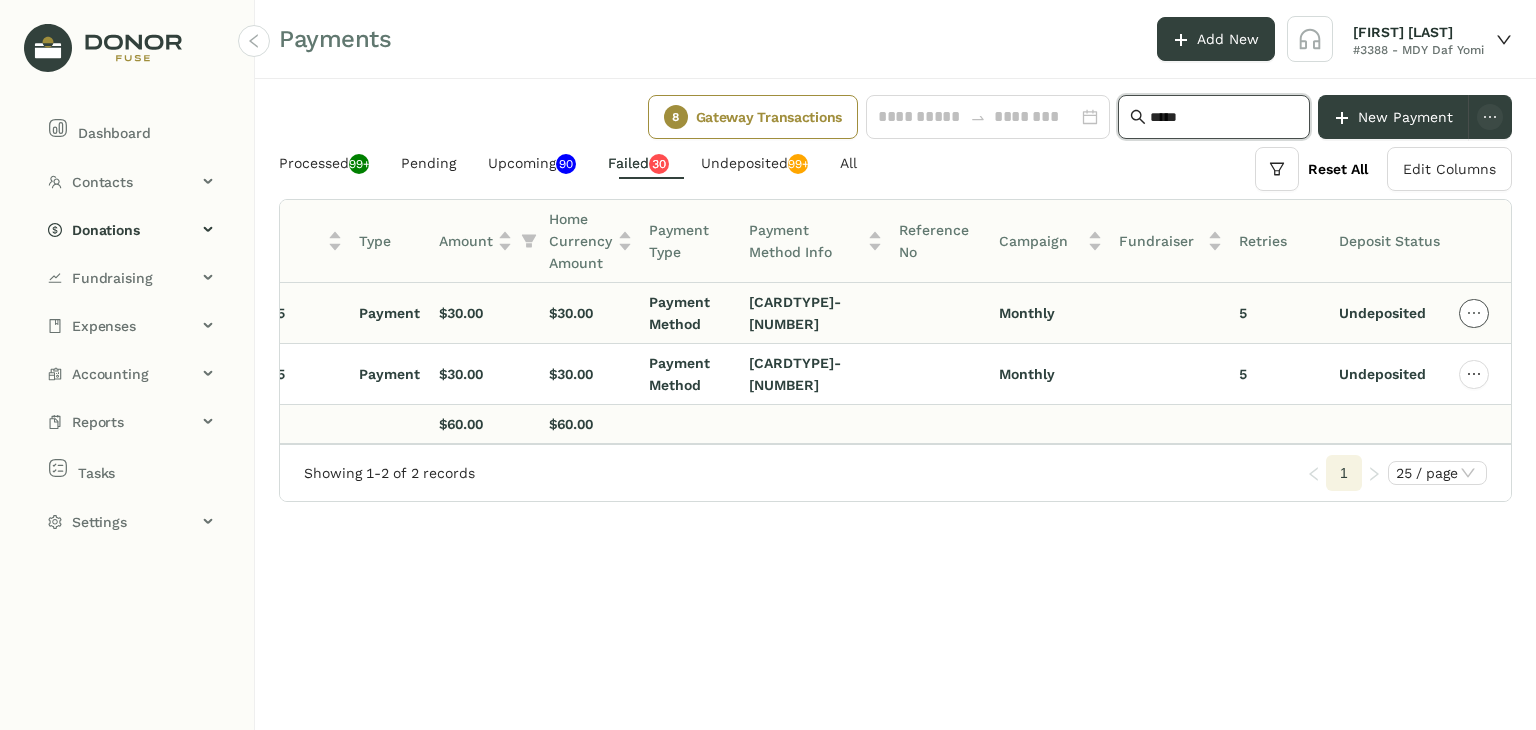 type on "*****" 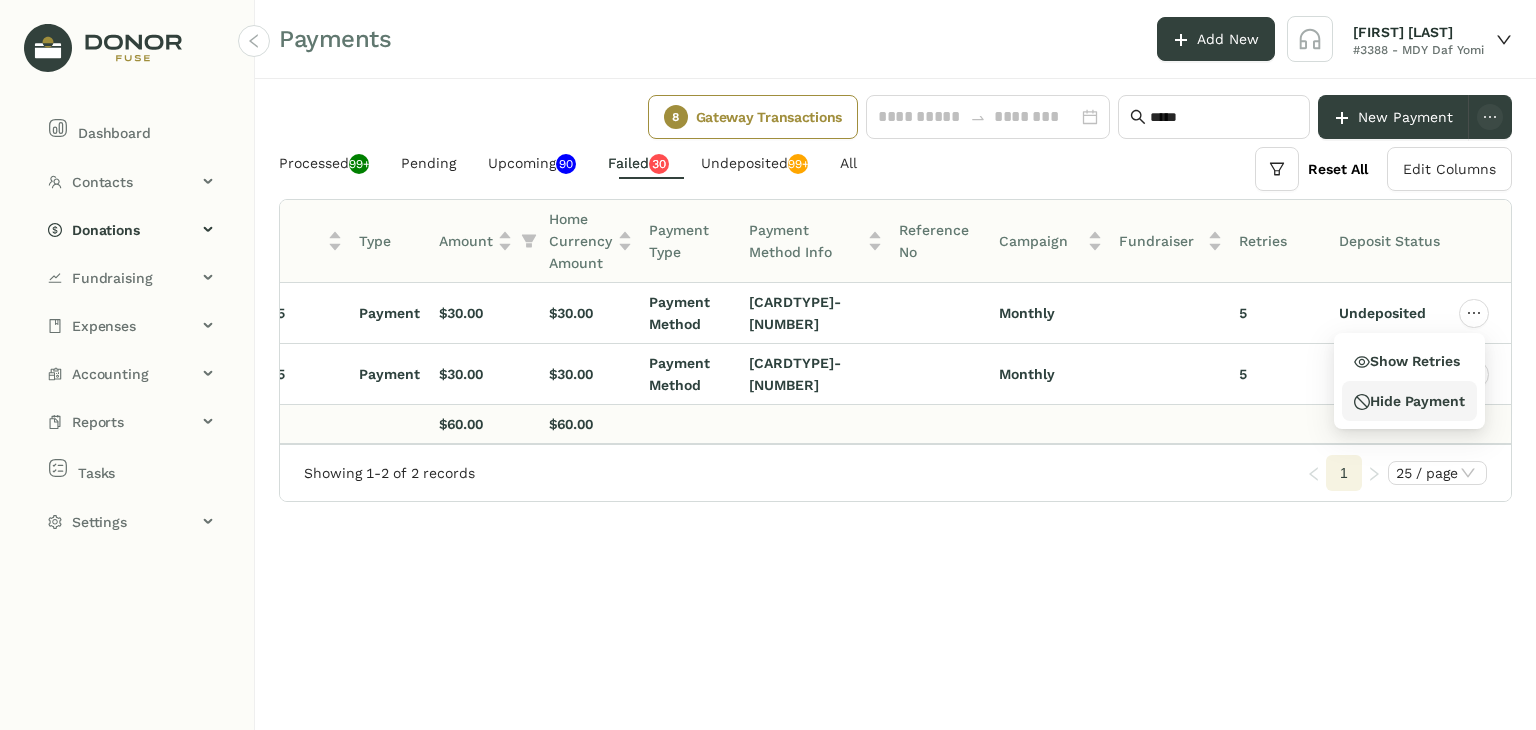 click on "Hide Payment" at bounding box center (1409, 401) 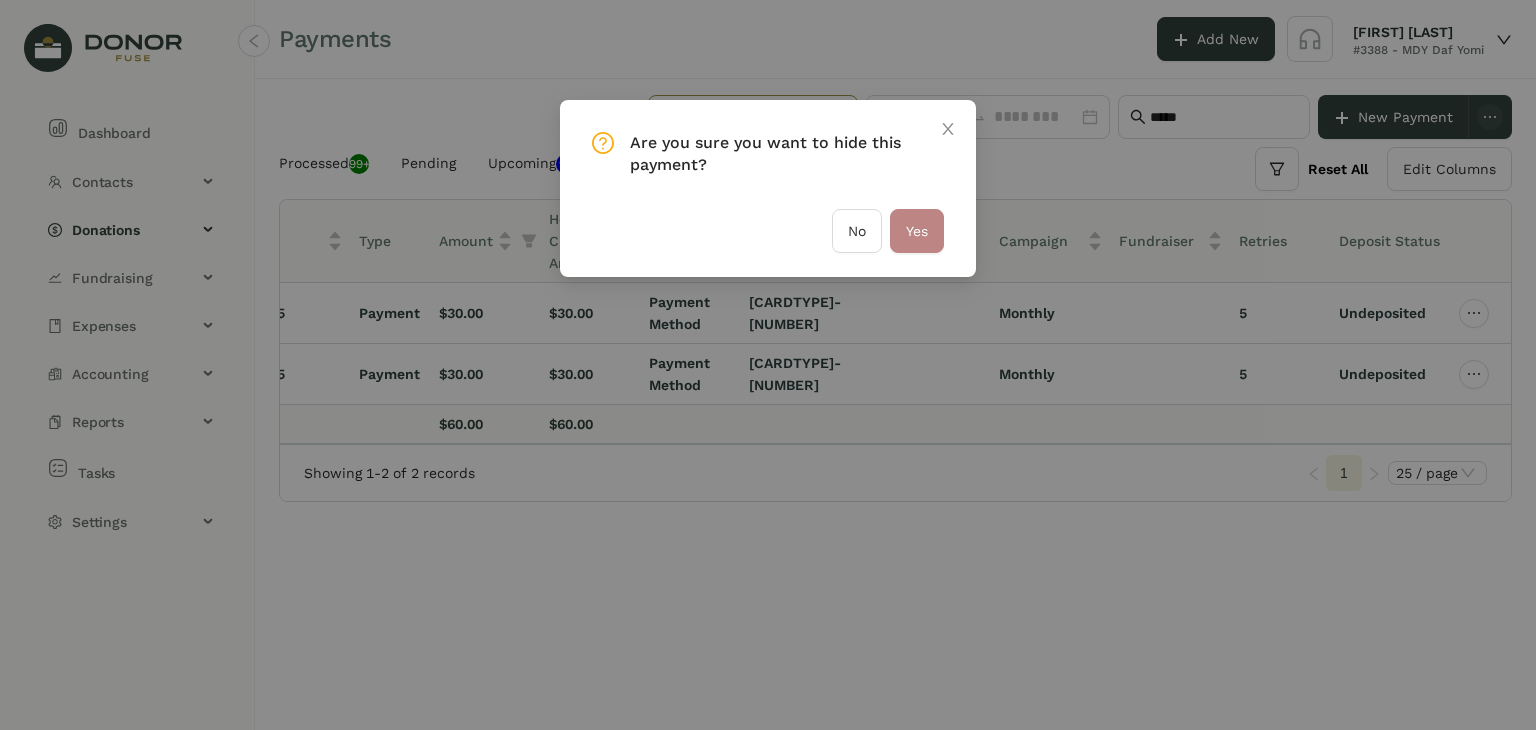 click on "Yes" at bounding box center (917, 231) 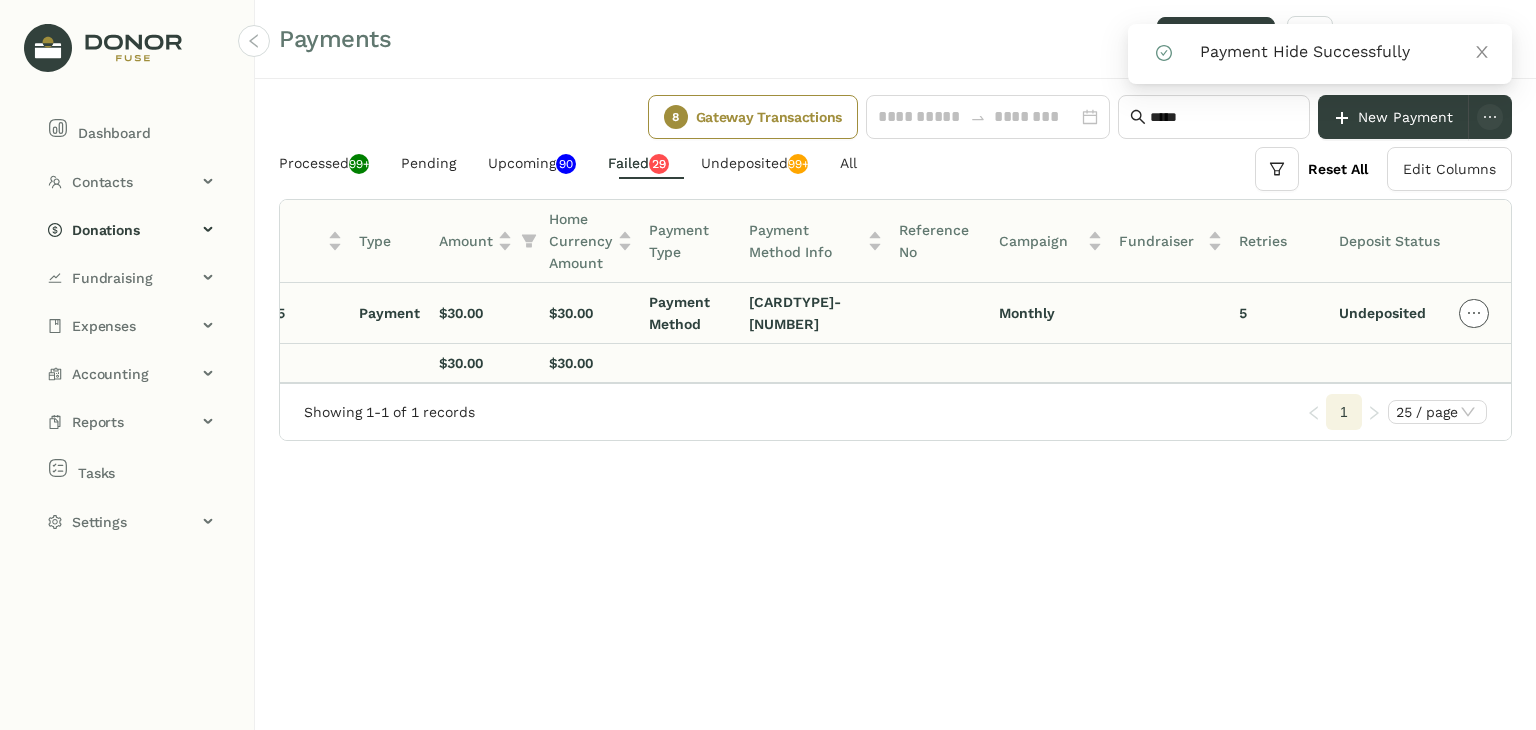 click 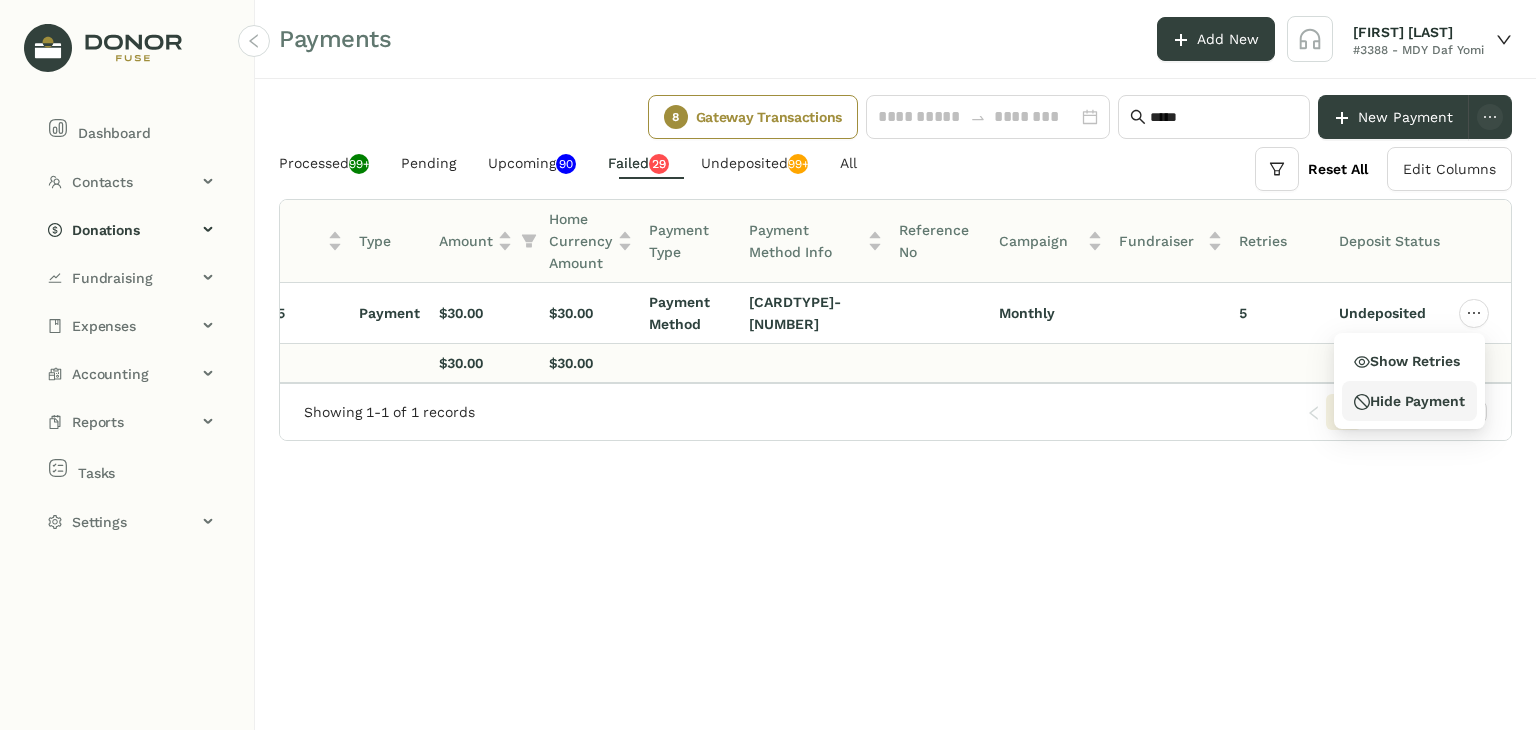 click on "Hide Payment" at bounding box center [1409, 401] 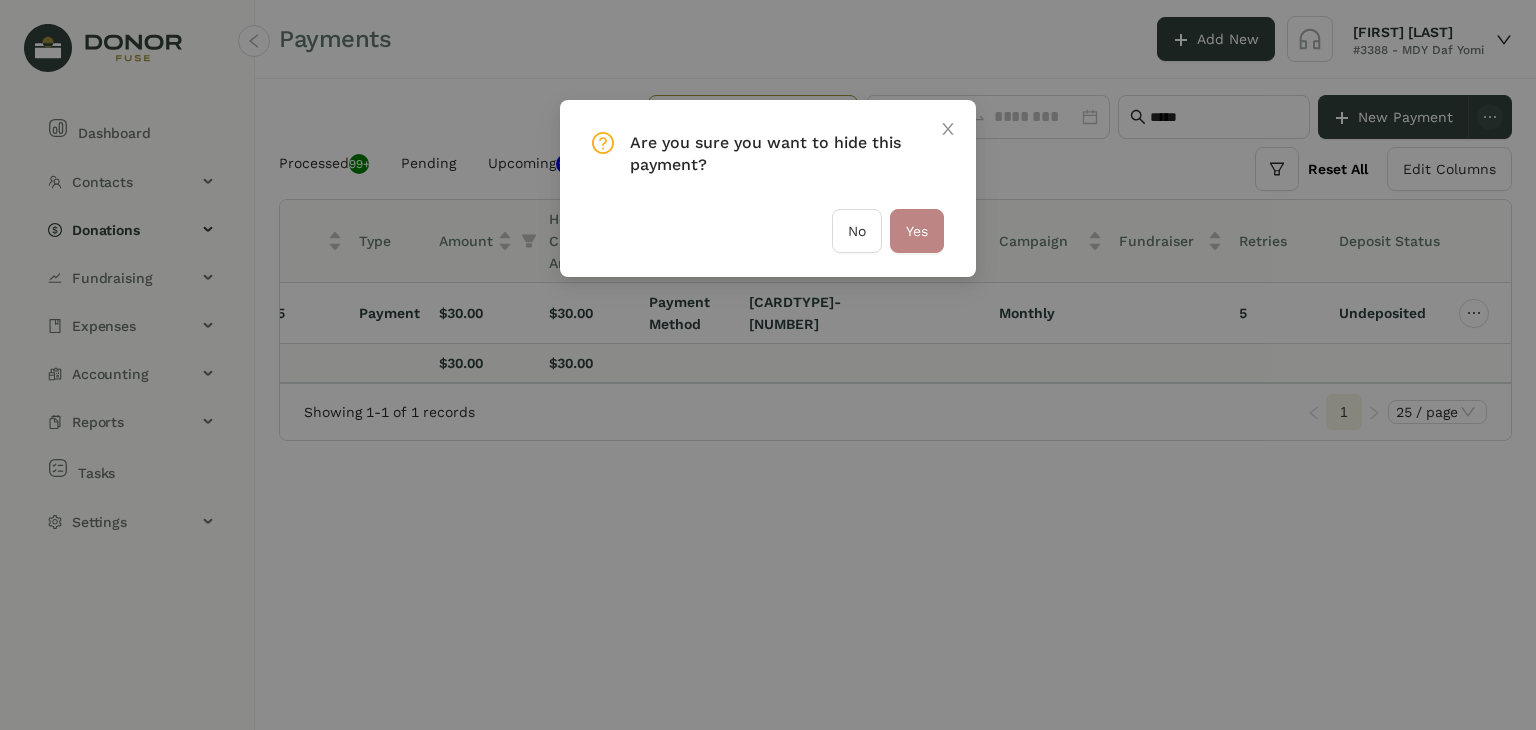 click on "Yes" at bounding box center (917, 231) 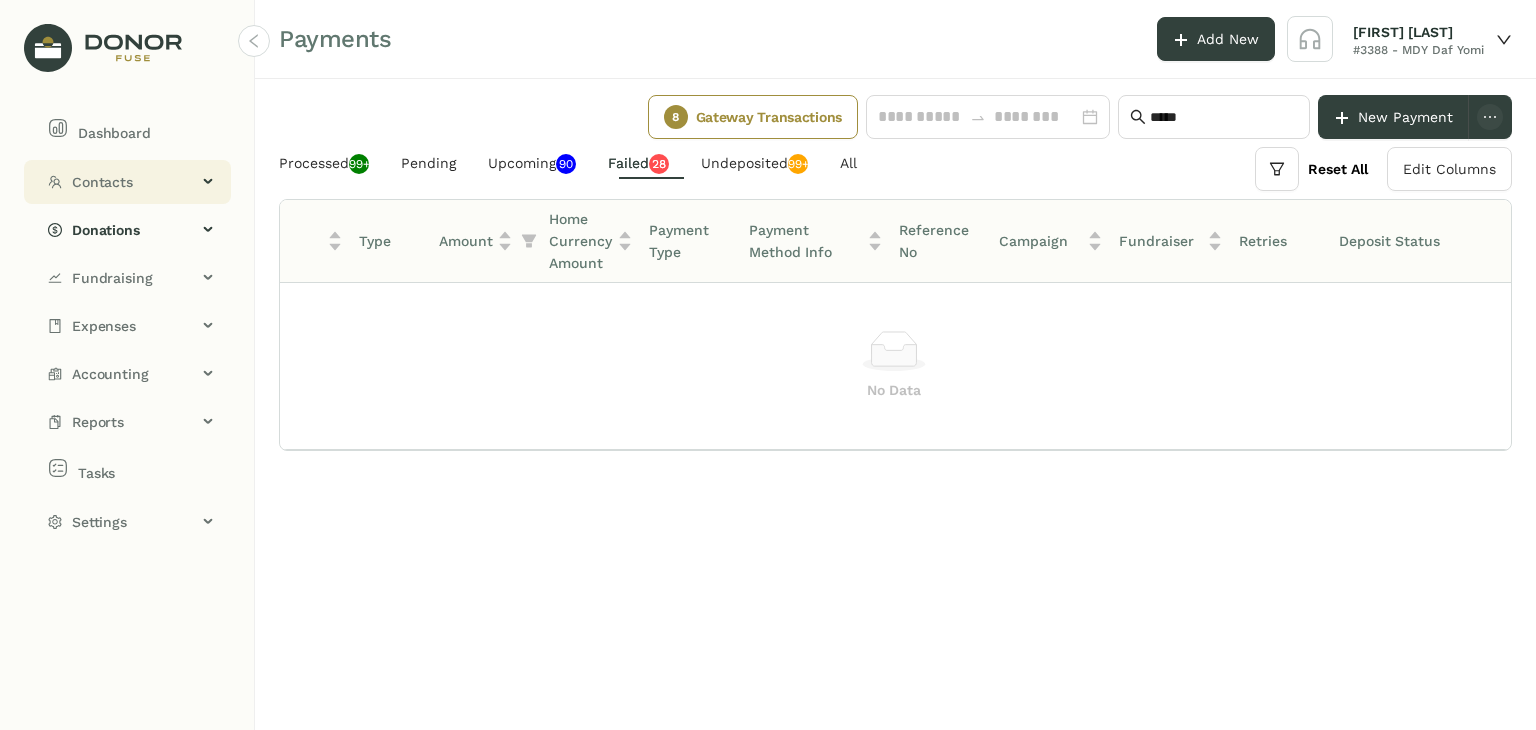 click on "Contacts" 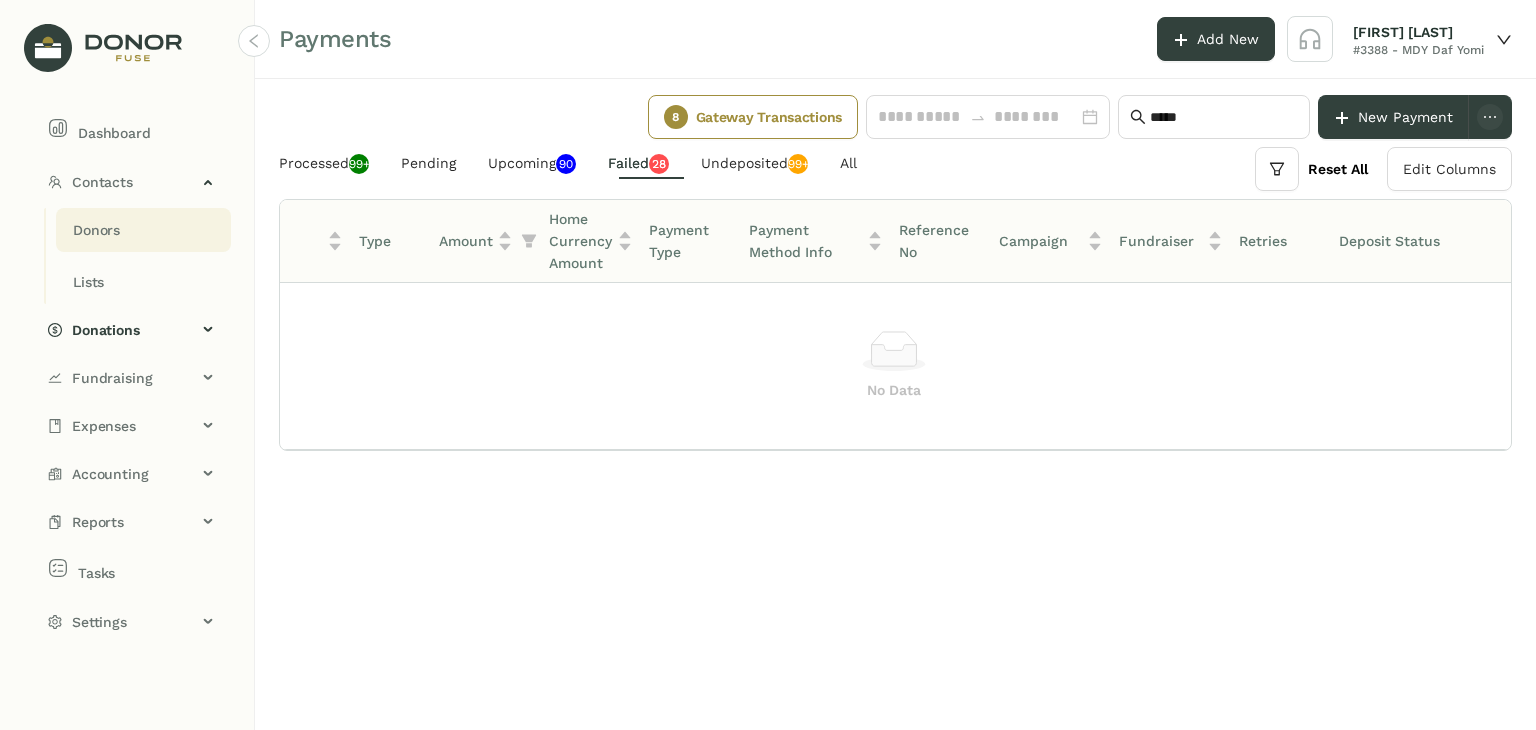 click on "Donors" 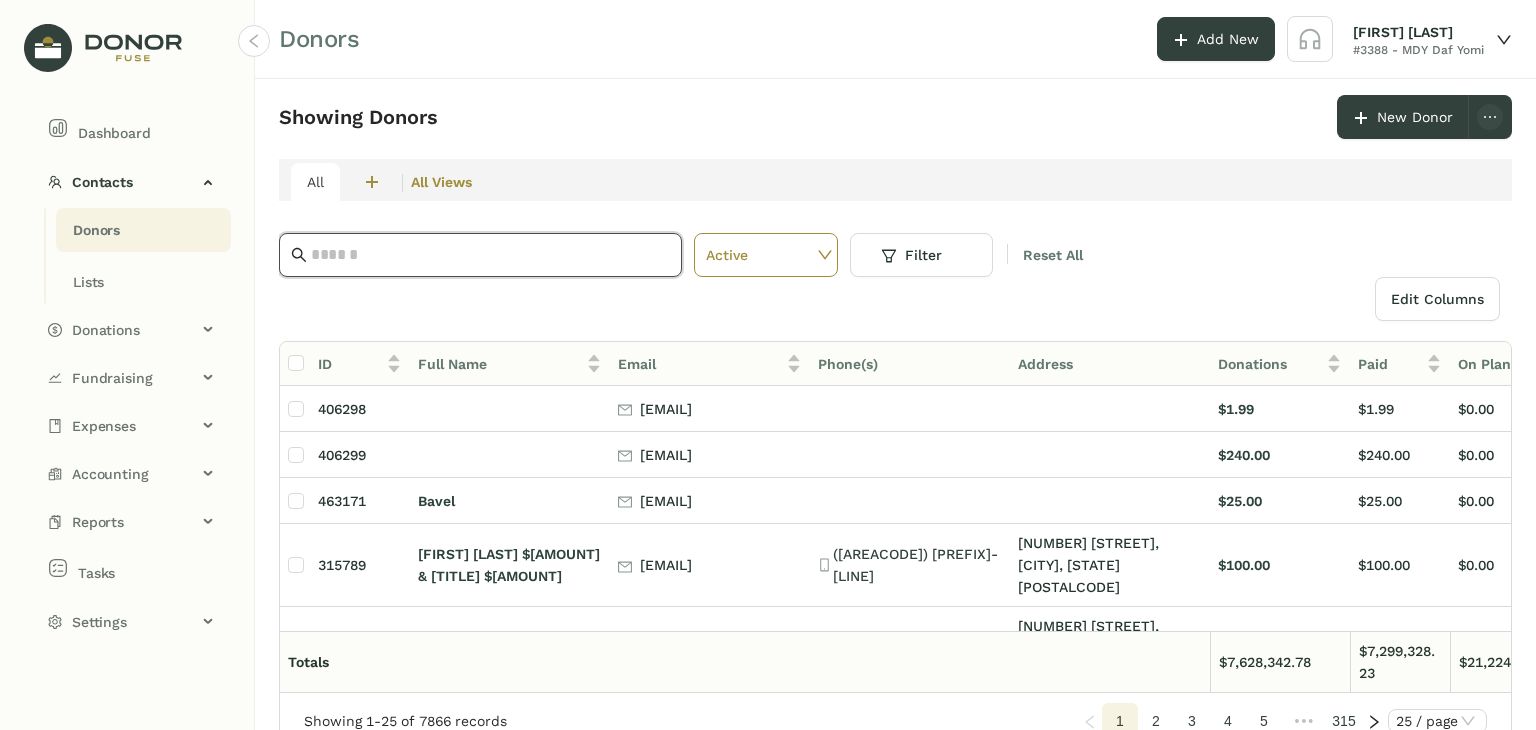 click 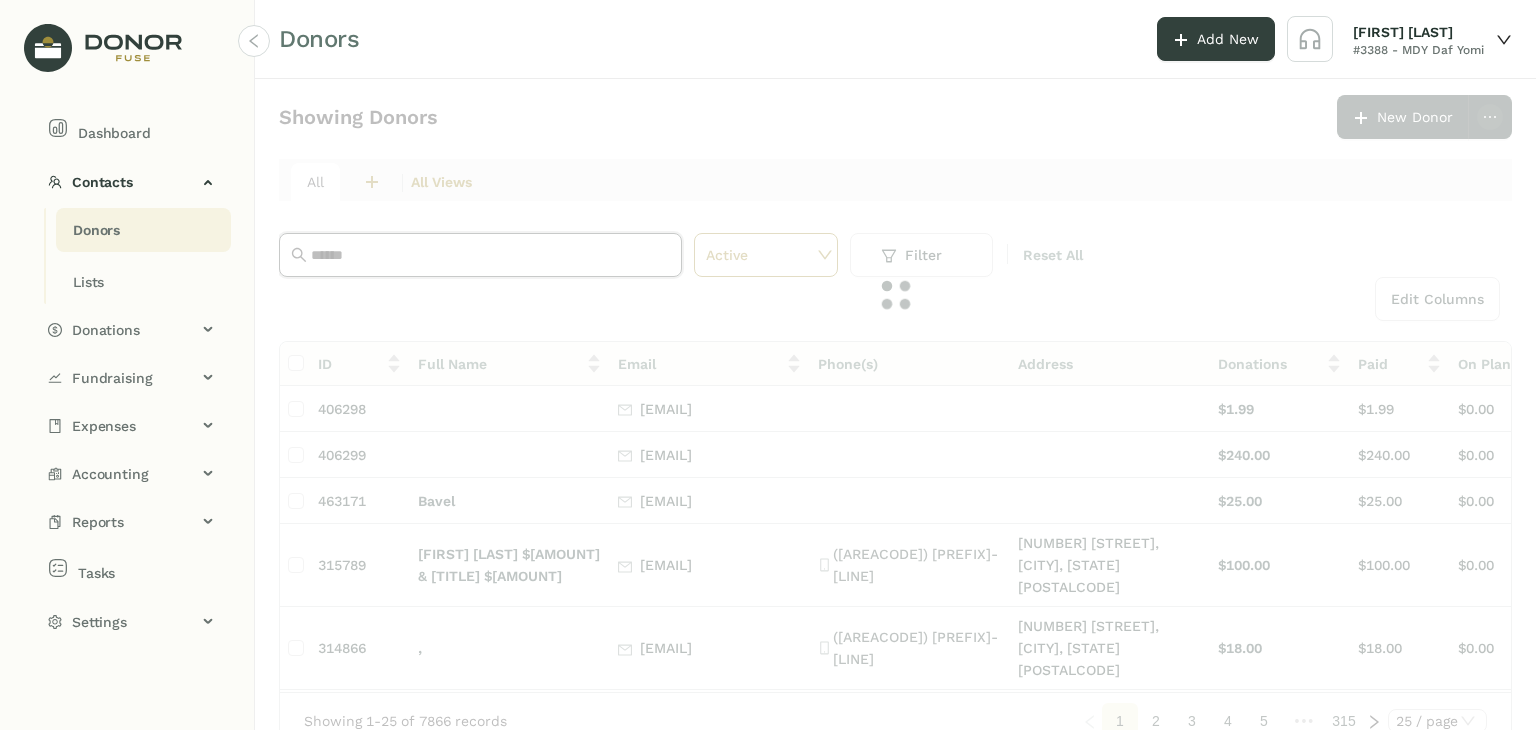 type on "*******" 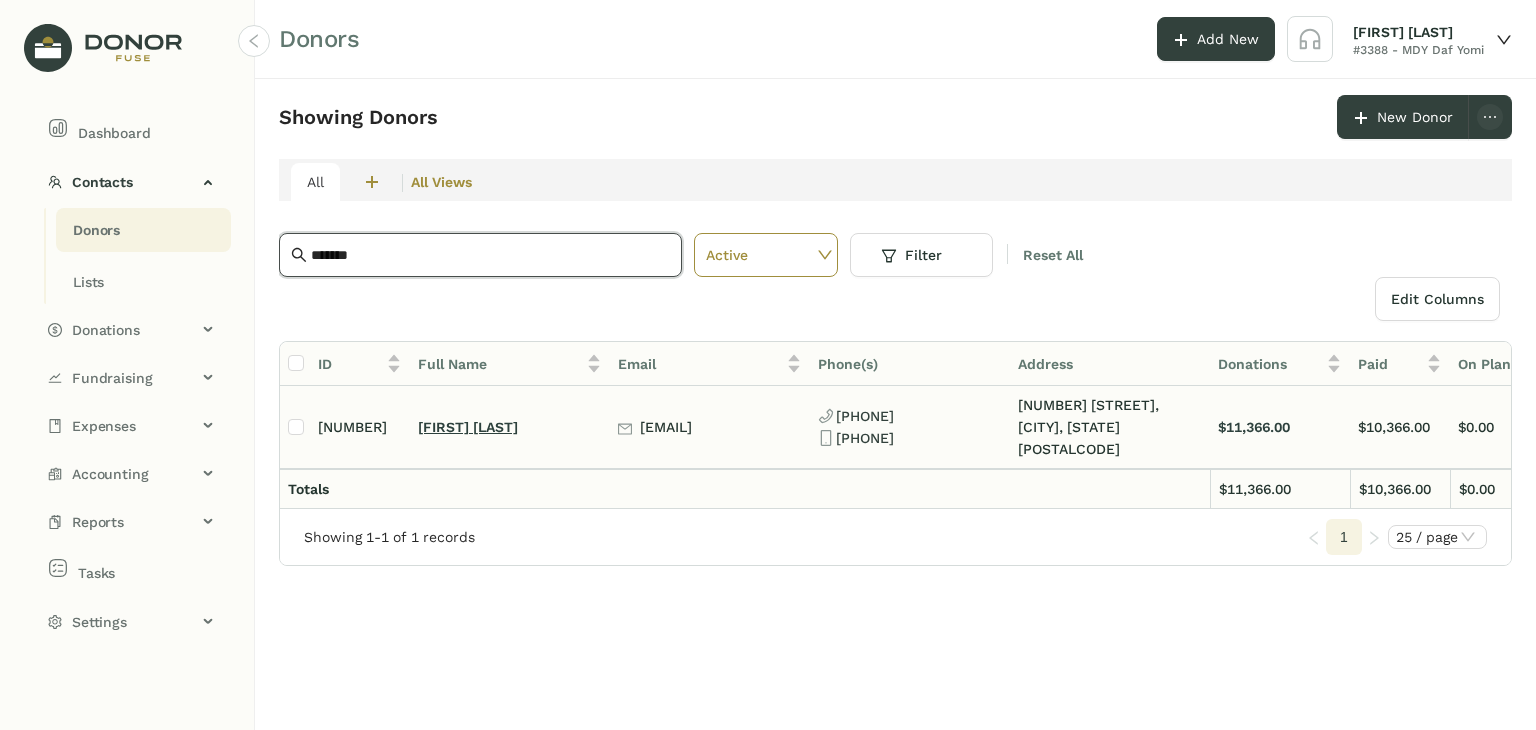 click on "[FIRST] [LAST]" 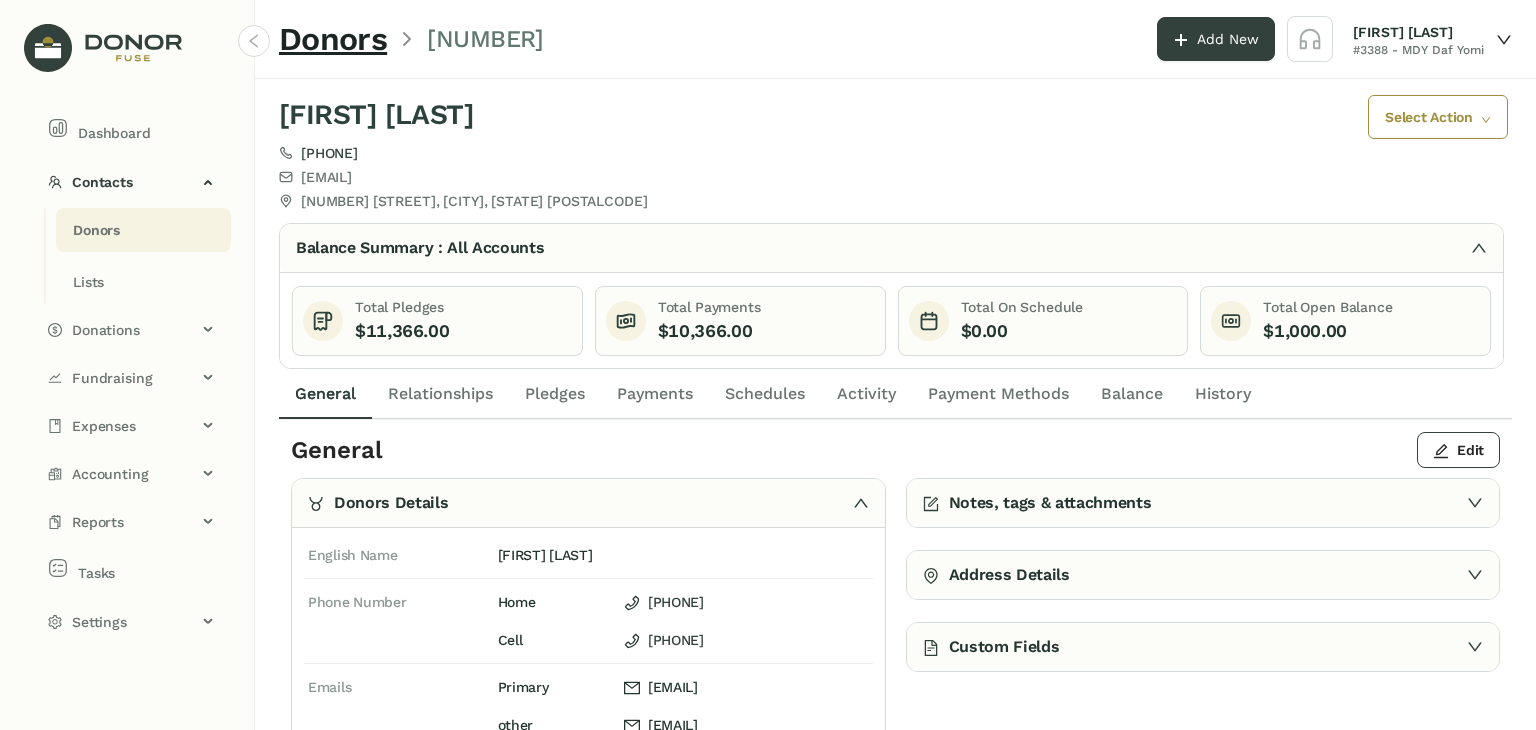 click on "Payments" 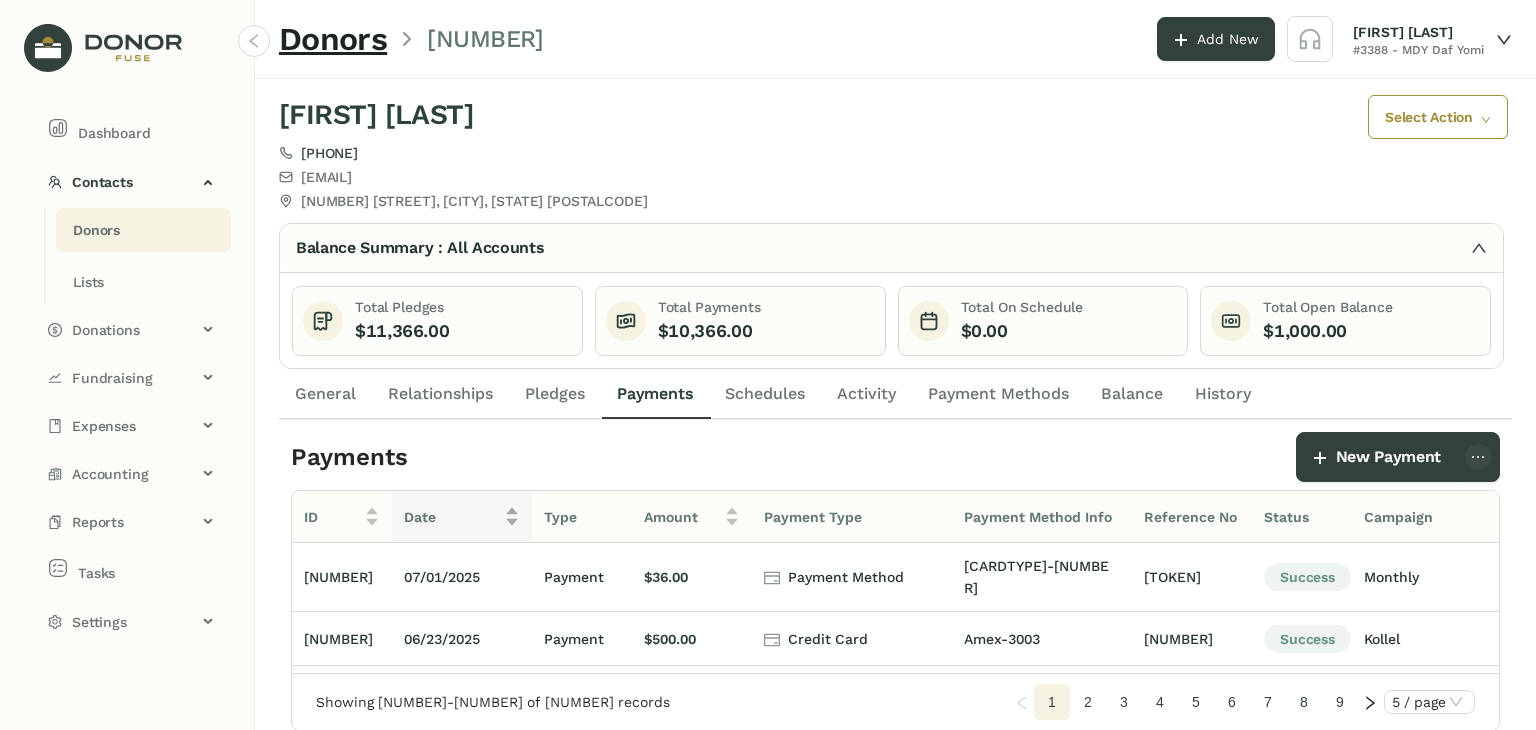 click on "Date" 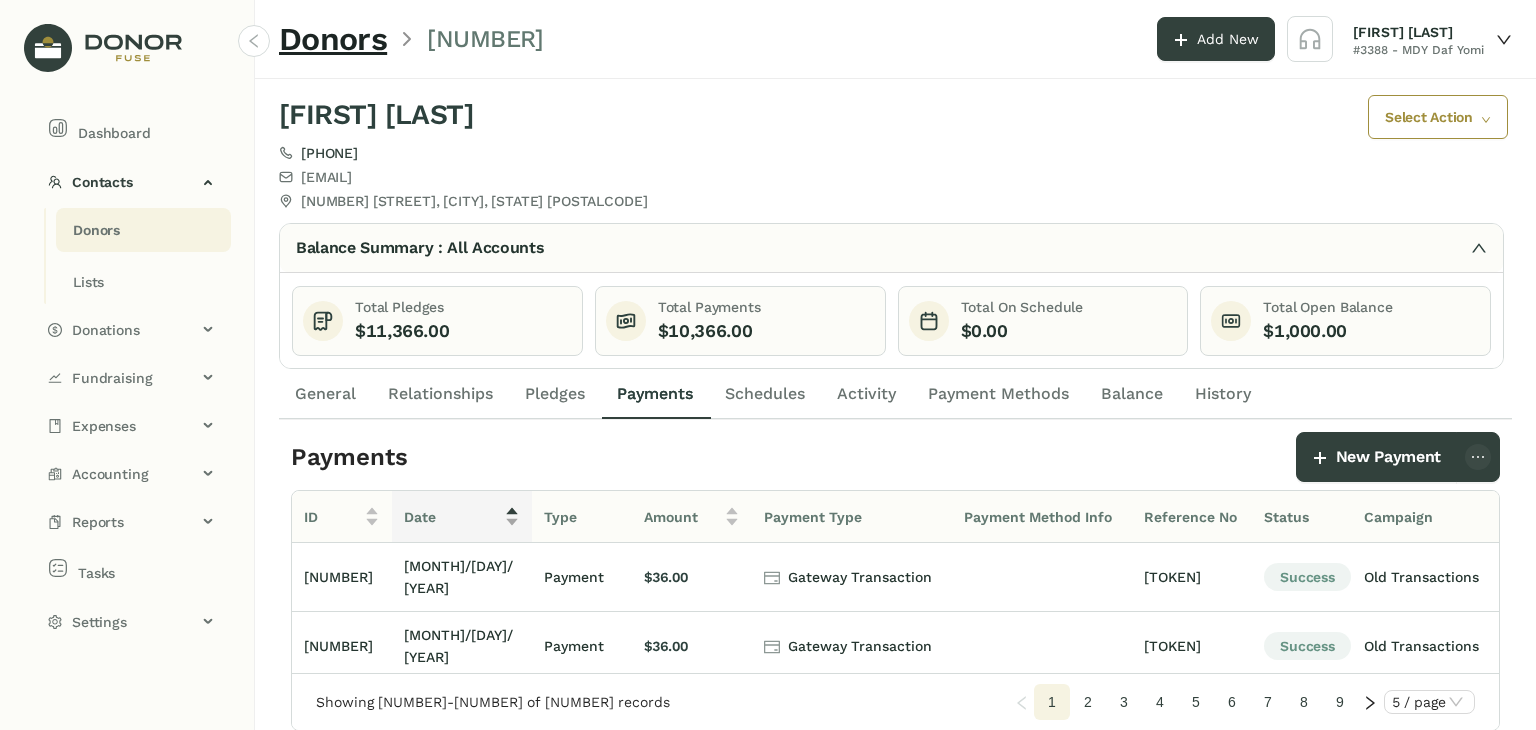 click on "Date" 